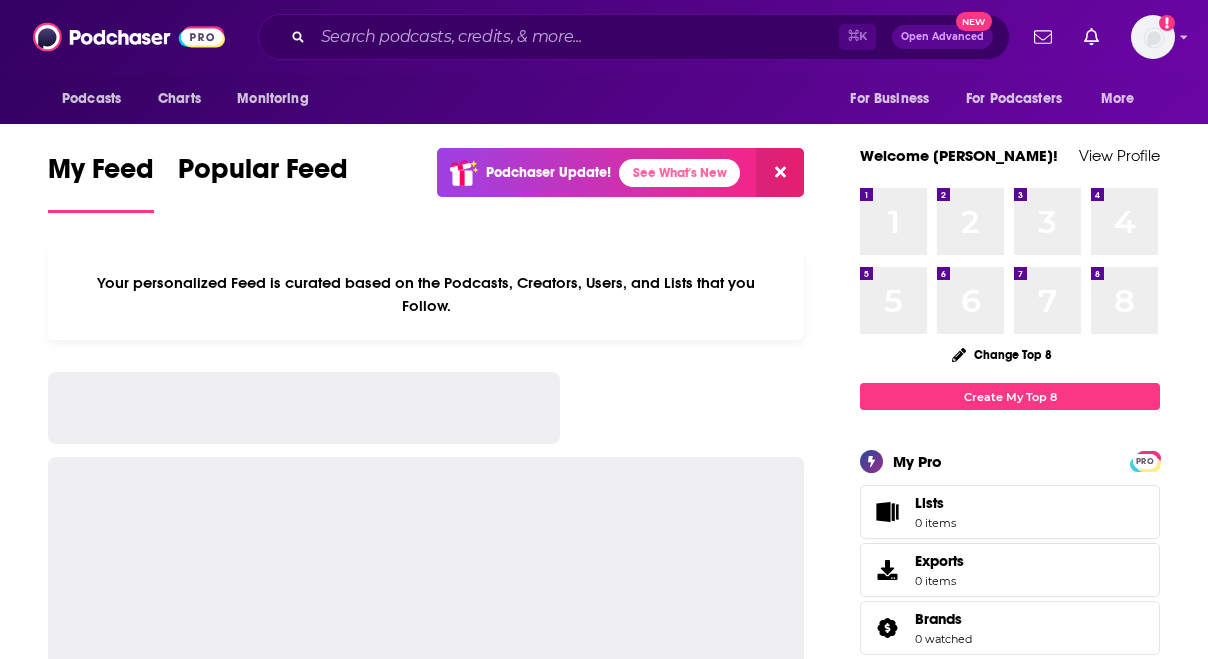 scroll, scrollTop: 0, scrollLeft: 0, axis: both 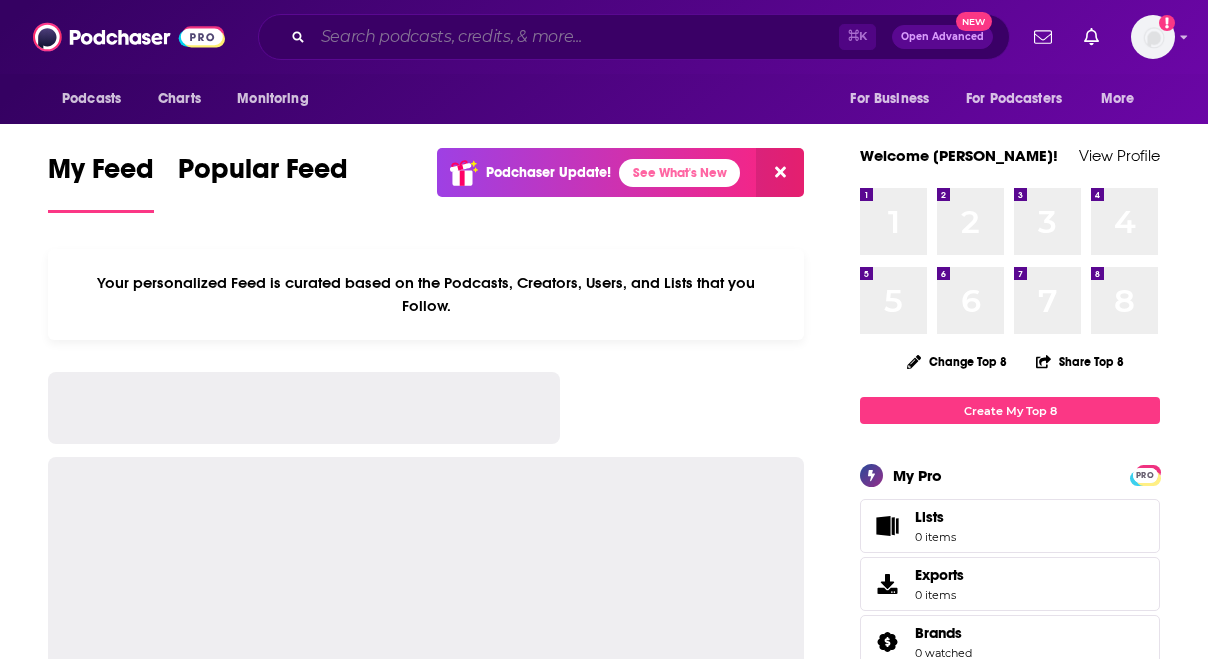 click at bounding box center (576, 37) 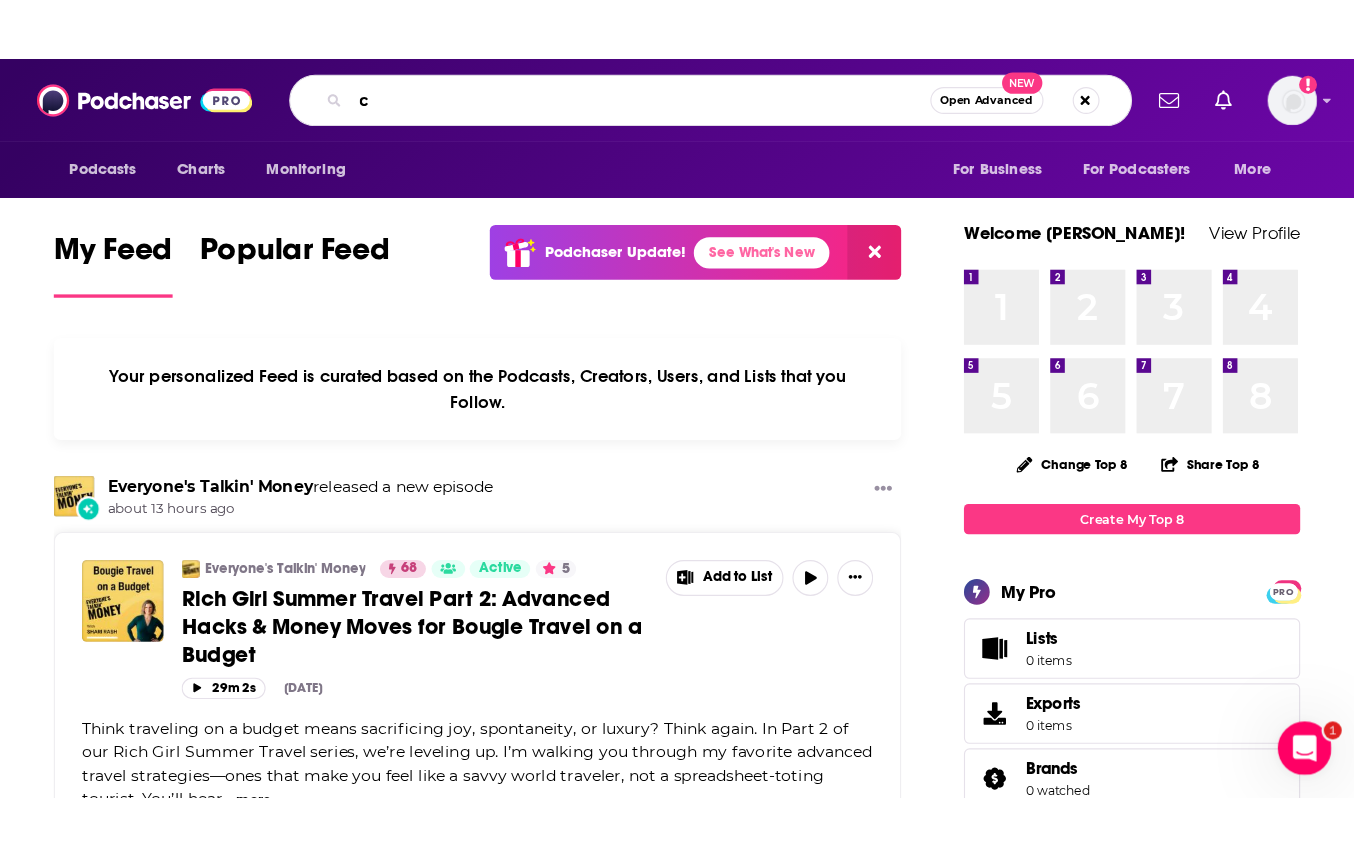 scroll, scrollTop: 0, scrollLeft: 0, axis: both 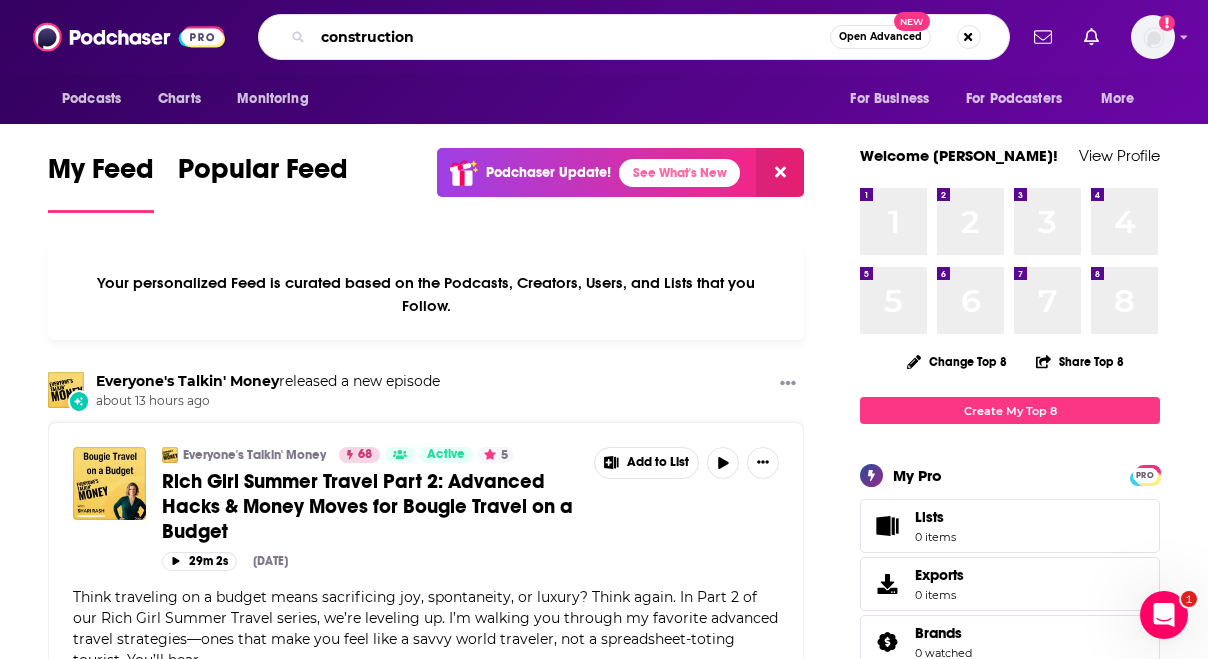 type on "construction" 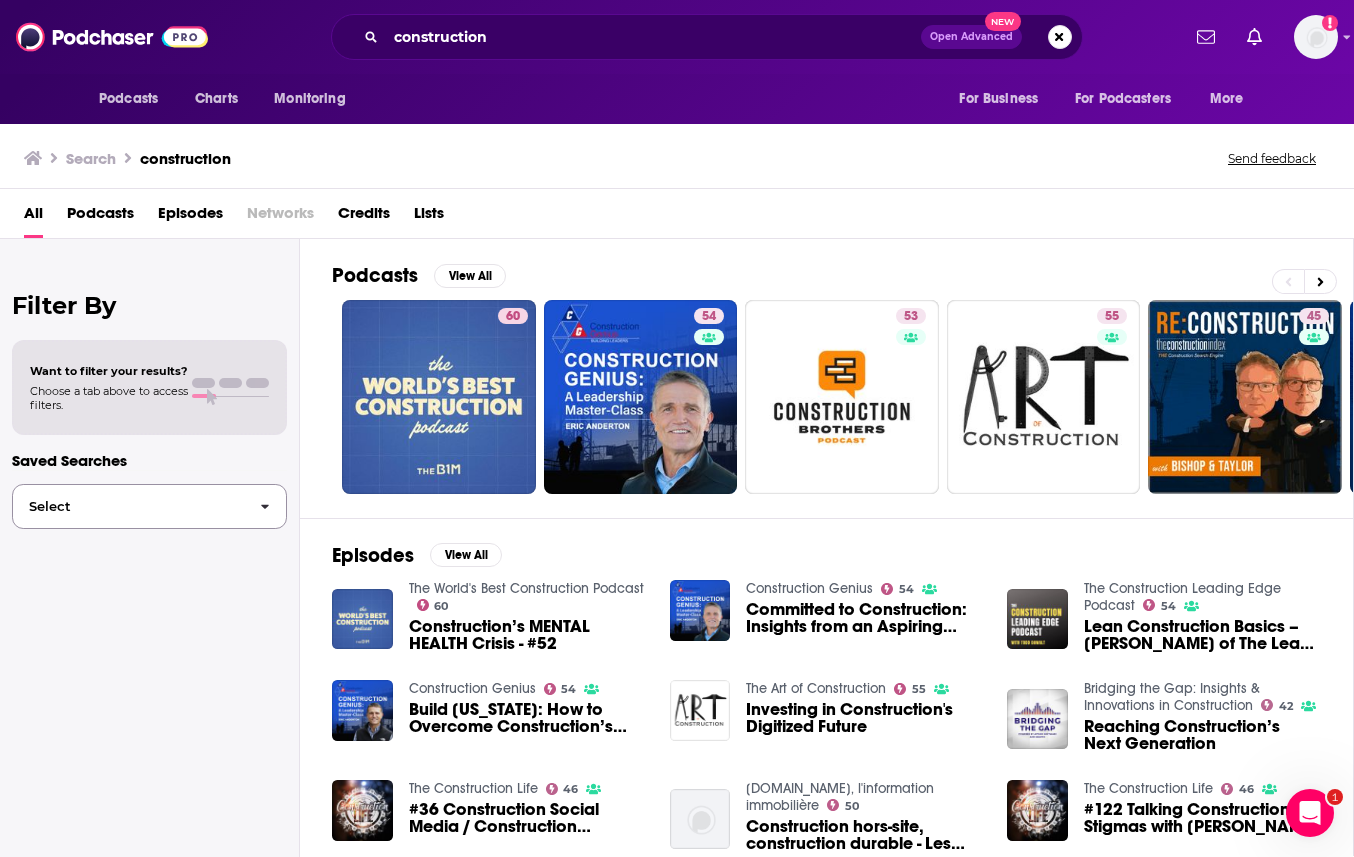 click on "Select" at bounding box center [149, 506] 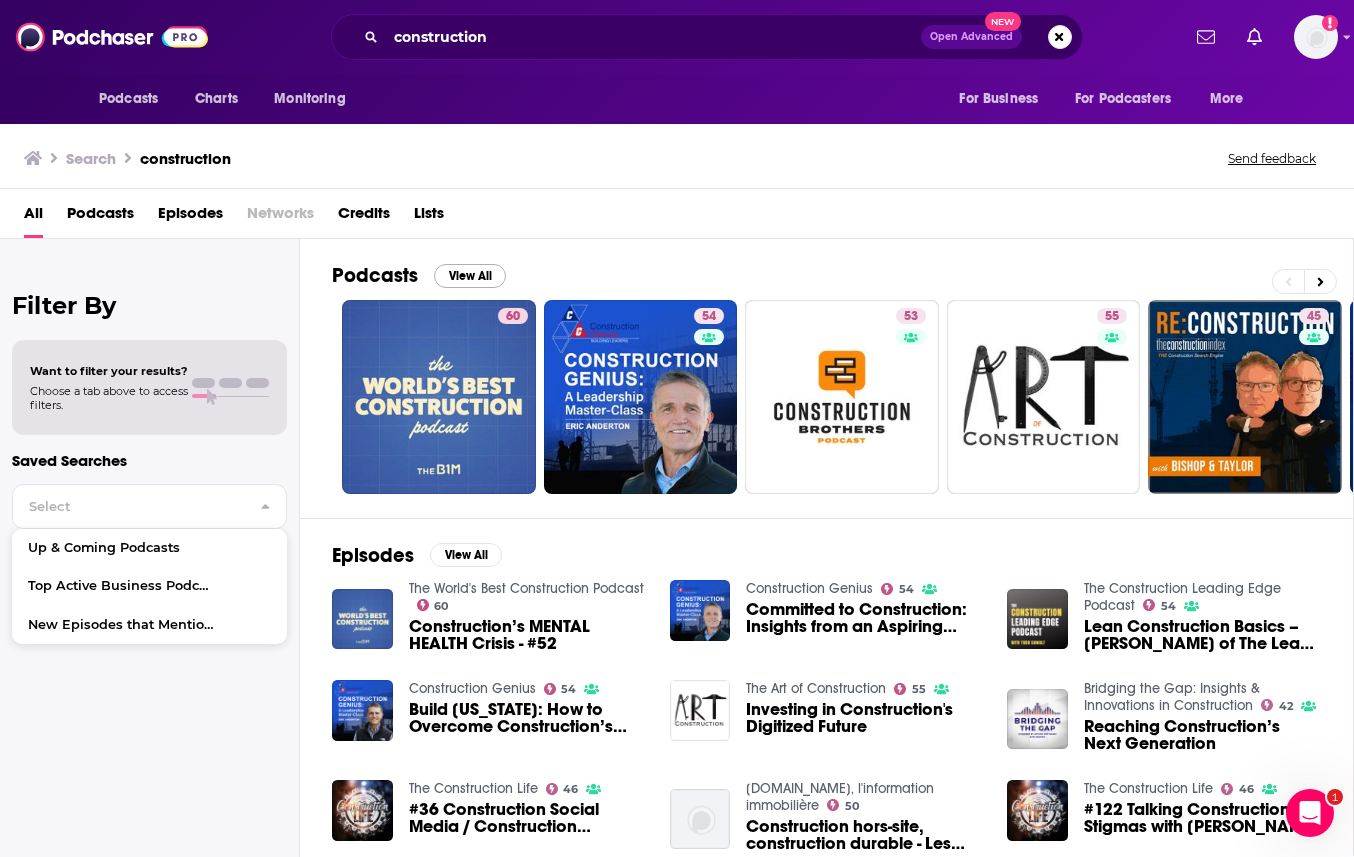 click on "View All" at bounding box center (470, 276) 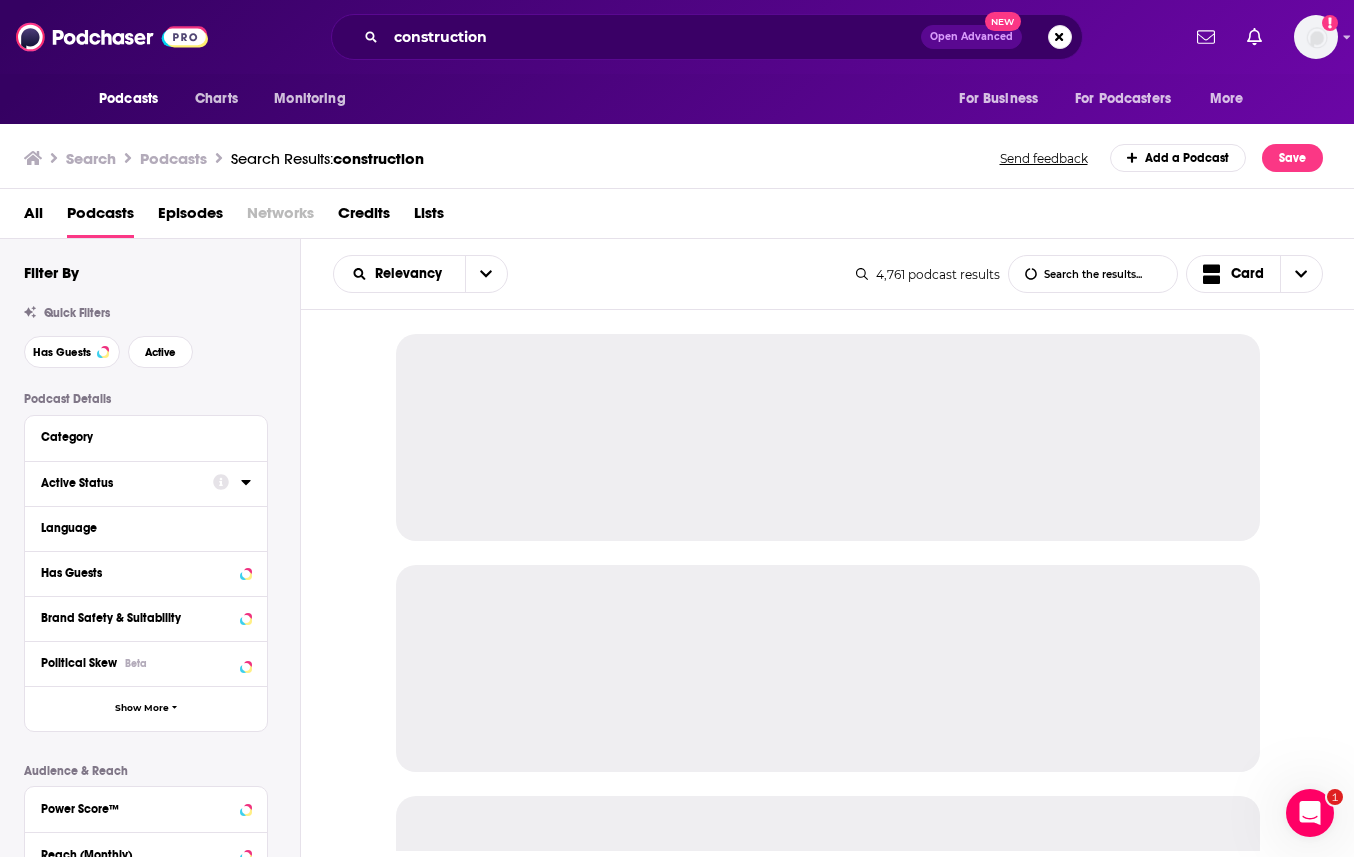click on "Active Status" at bounding box center (127, 482) 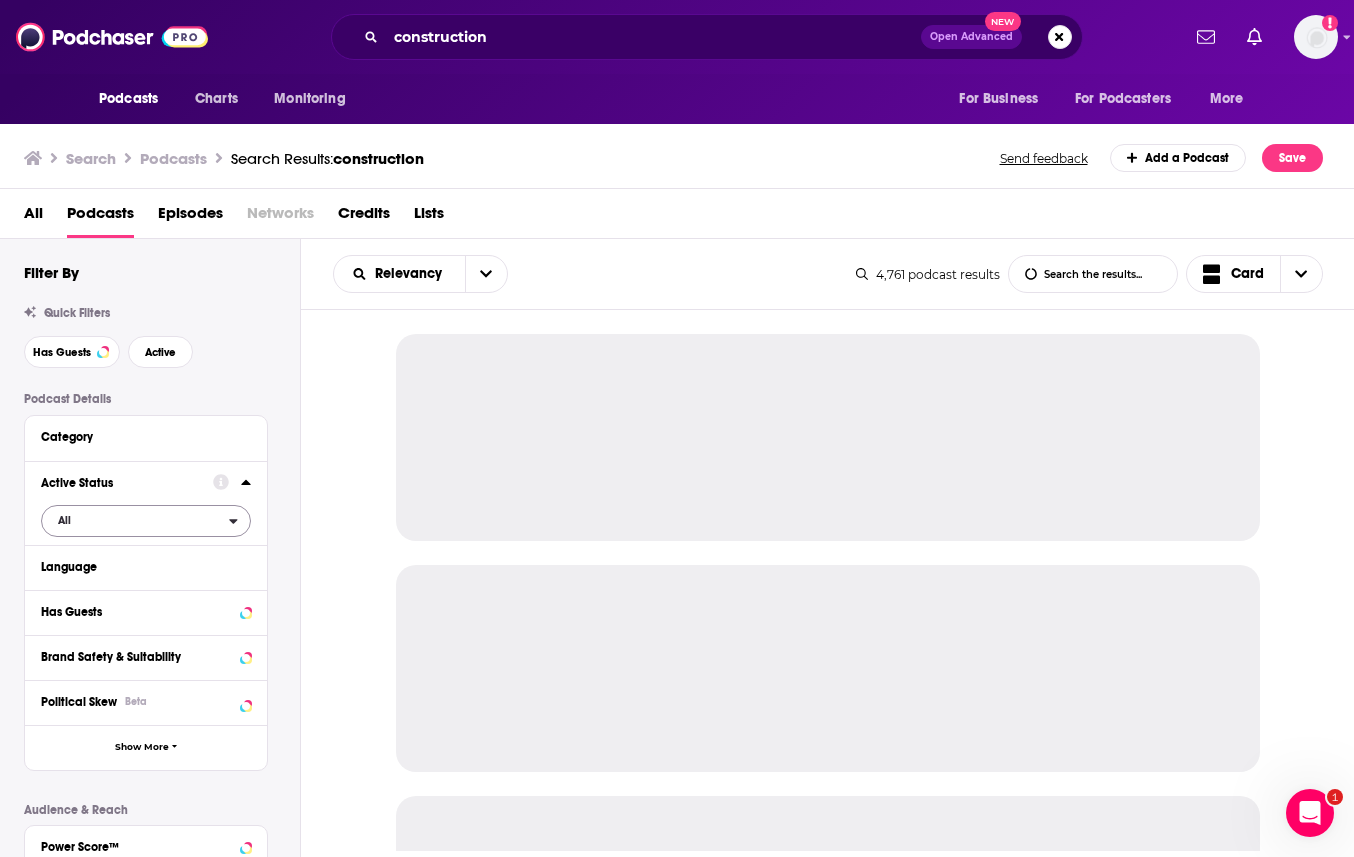 click on "All" at bounding box center (135, 520) 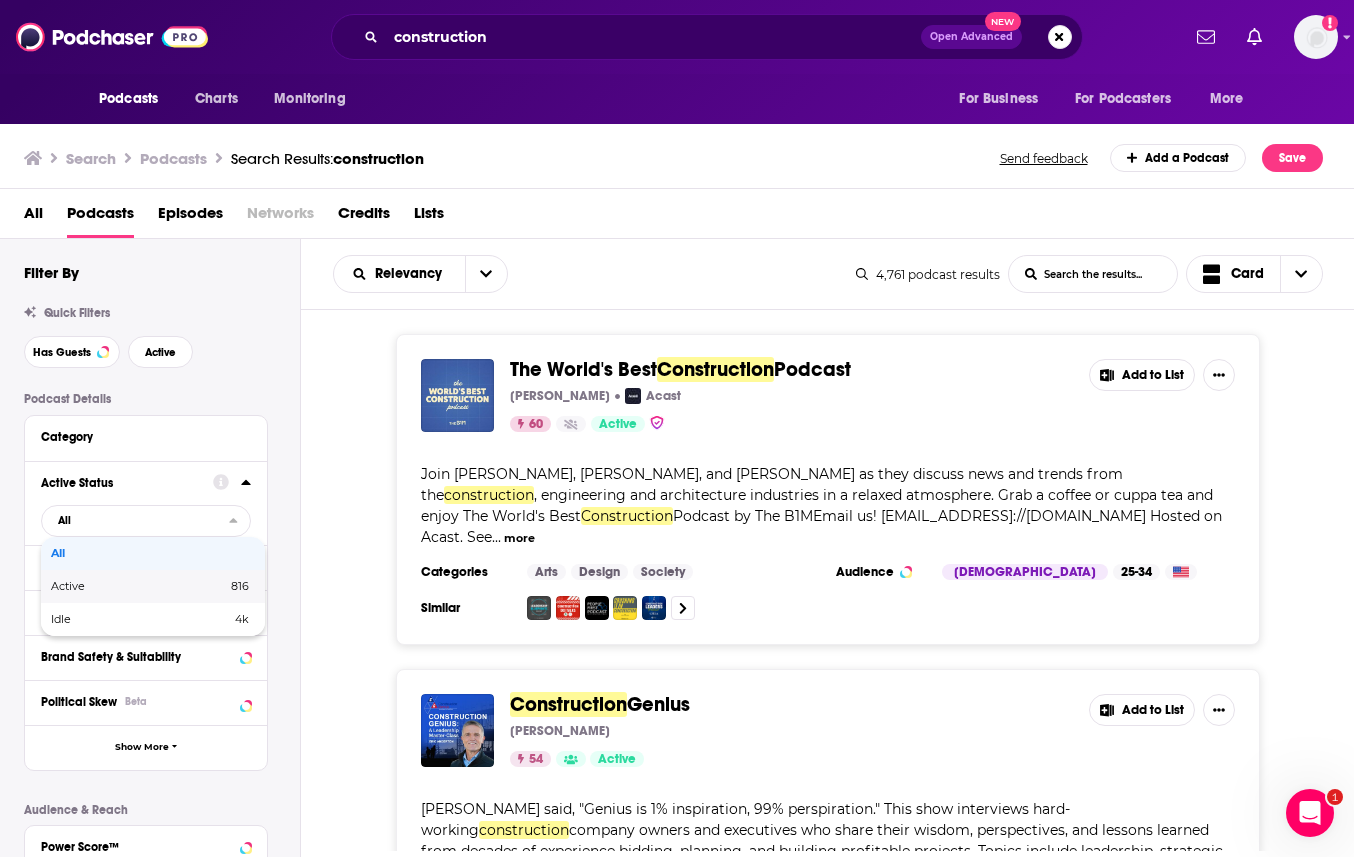 click on "Active" at bounding box center [103, 586] 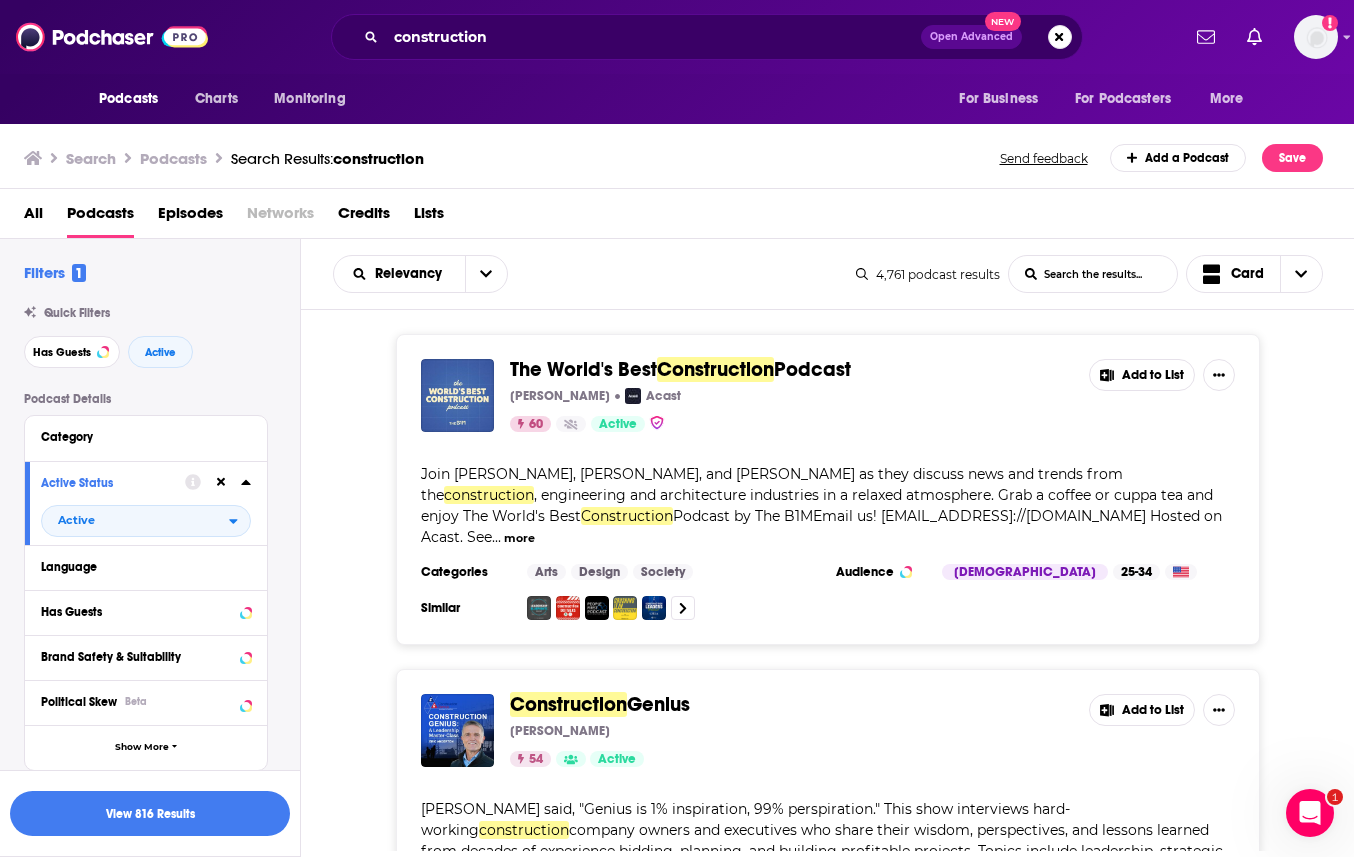 click on "The World's Best  Construction  Podcast [PERSON_NAME] Acast 60 Active Add to List Join [PERSON_NAME], [PERSON_NAME], and [PERSON_NAME] as they discuss news and trends from the  construction , engineering and architecture industries in a relaxed atmosphere. Grab a coffee or cuppa tea and enjoy The World's Best  Construction  Podcast by The B1MEmail us! [EMAIL_ADDRESS]://[DOMAIN_NAME] Hosted on Acast. See  ...   more Categories Arts Design Society Audience [DEMOGRAPHIC_DATA] 25-34 Similar Add to List" at bounding box center [828, 489] 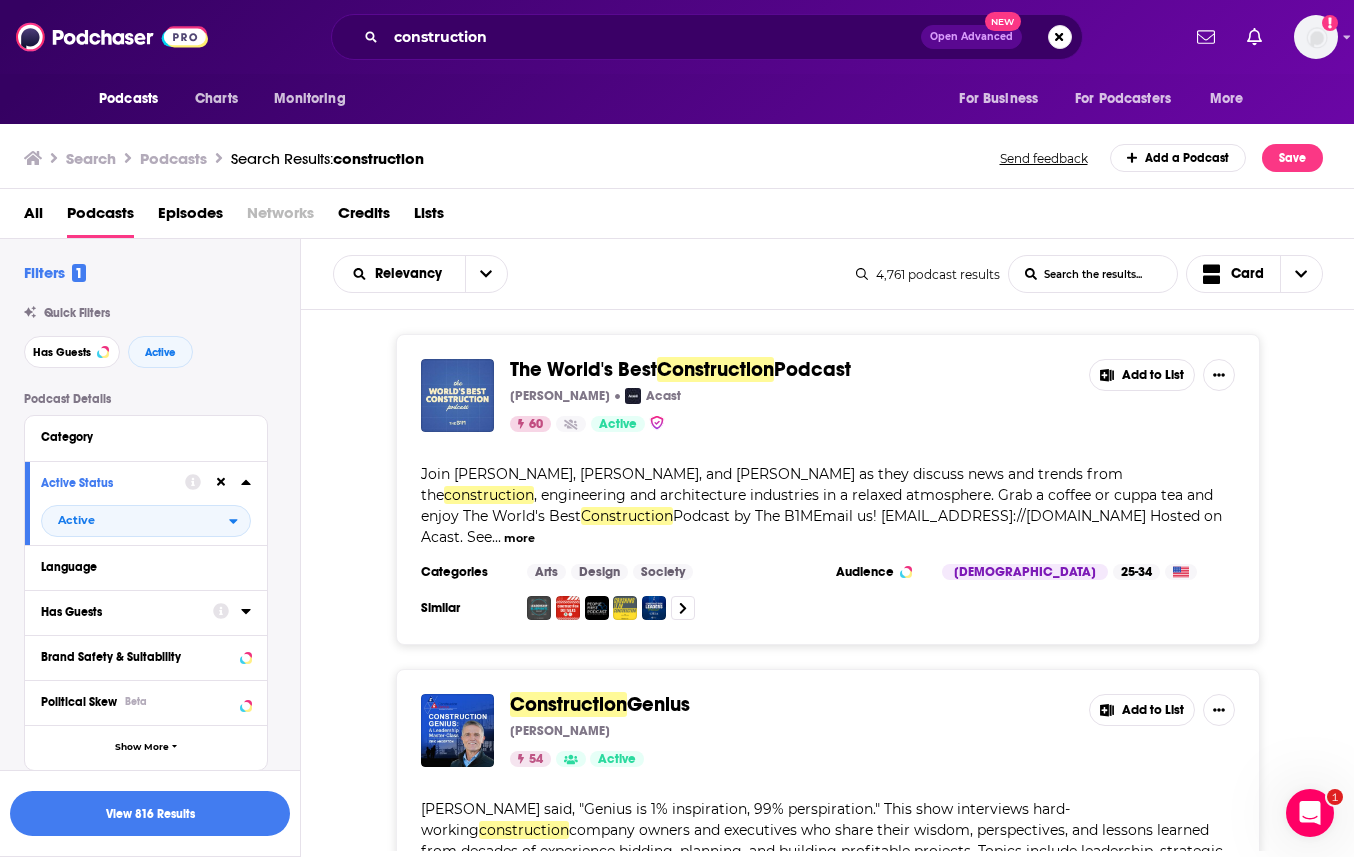 click on "Has Guests" at bounding box center (120, 612) 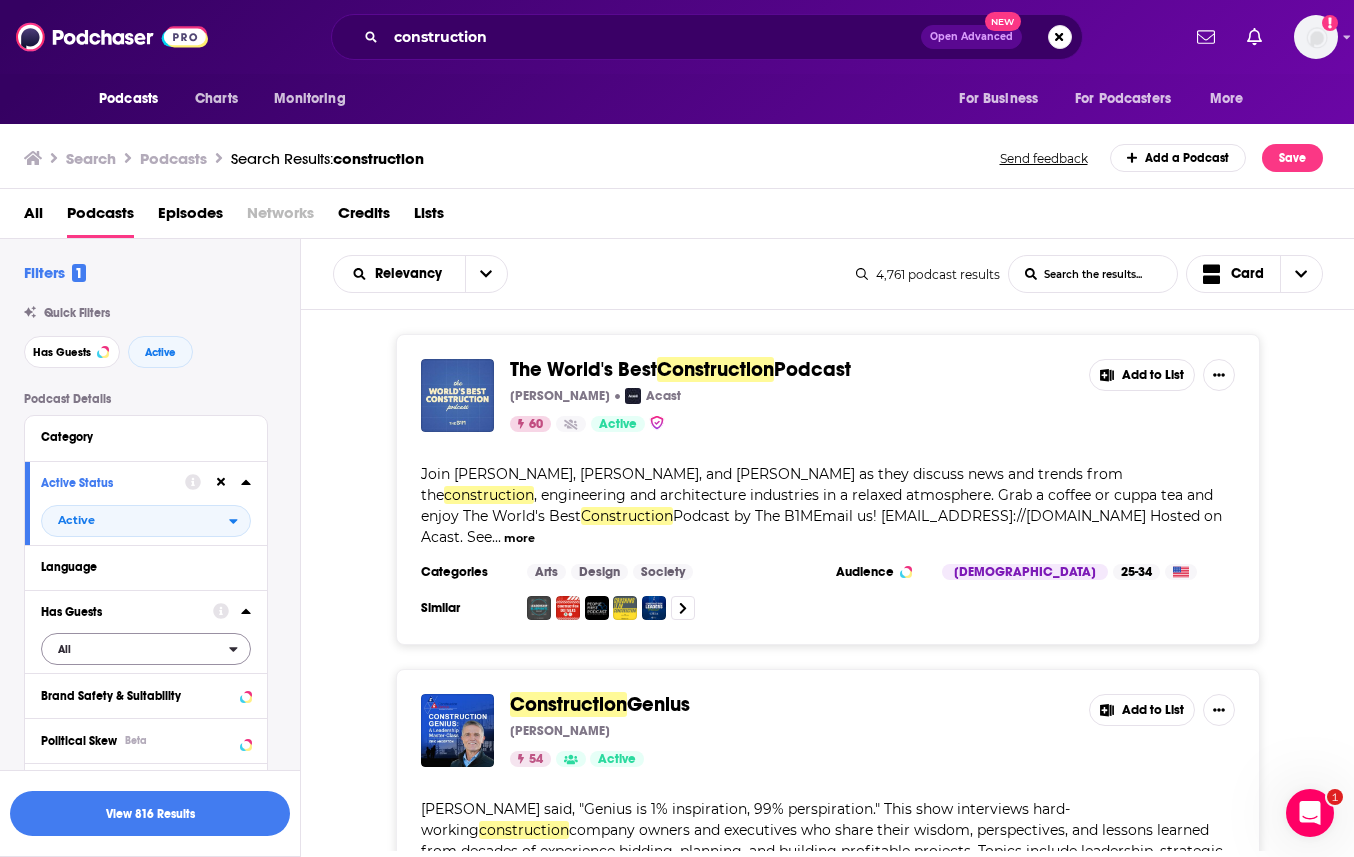 click on "All" at bounding box center (135, 649) 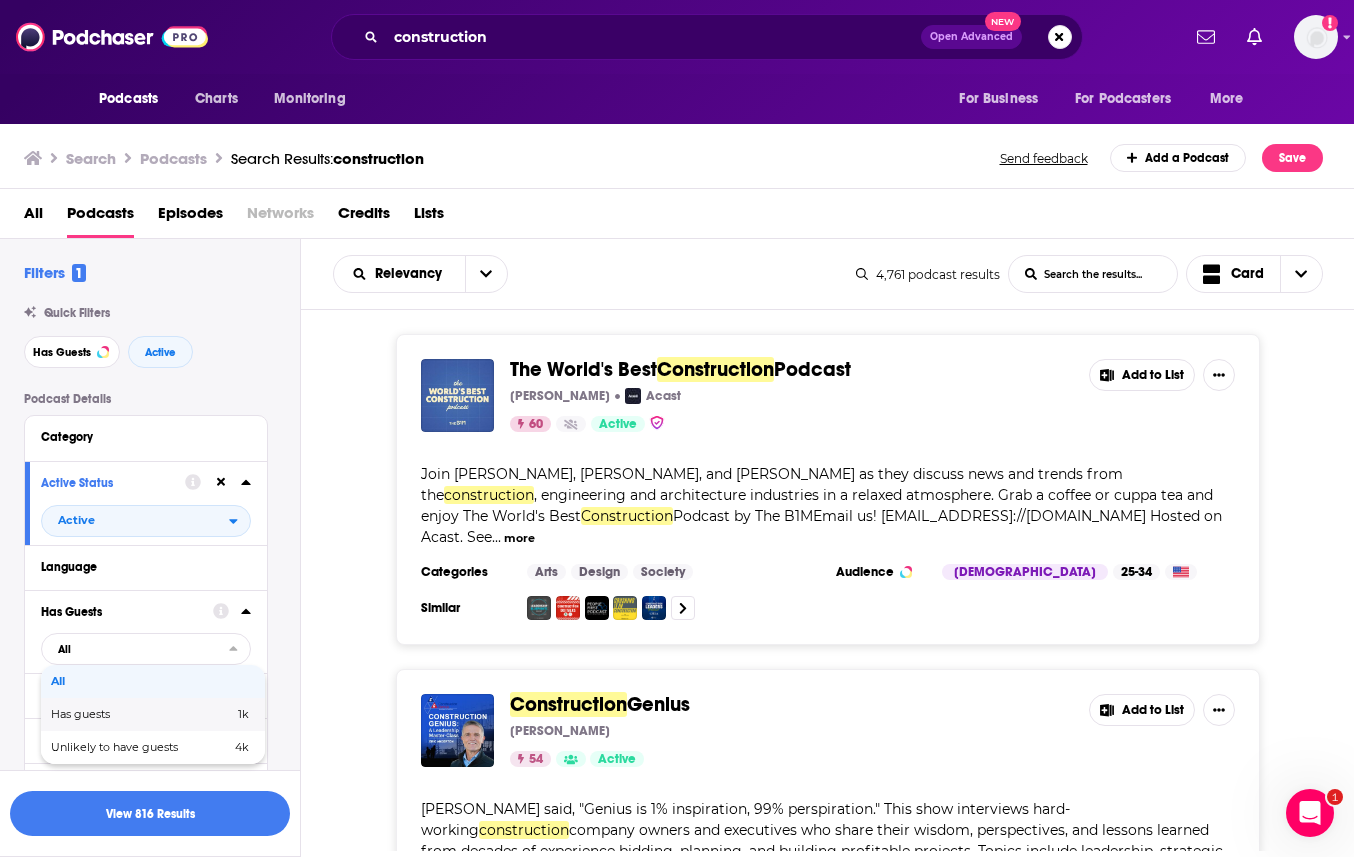 click on "Has guests" at bounding box center [111, 714] 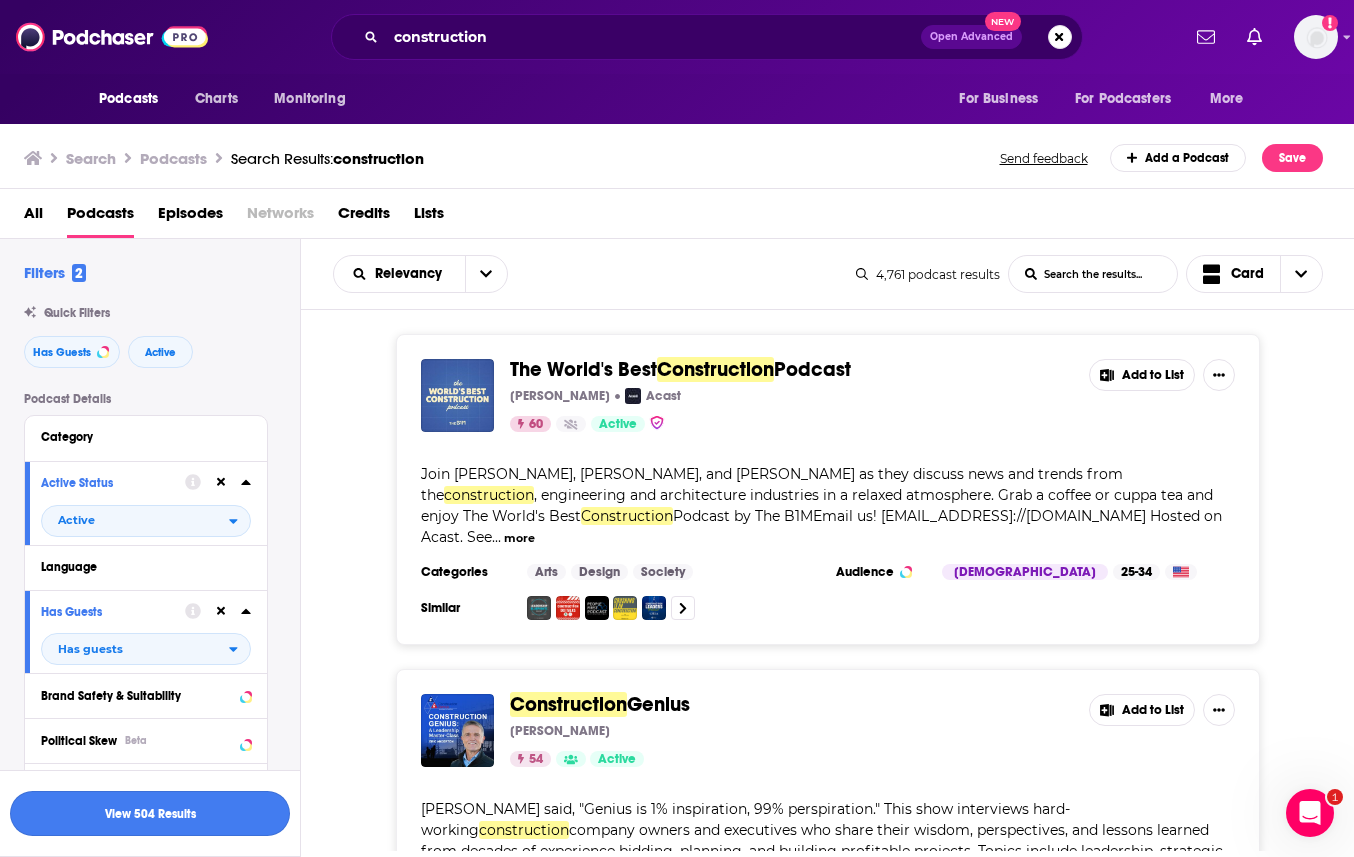 click on "View 504 Results" at bounding box center (150, 813) 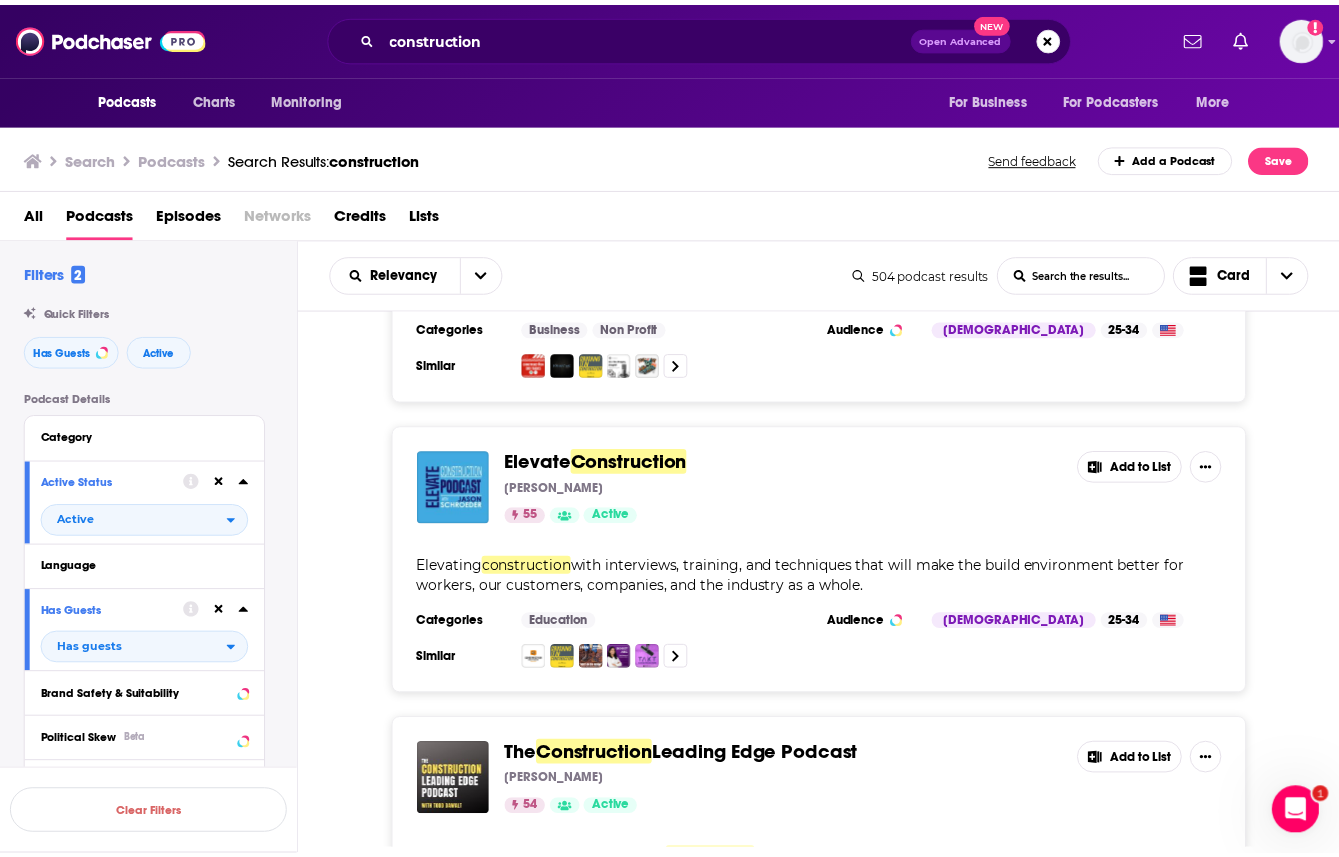 scroll, scrollTop: 1524, scrollLeft: 0, axis: vertical 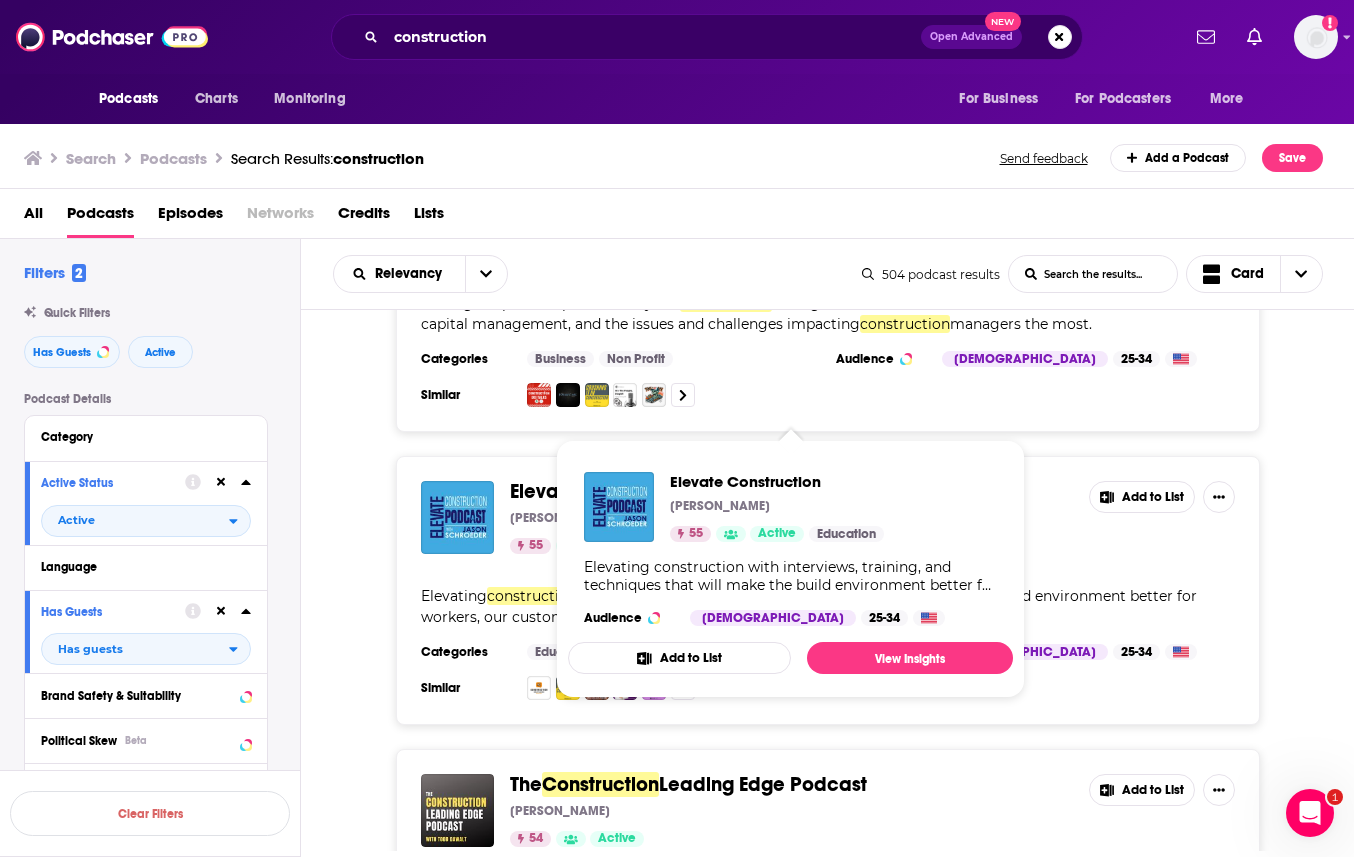 click on "Construction" at bounding box center [635, 491] 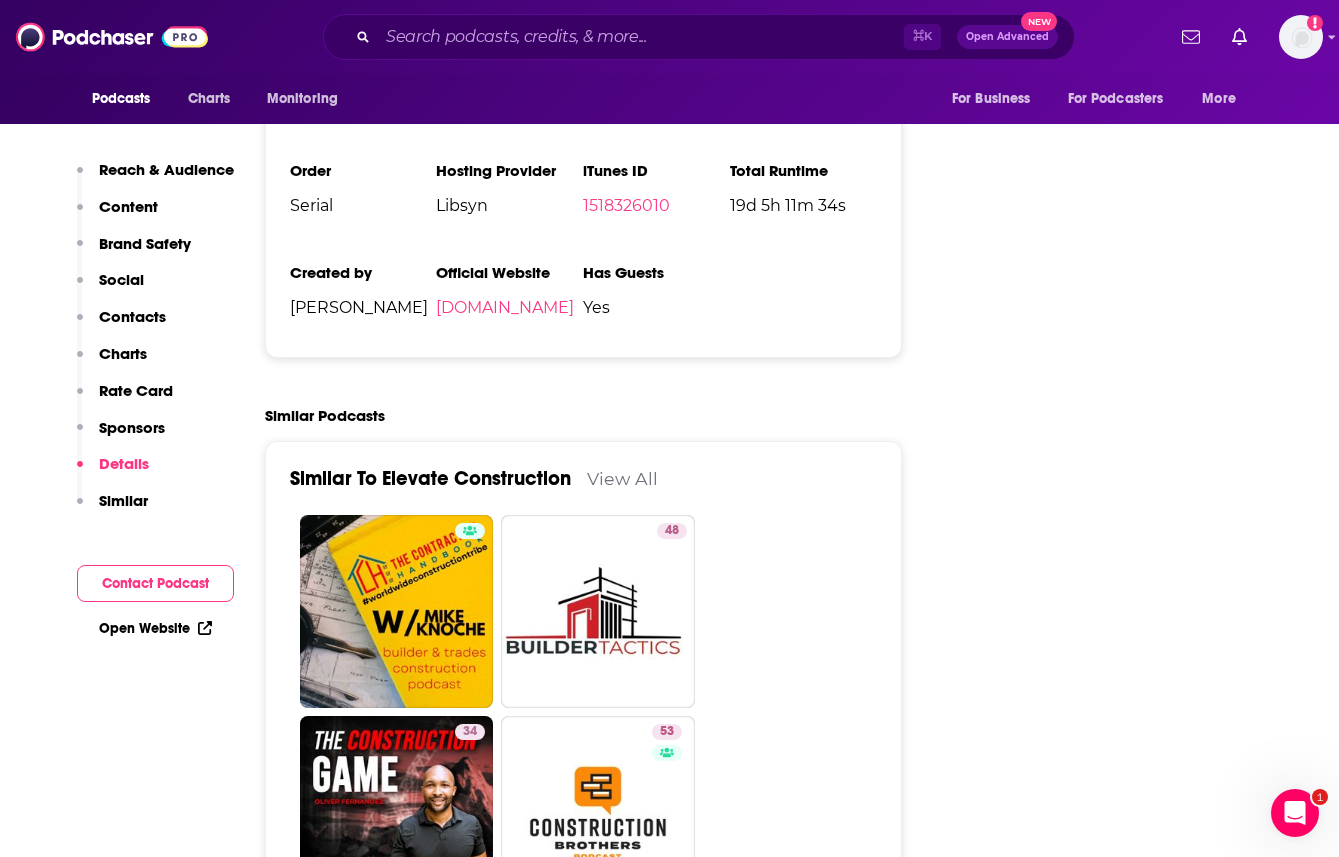 scroll, scrollTop: 3625, scrollLeft: 0, axis: vertical 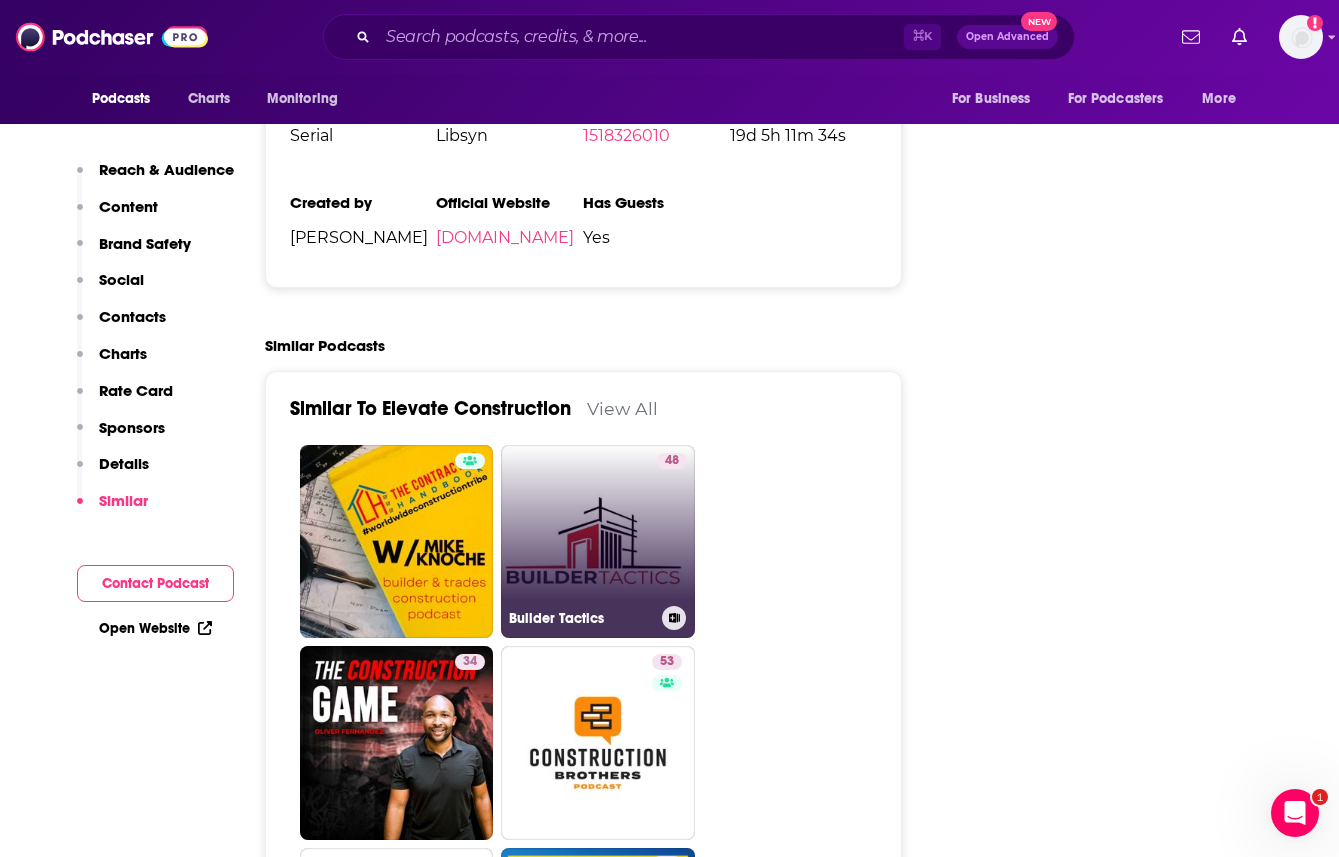 click on "48 Builder Tactics" at bounding box center [598, 542] 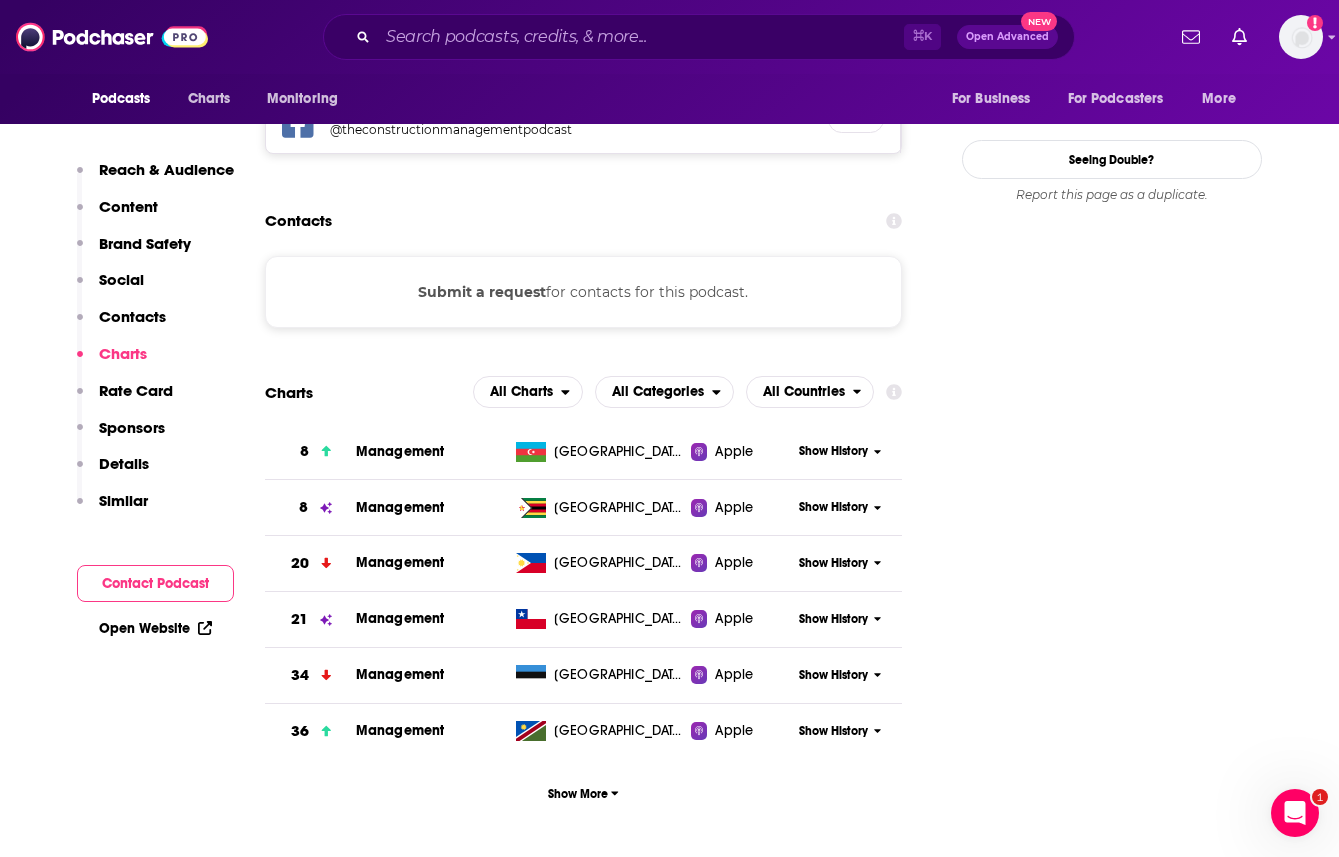 scroll, scrollTop: 2008, scrollLeft: 0, axis: vertical 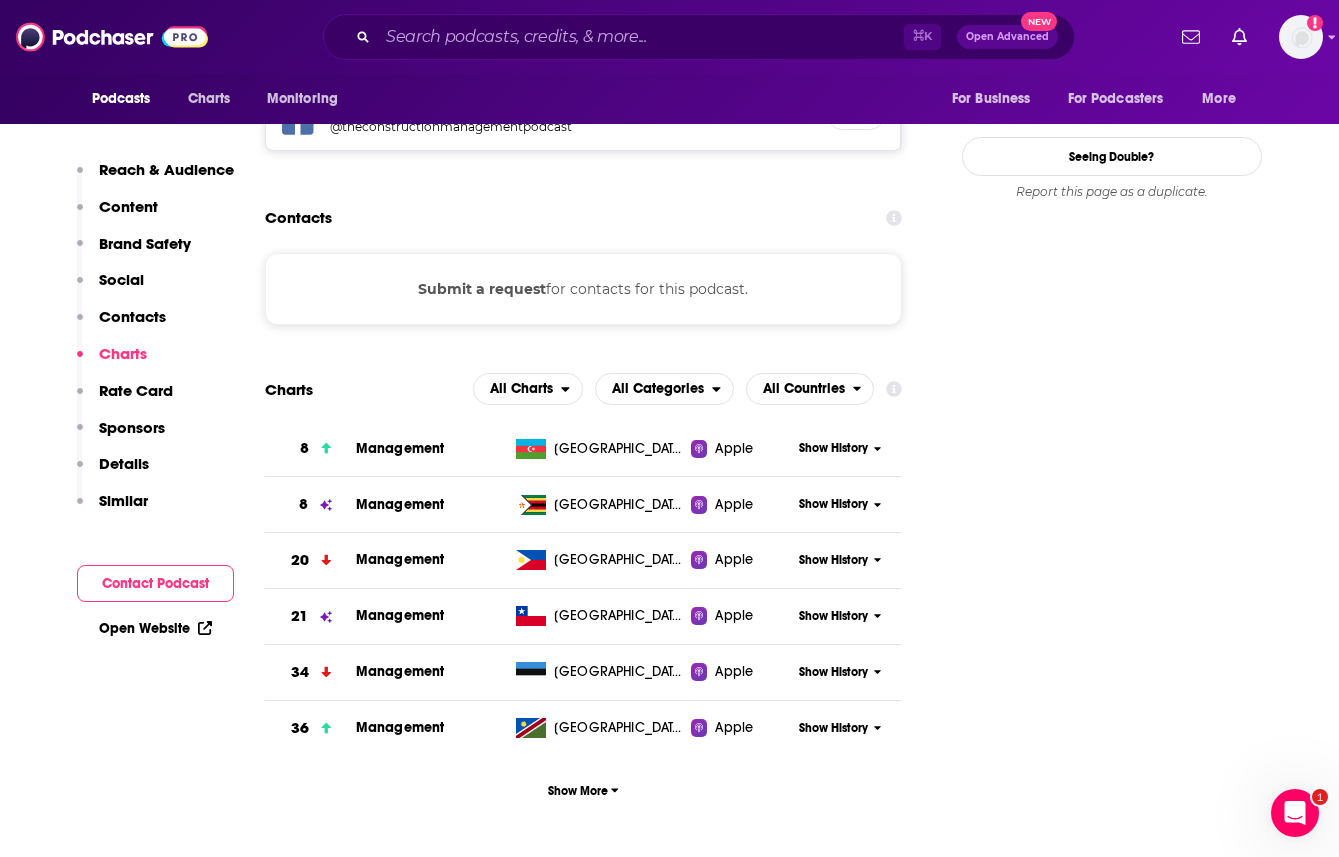 click on "Open Website" at bounding box center (155, 628) 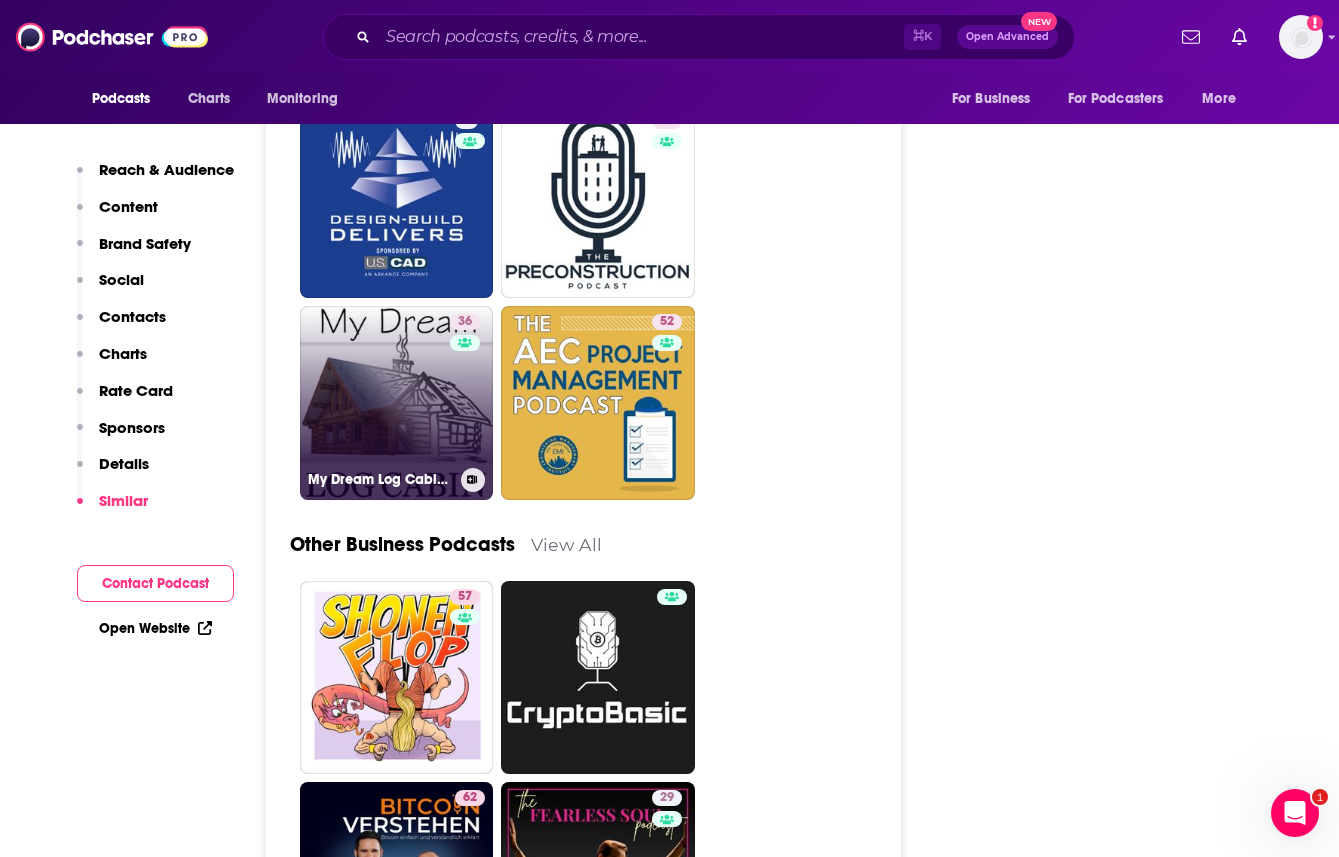 scroll, scrollTop: 5873, scrollLeft: 0, axis: vertical 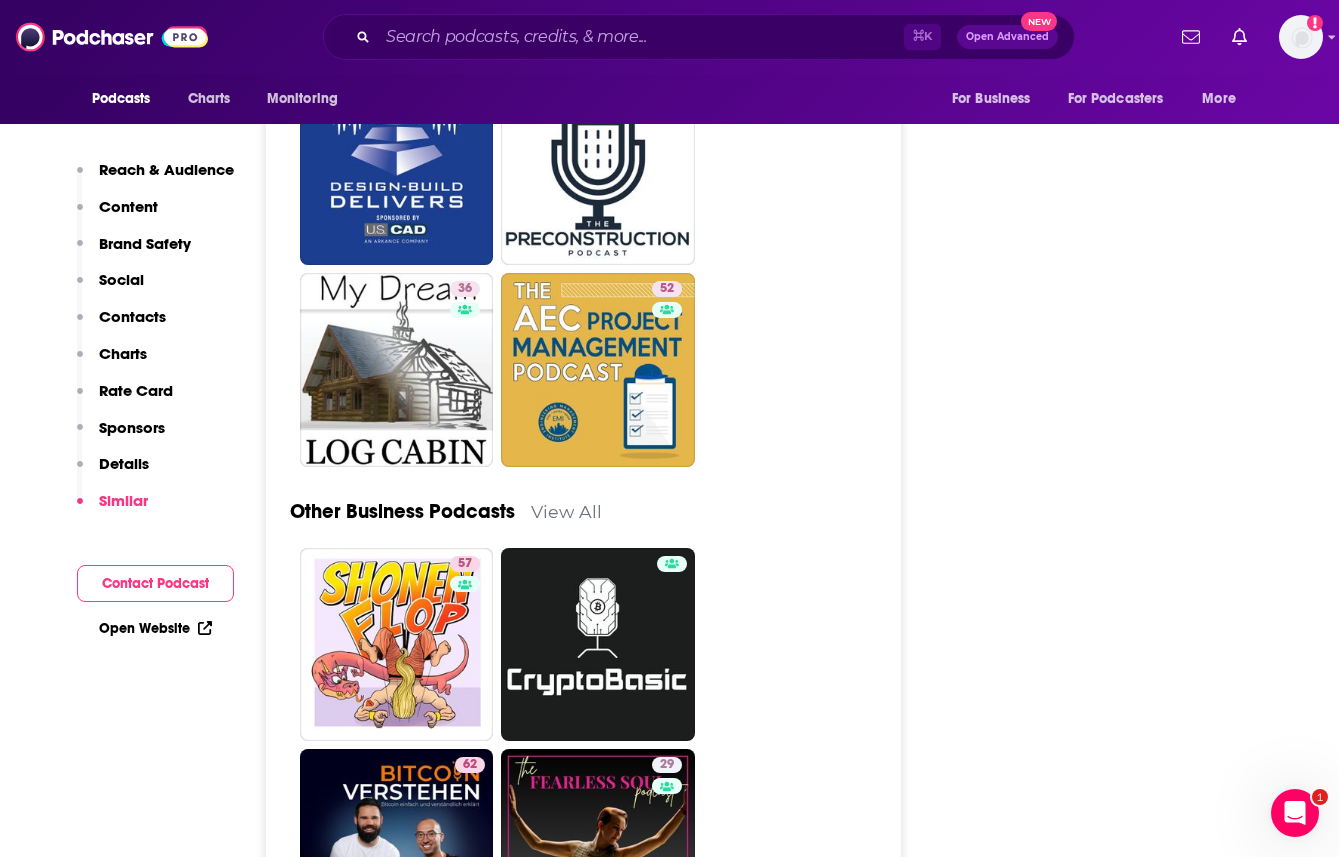 click on "Contacts" at bounding box center (132, 316) 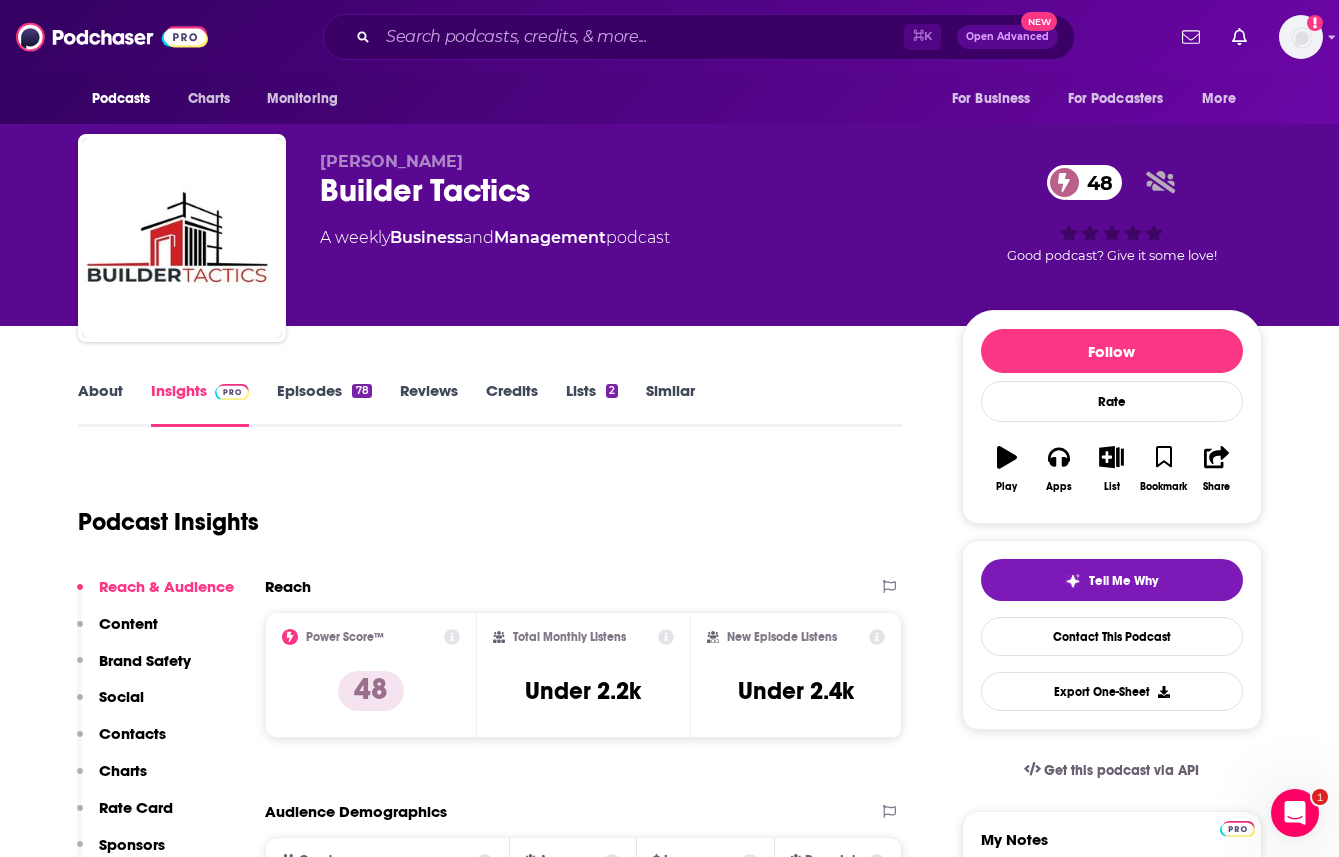 scroll, scrollTop: 0, scrollLeft: 0, axis: both 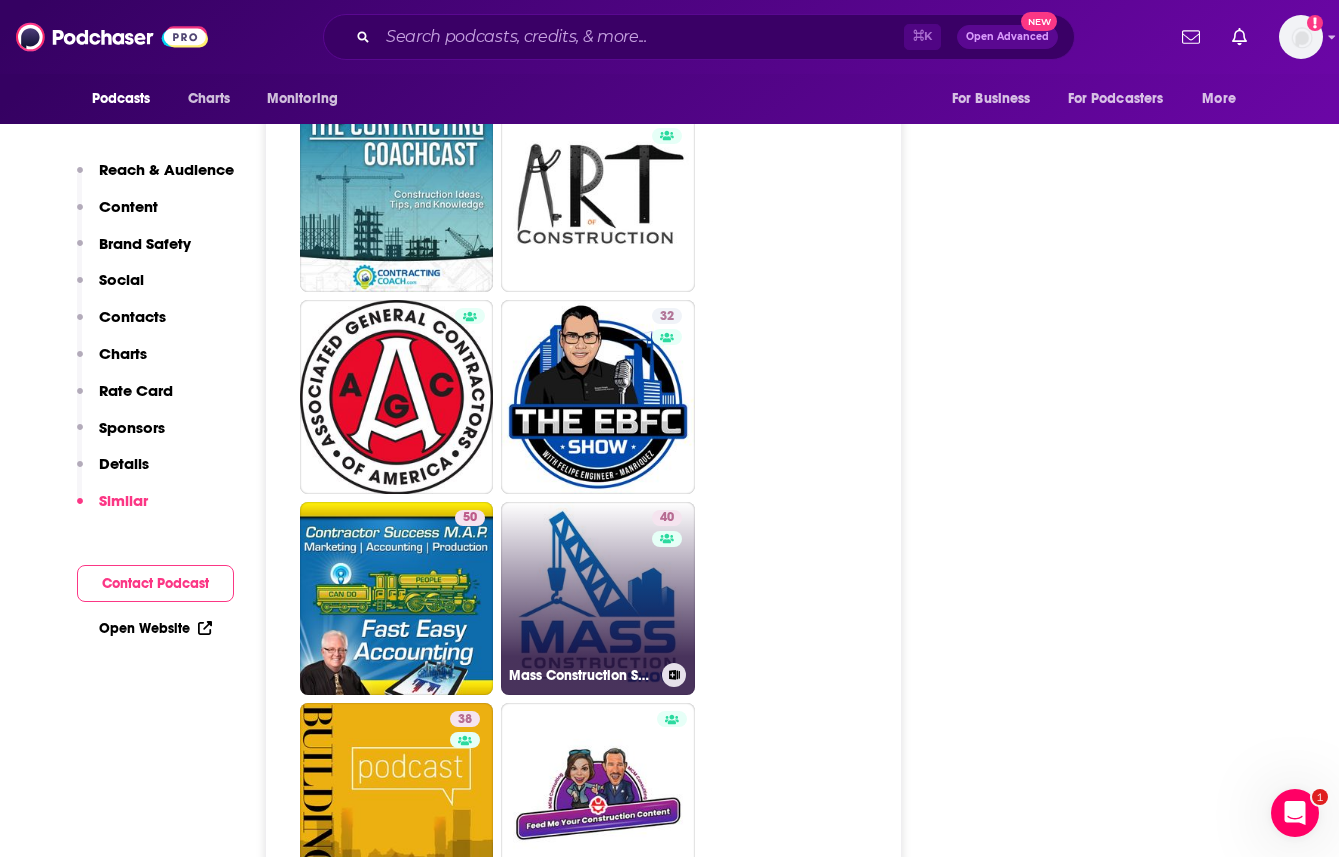 click on "40 Mass Construction Show" at bounding box center [598, 599] 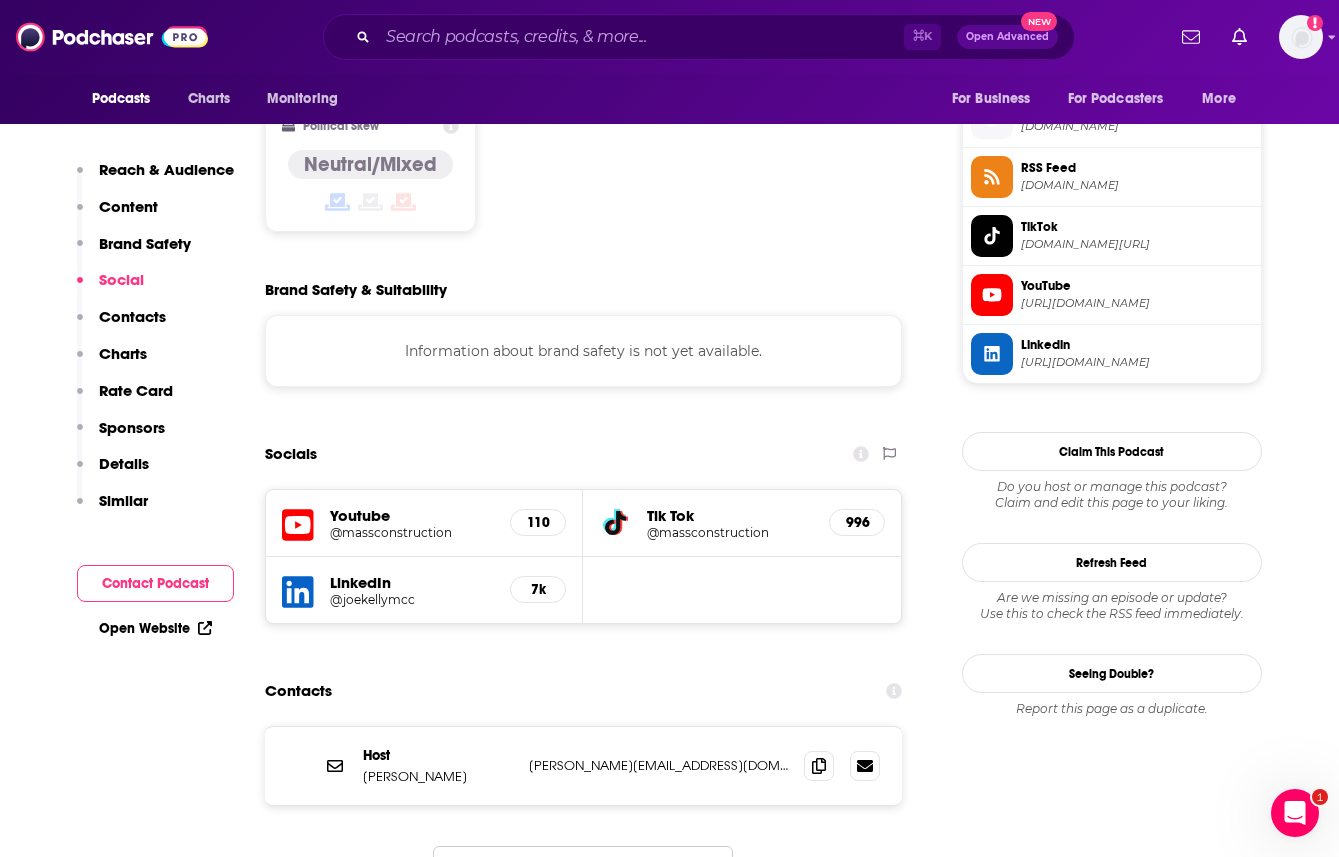 scroll, scrollTop: 1868, scrollLeft: 0, axis: vertical 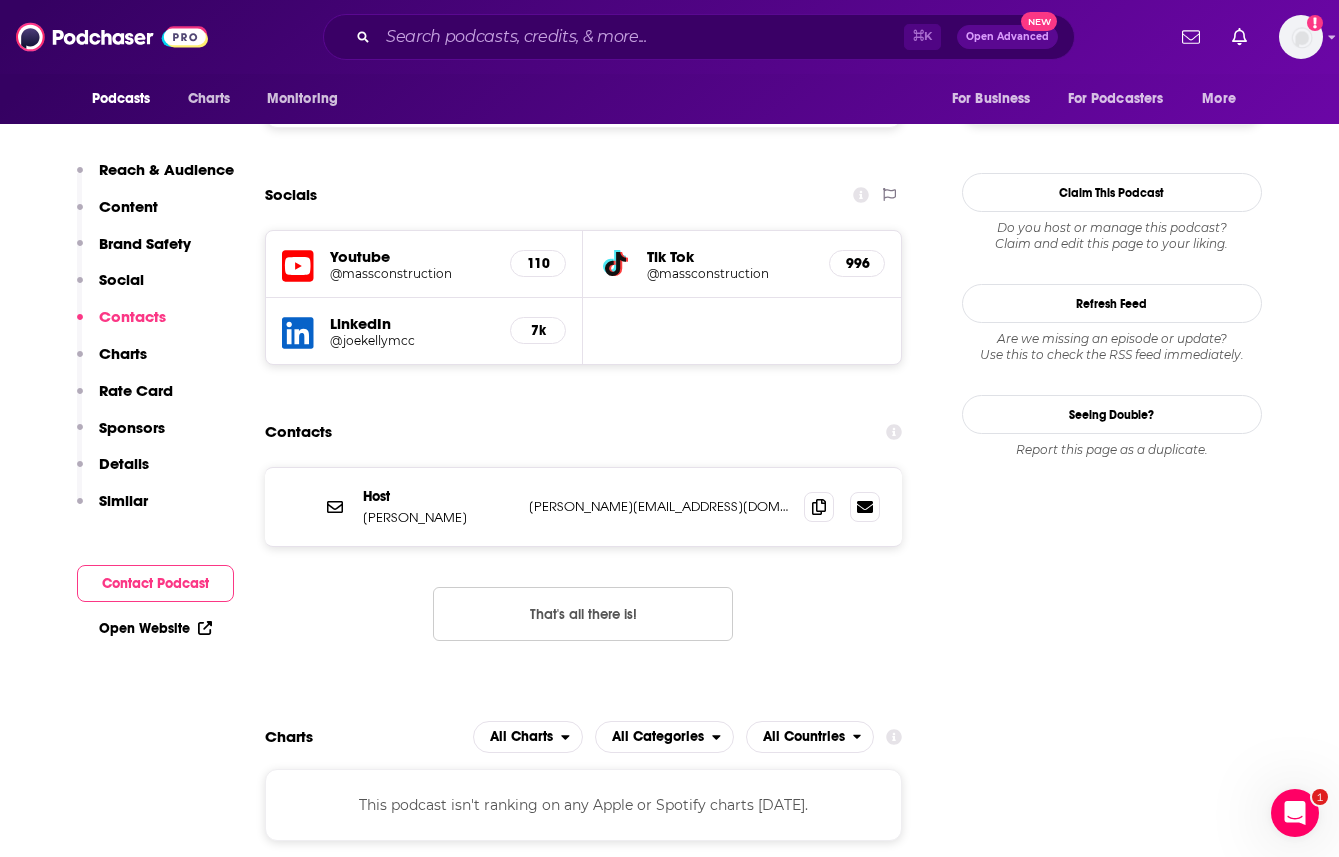 click on "Open Website" at bounding box center [155, 628] 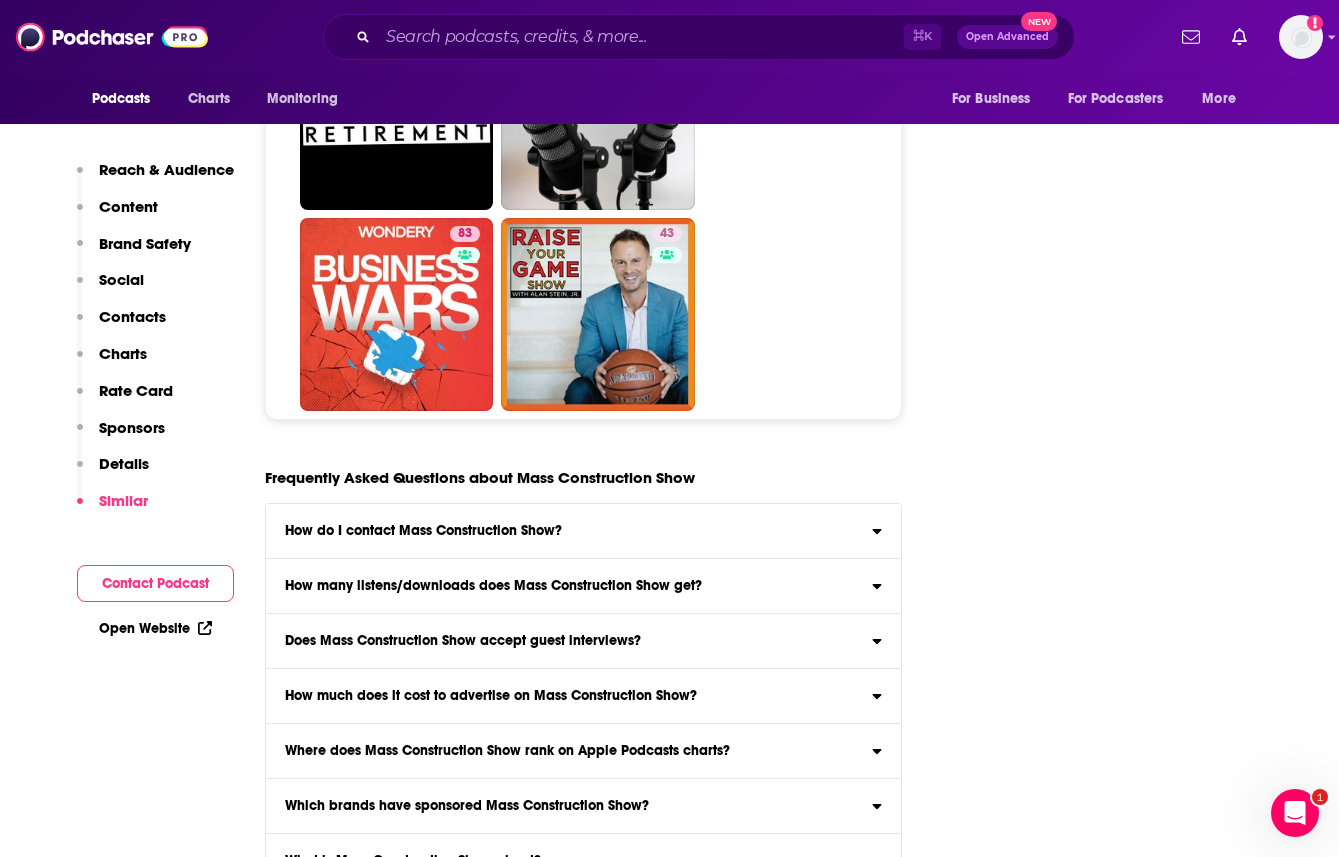 scroll, scrollTop: 7728, scrollLeft: 0, axis: vertical 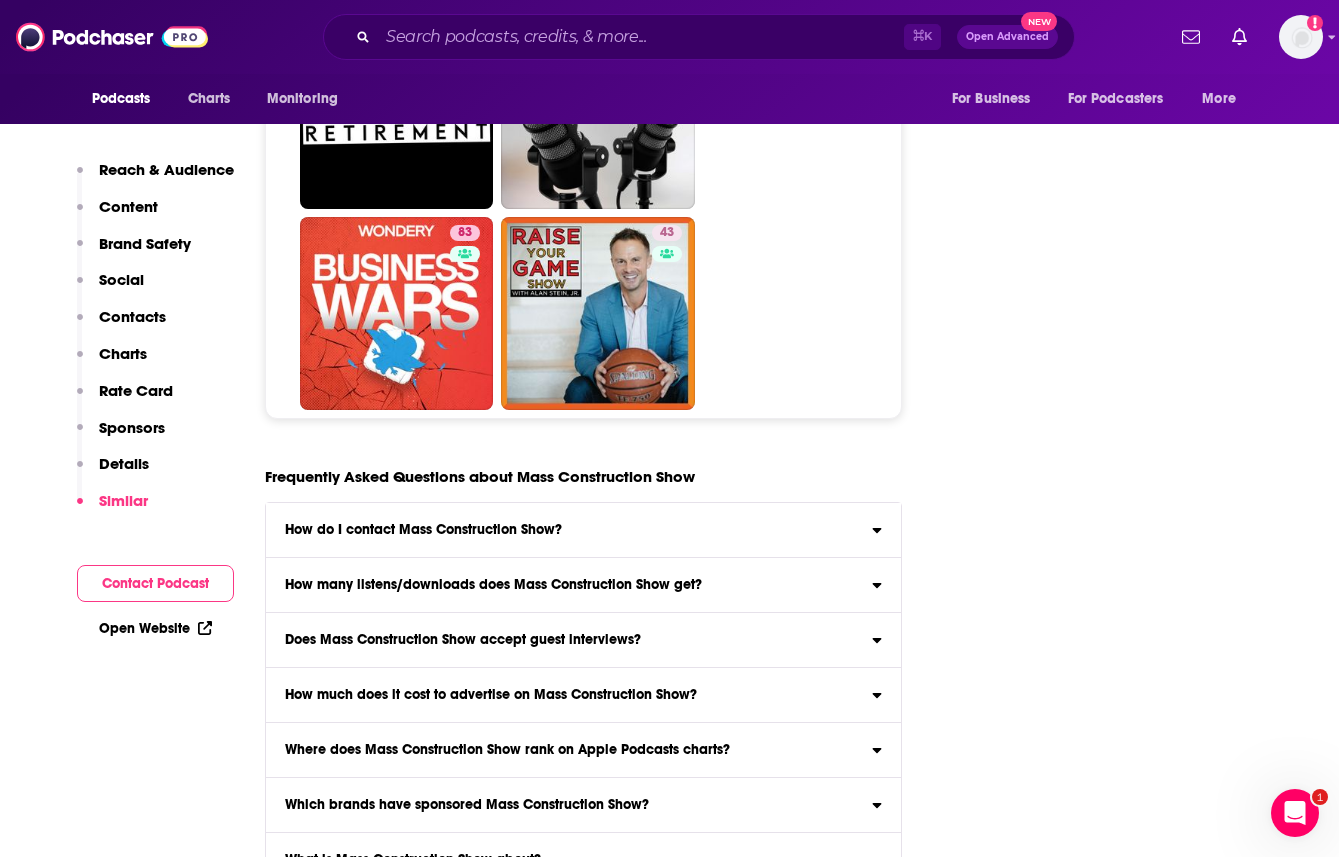 type on "[URL][DOMAIN_NAME]" 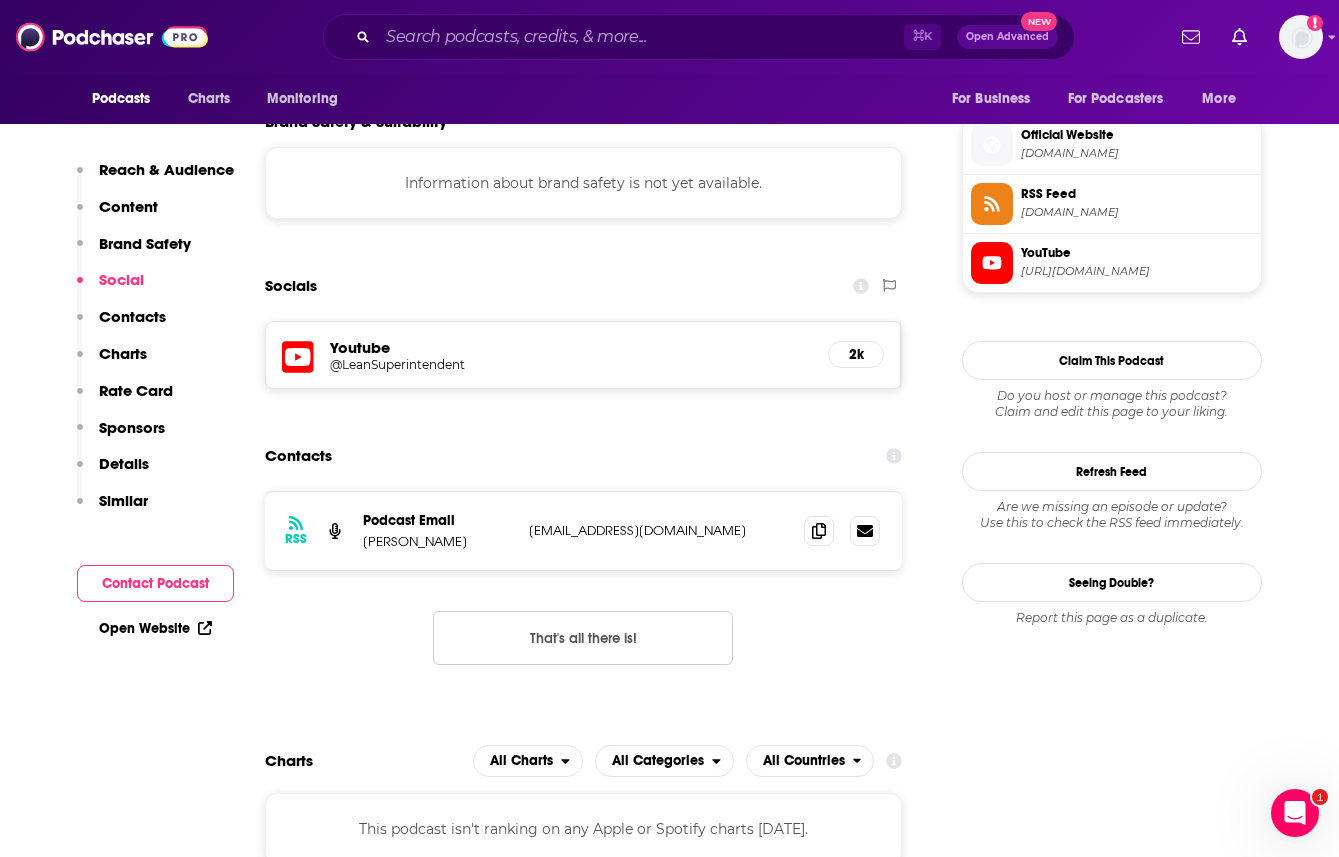 scroll, scrollTop: 1797, scrollLeft: 0, axis: vertical 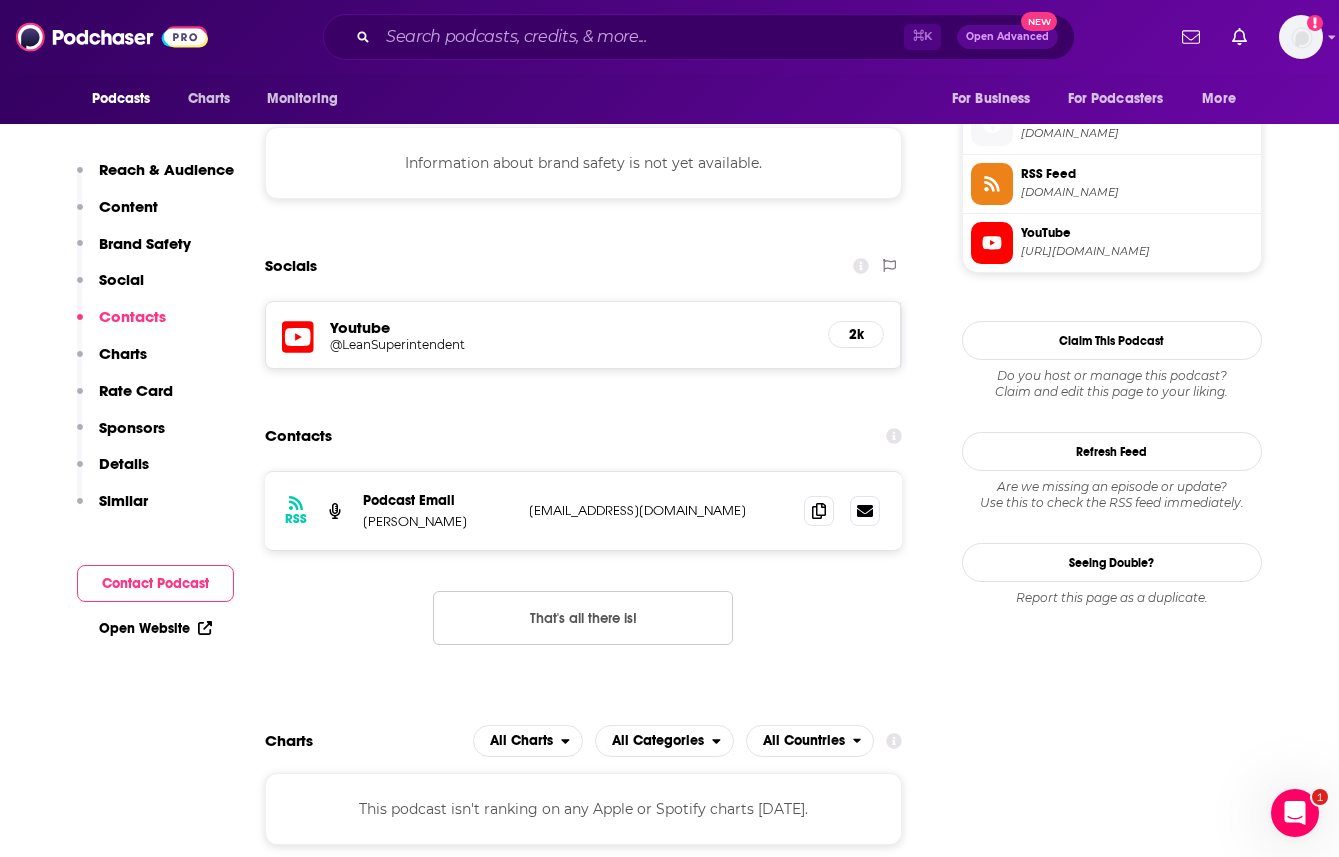 click on "Open Website" at bounding box center [155, 628] 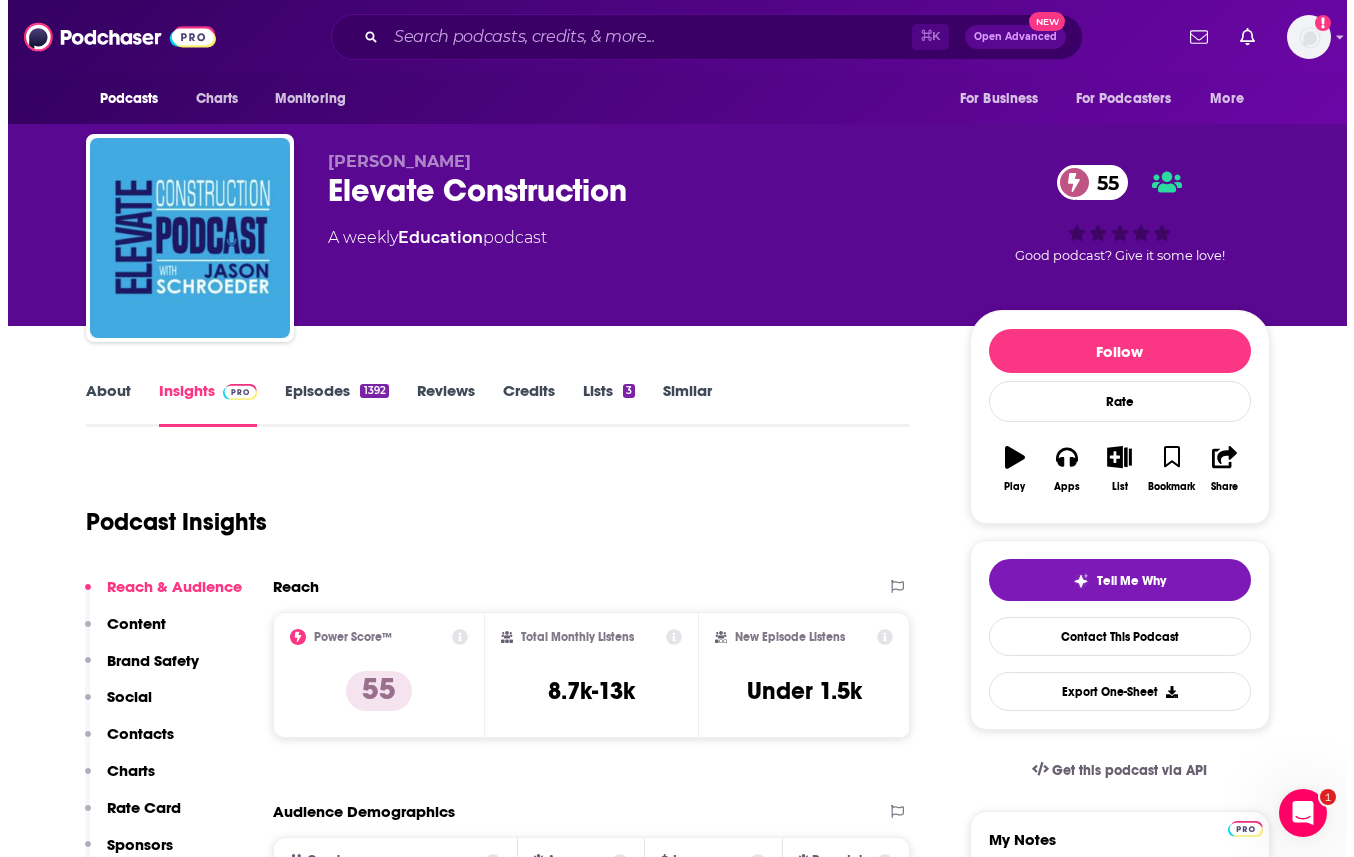 scroll, scrollTop: 0, scrollLeft: 0, axis: both 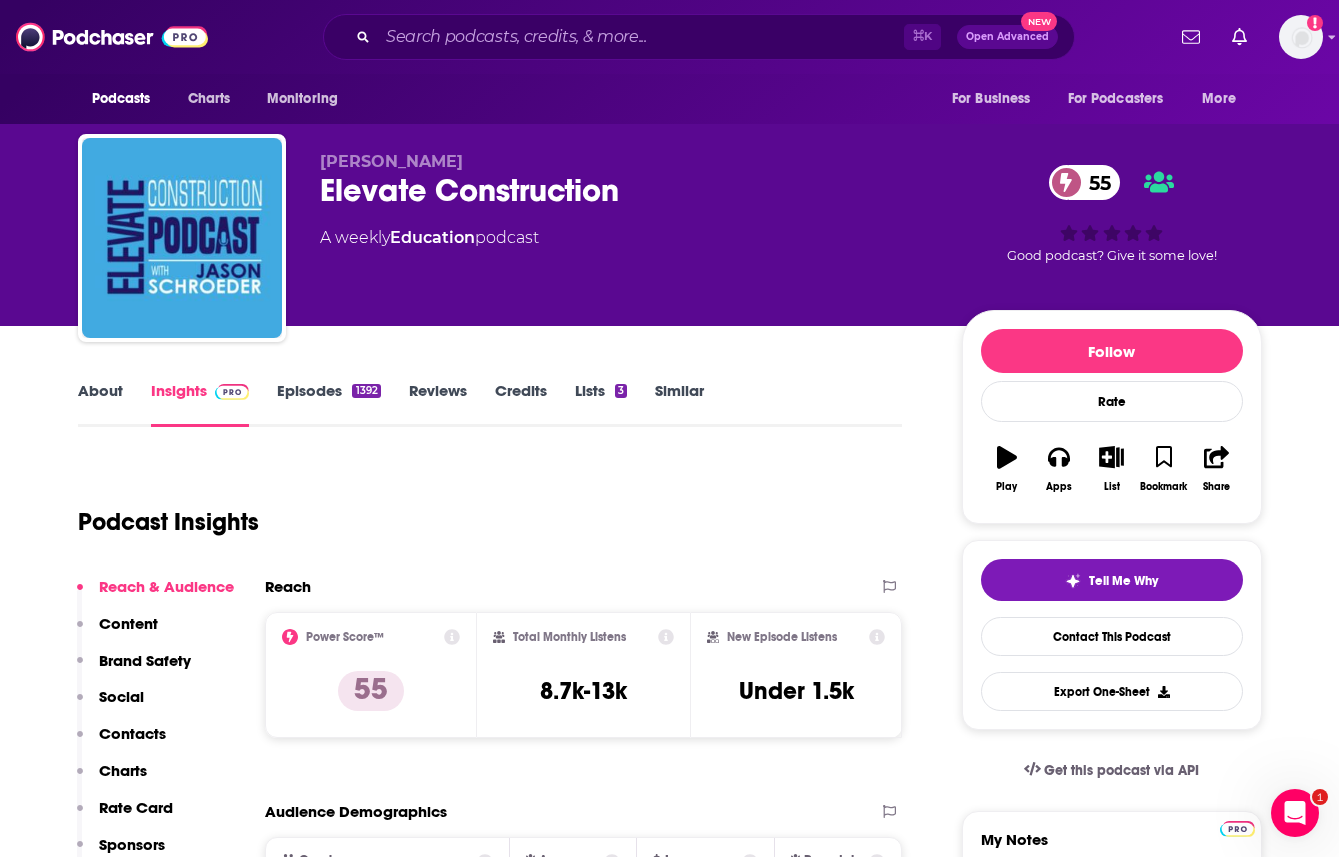 click on "About" at bounding box center (100, 404) 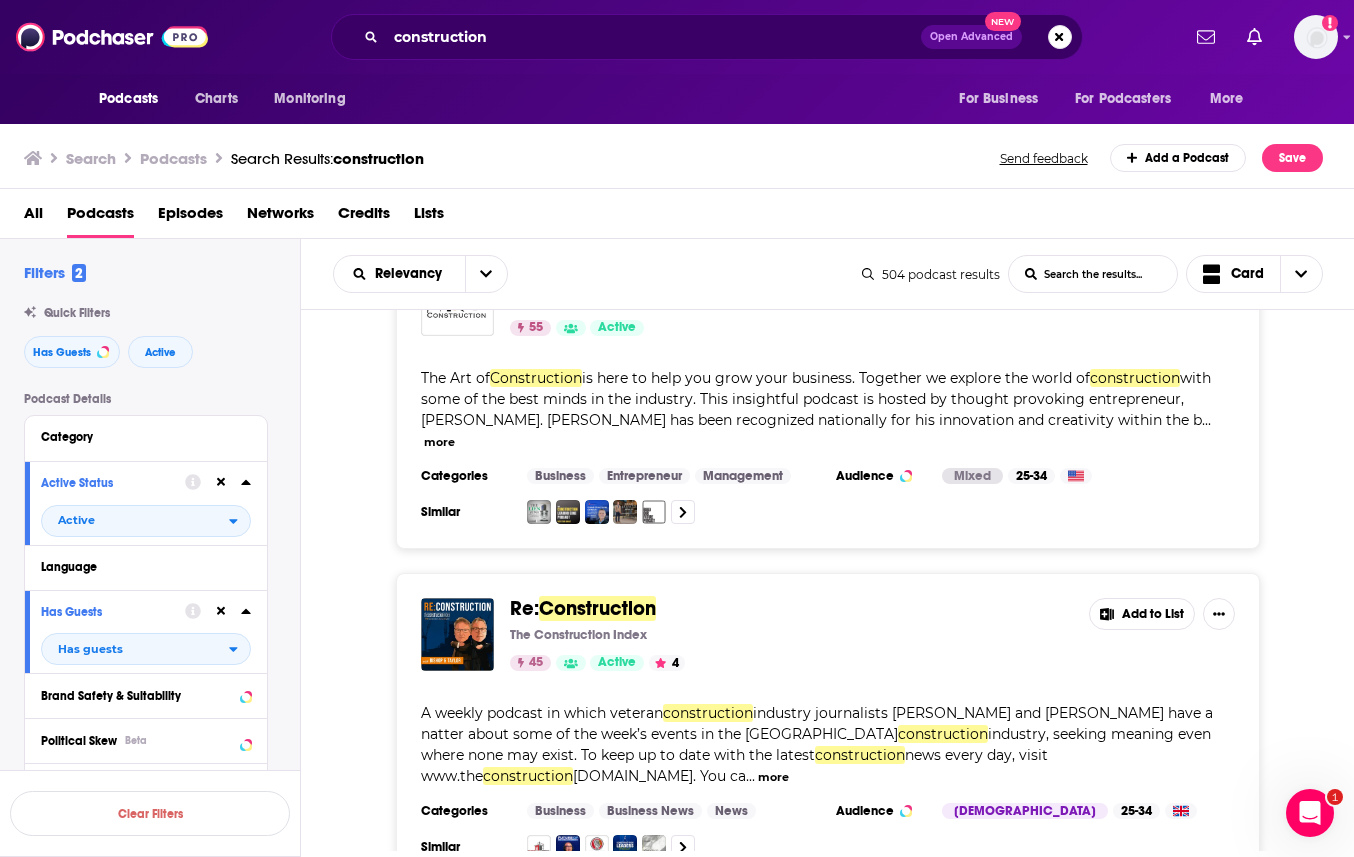 click on "Re: Construction The Construction Index 45 Active 4 Add to List A weekly podcast in which veteran  construction  industry journalists [PERSON_NAME] and [PERSON_NAME] have a natter about some of the week’s events in the UK  construction  industry, seeking meaning even where none may exist.
To keep up to date with the latest  construction  news every day, visit www.the construction [DOMAIN_NAME].
You ca ...   more Categories Business Business News News Audience [DEMOGRAPHIC_DATA] 25-34 Similar Add to List" at bounding box center [828, 728] 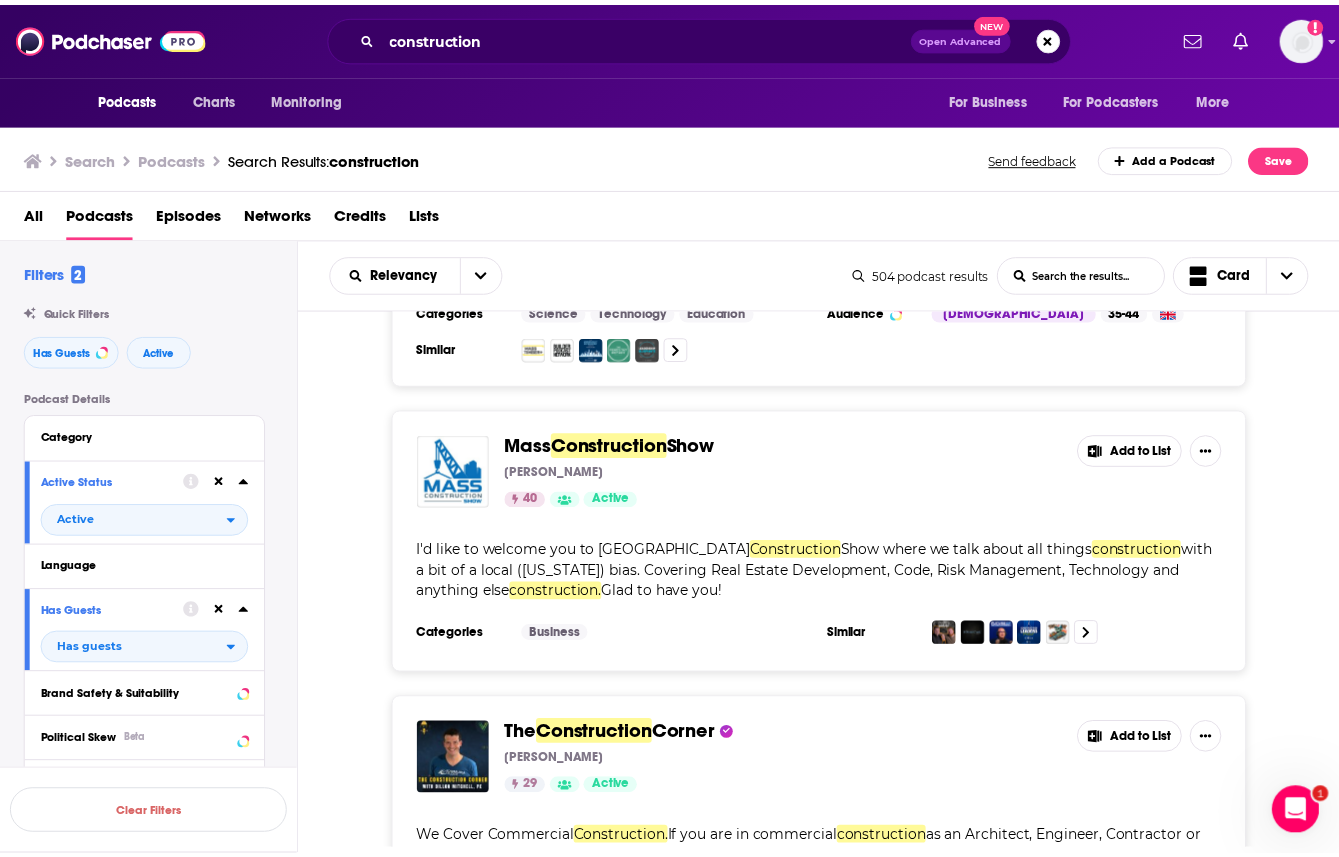 scroll, scrollTop: 3978, scrollLeft: 0, axis: vertical 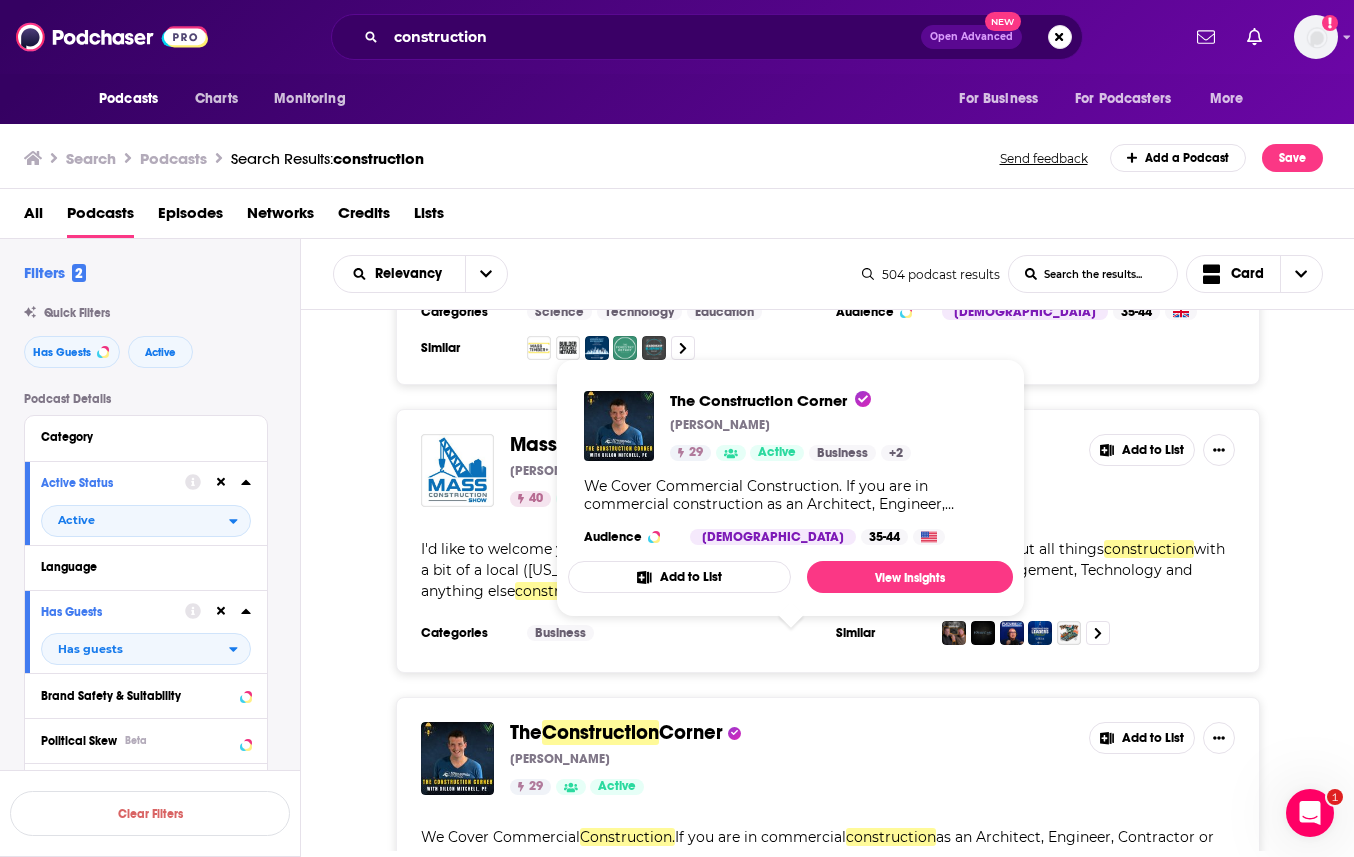 click on "Construction" at bounding box center (600, 732) 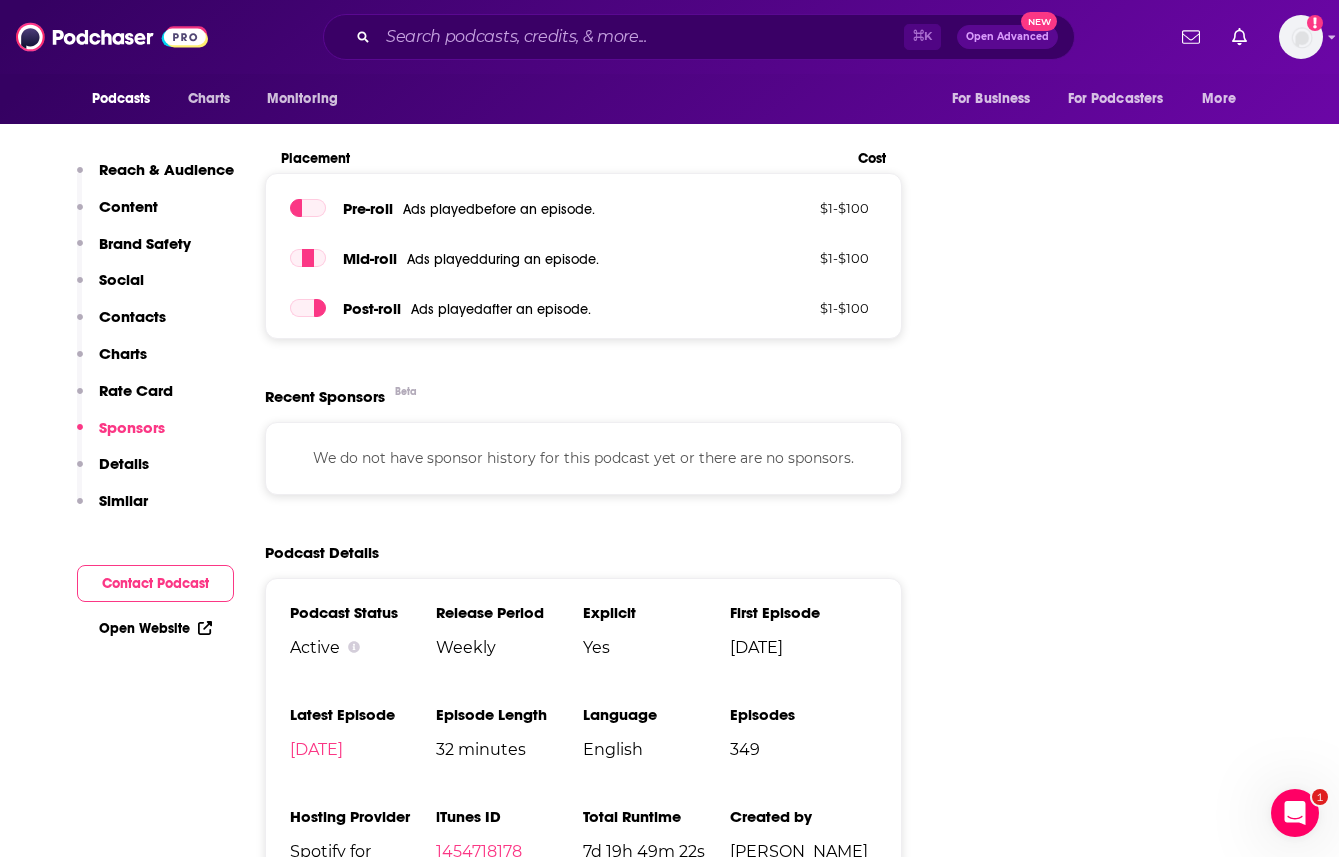 scroll, scrollTop: 2378, scrollLeft: 0, axis: vertical 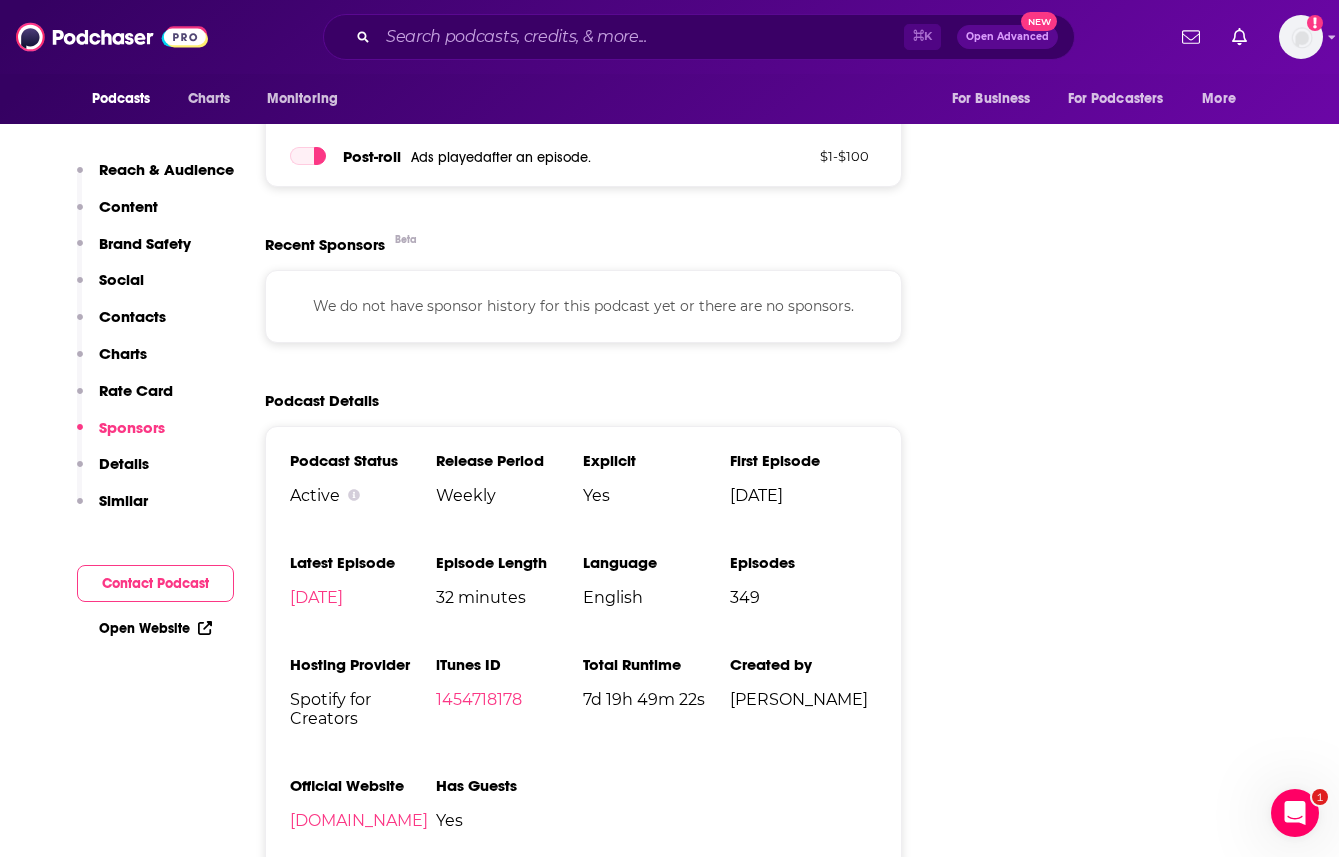 click on "Open Website" at bounding box center (155, 628) 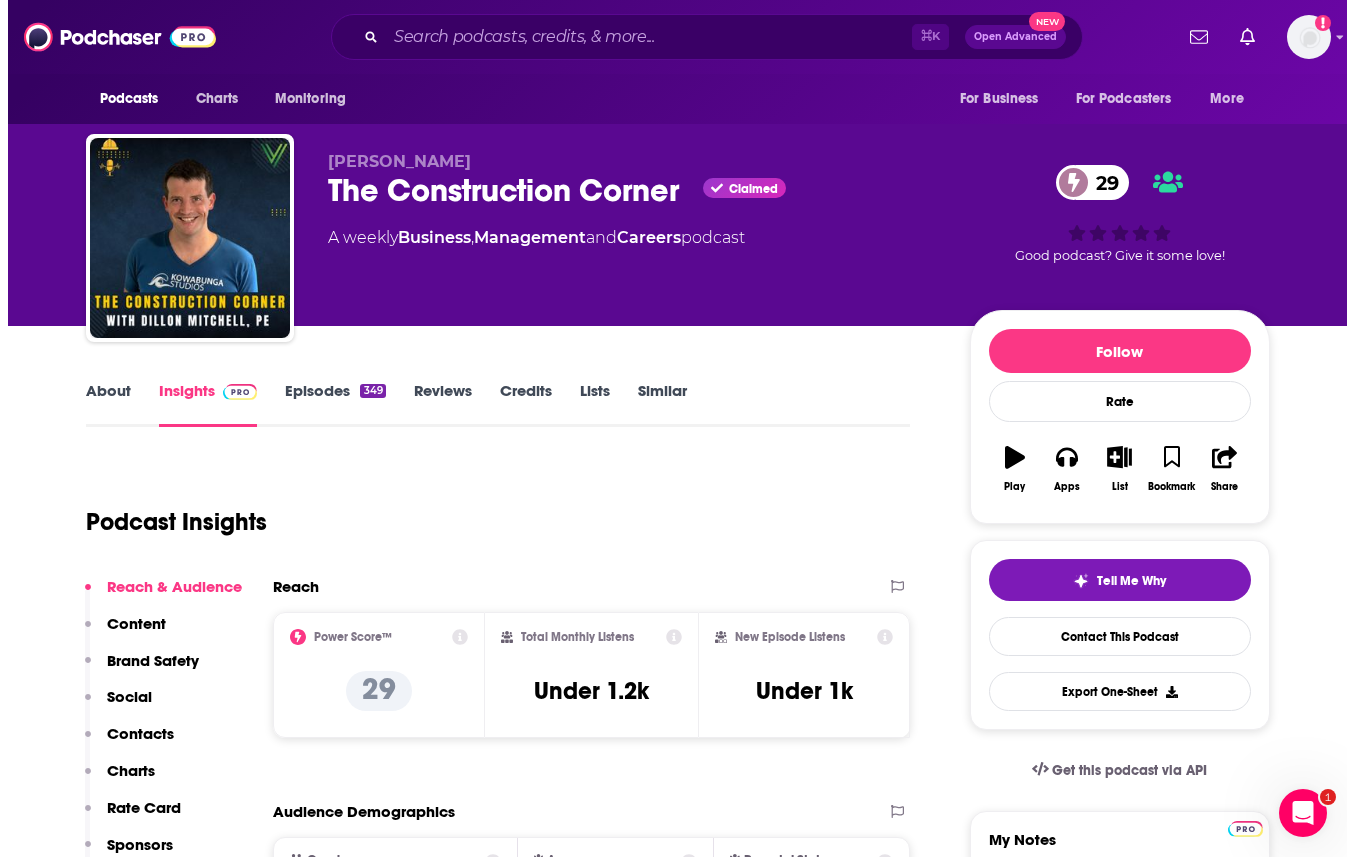 scroll, scrollTop: 0, scrollLeft: 0, axis: both 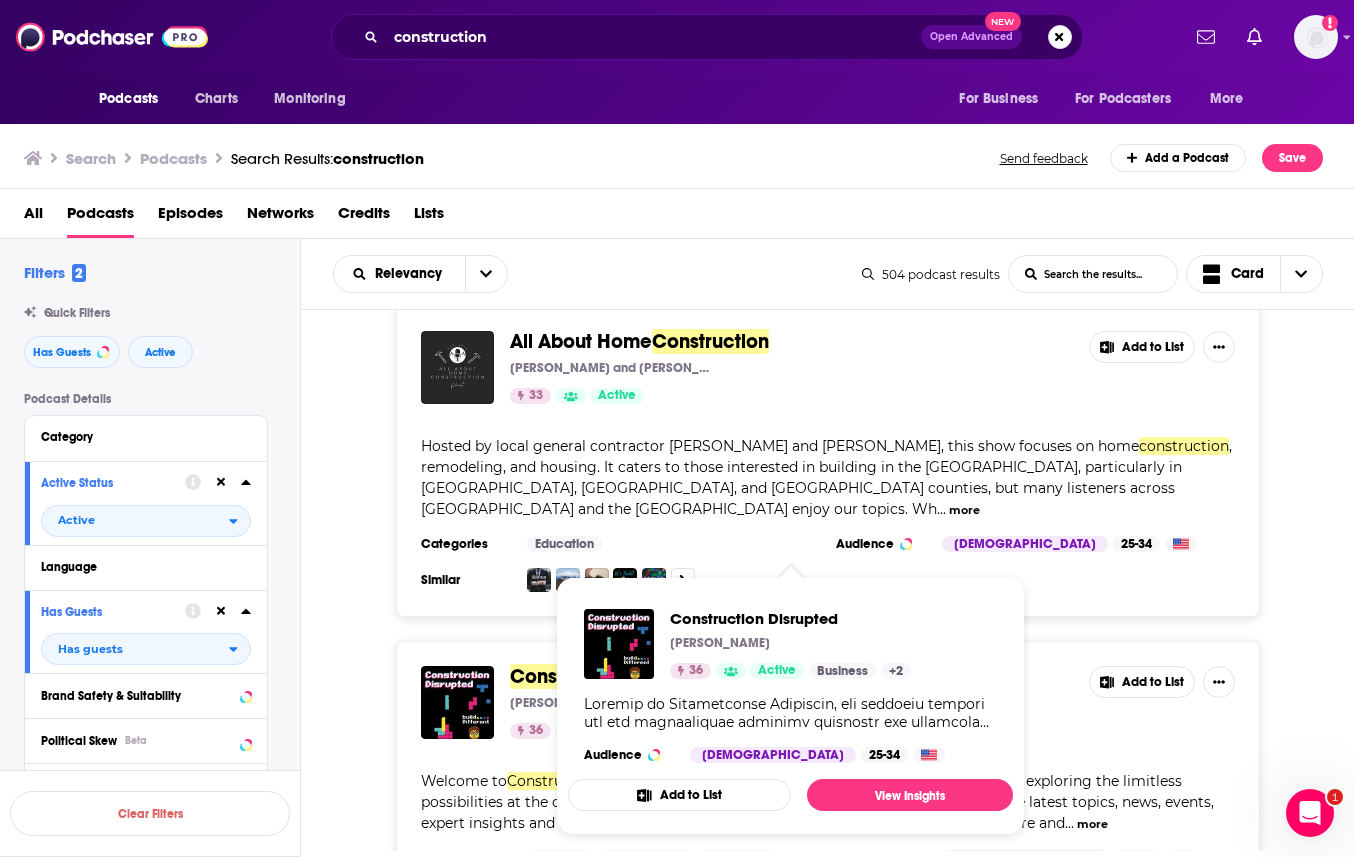 click on "Construction Disrupted [PERSON_NAME] 36 Active Business + 2 Audience [DEMOGRAPHIC_DATA] 25-34 Add to List View Insights" at bounding box center (790, 706) 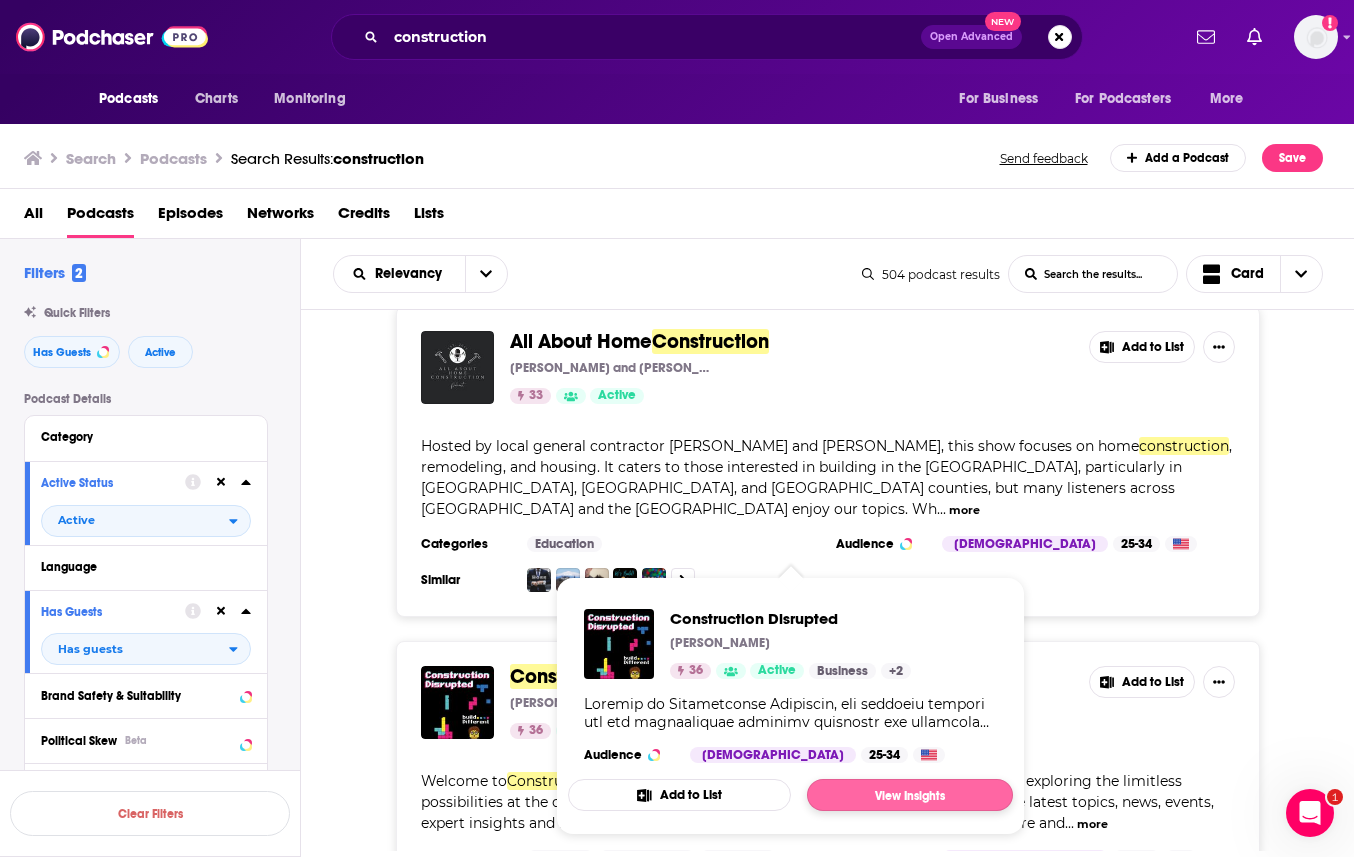 click on "View Insights" at bounding box center [910, 795] 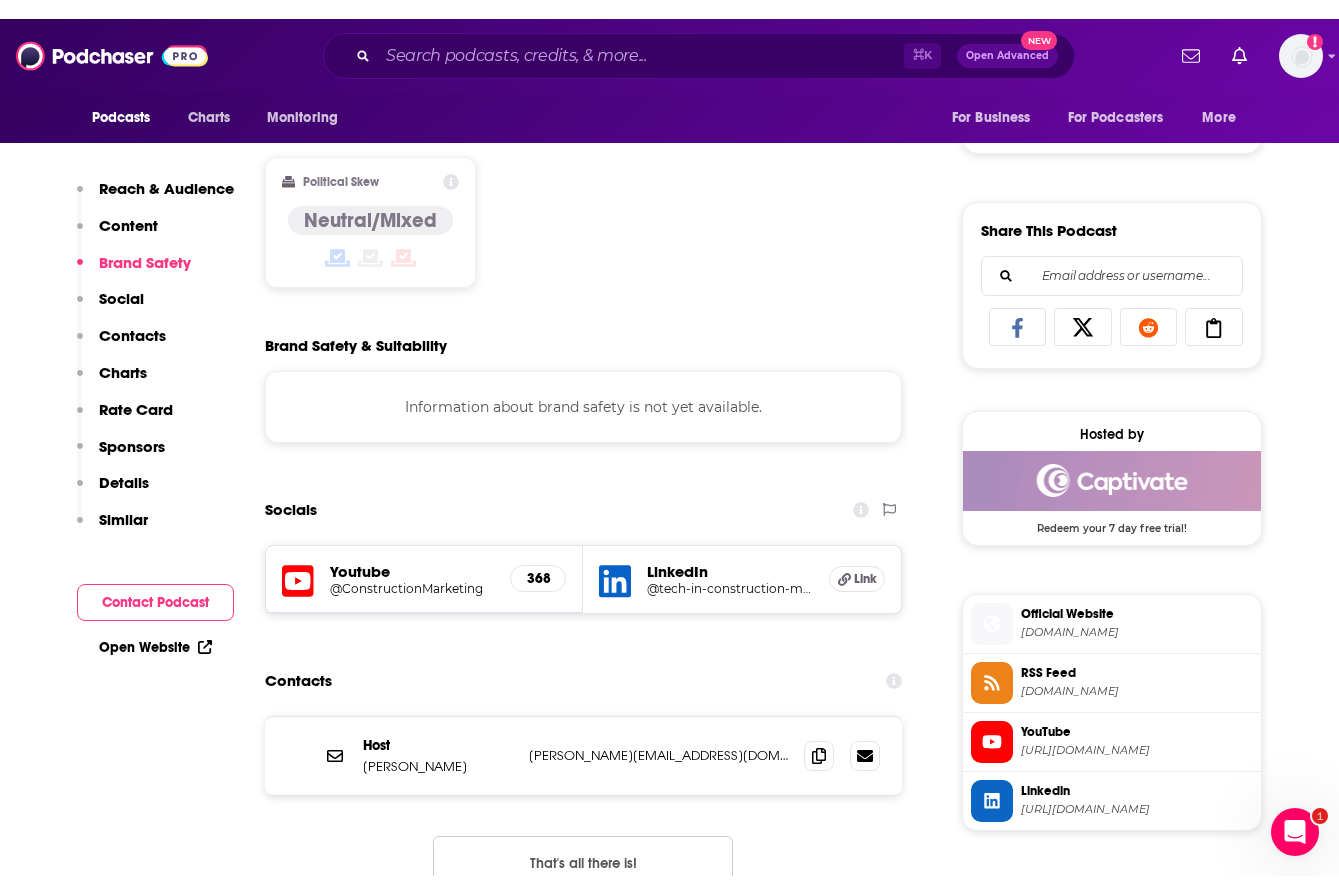 scroll, scrollTop: 1241, scrollLeft: 0, axis: vertical 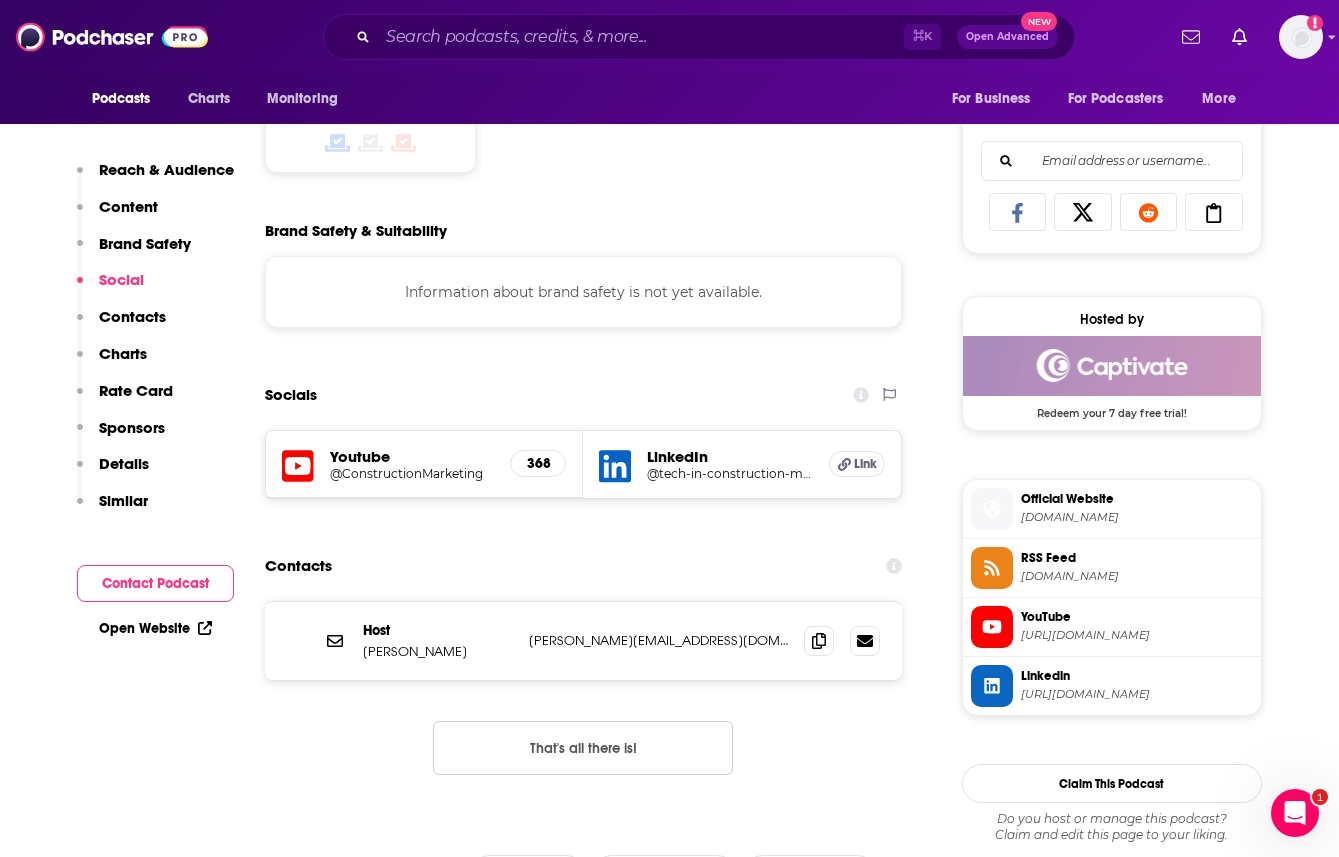 click on "Open Website" at bounding box center (155, 628) 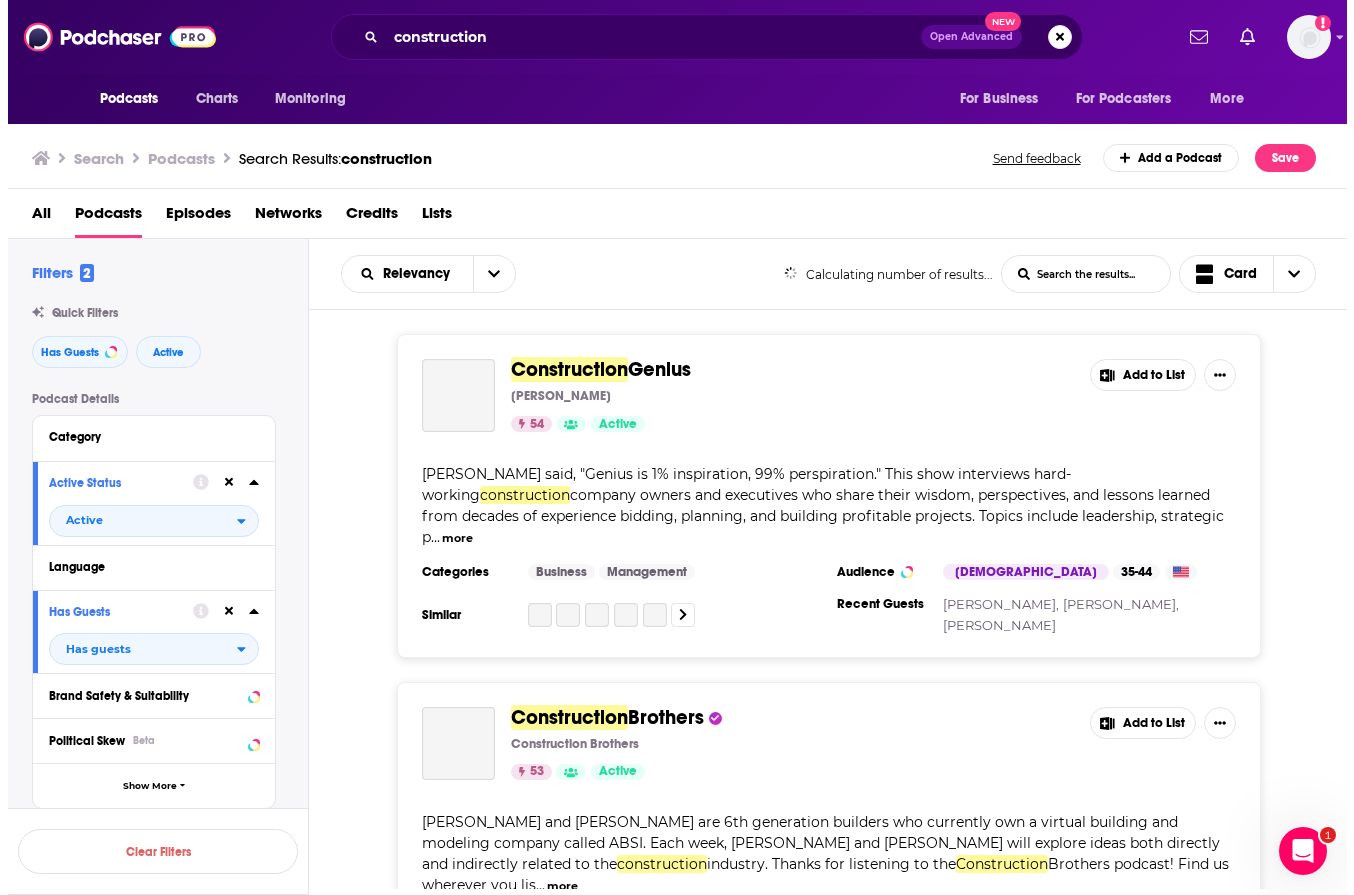 scroll, scrollTop: 0, scrollLeft: 0, axis: both 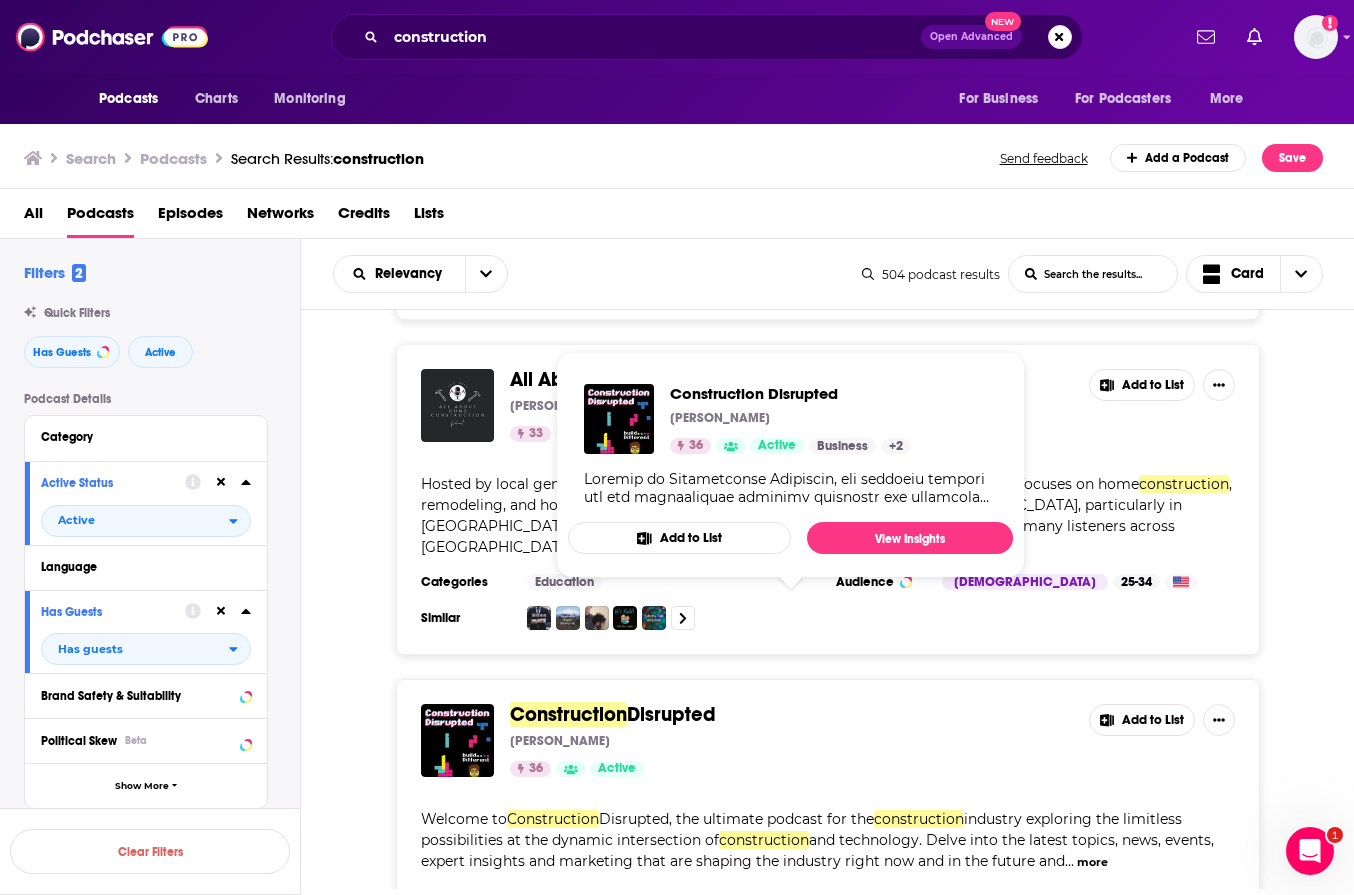 click on "Construction" at bounding box center (568, 714) 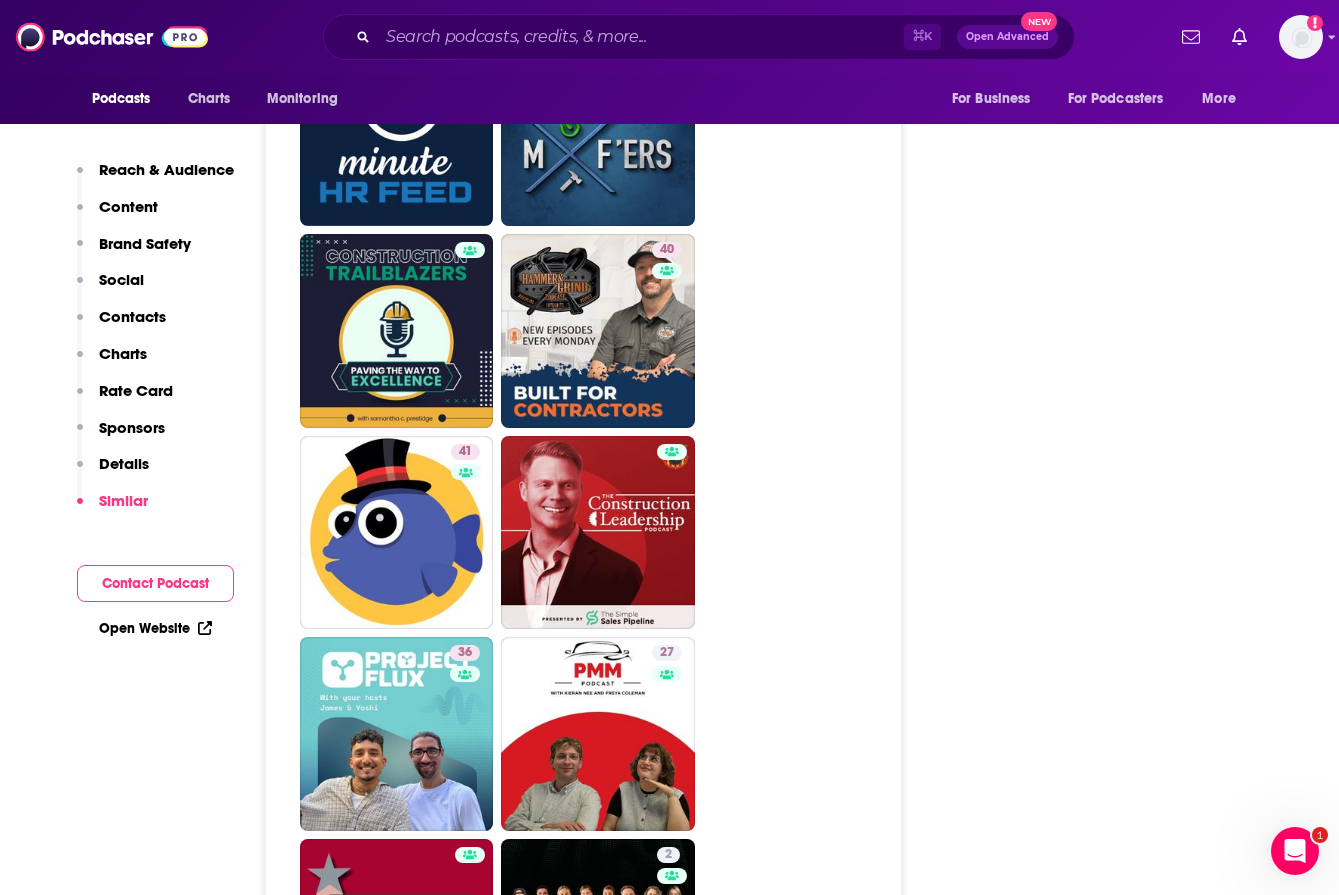 scroll, scrollTop: 4382, scrollLeft: 0, axis: vertical 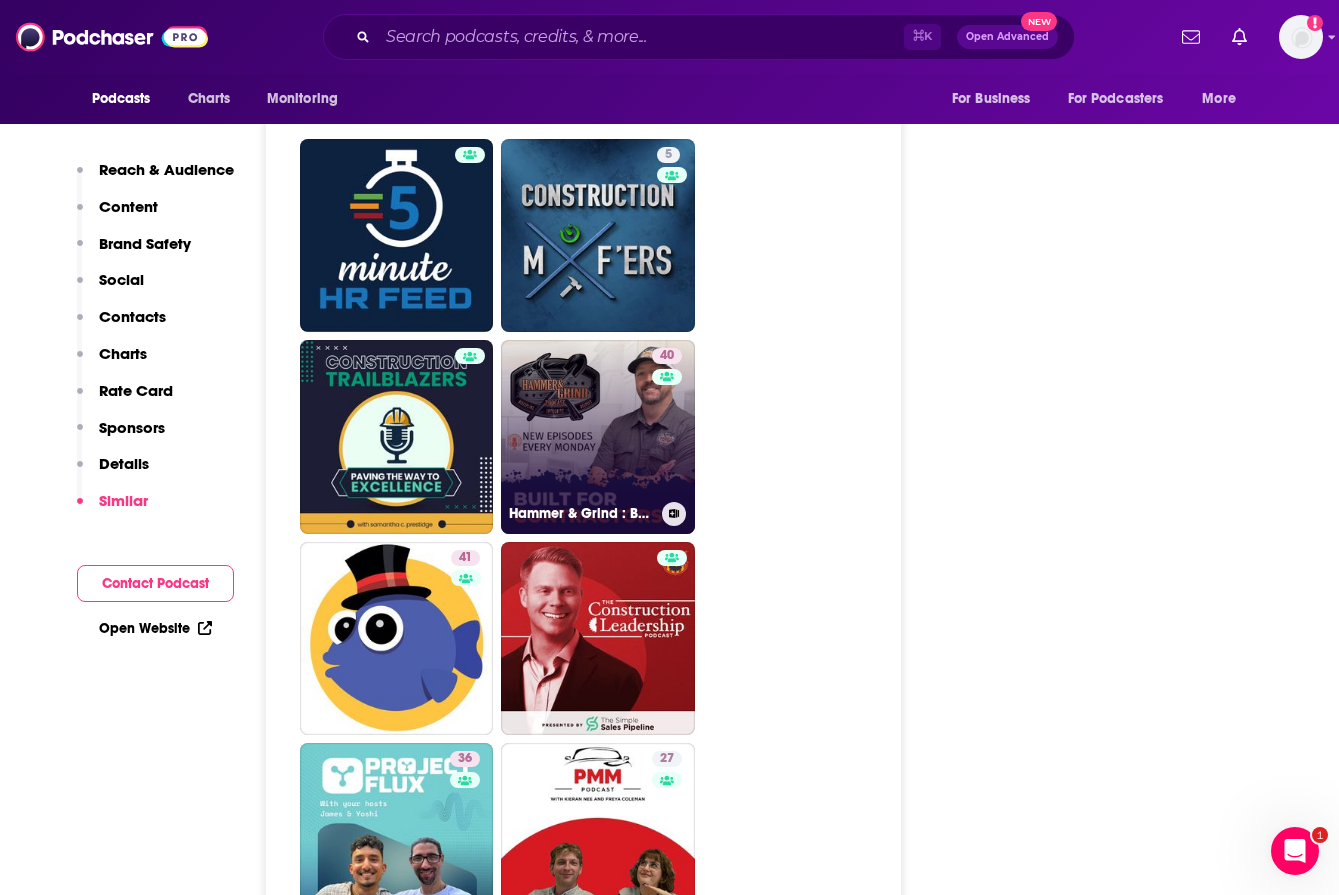 click on "40 Hammer & Grind : Built For Contractors" at bounding box center (598, 437) 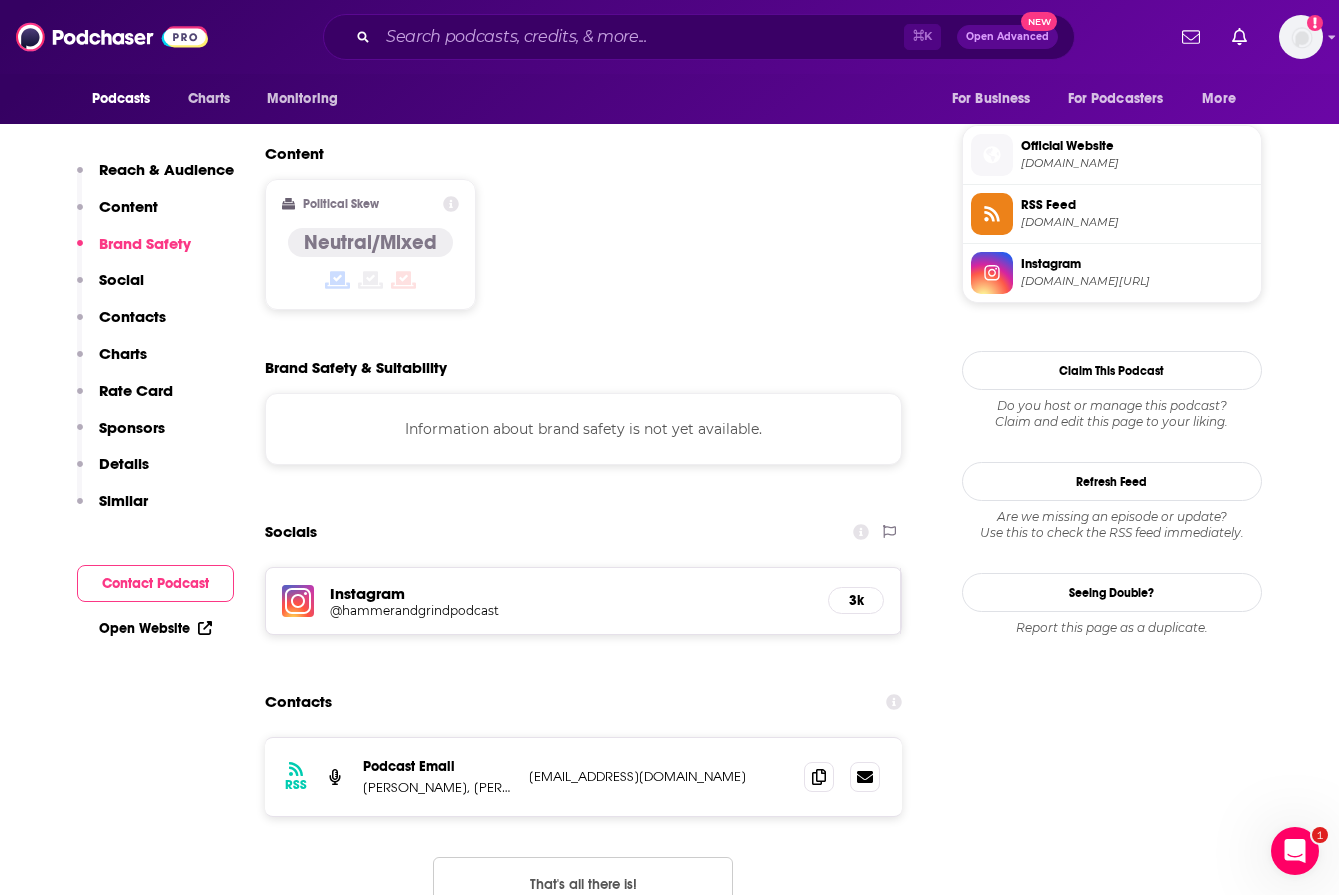 scroll, scrollTop: 1613, scrollLeft: 0, axis: vertical 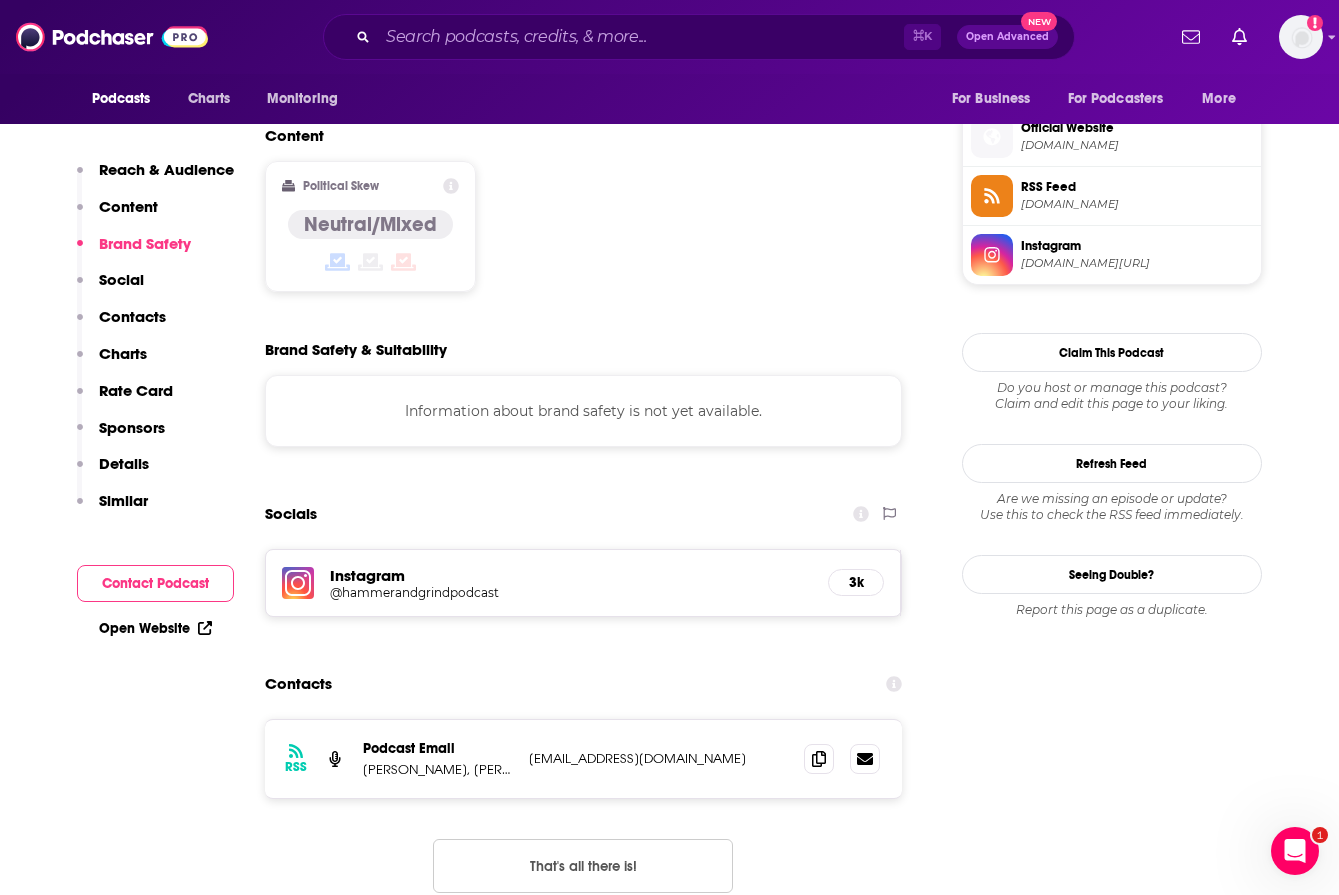 click on "Open Website" at bounding box center (155, 628) 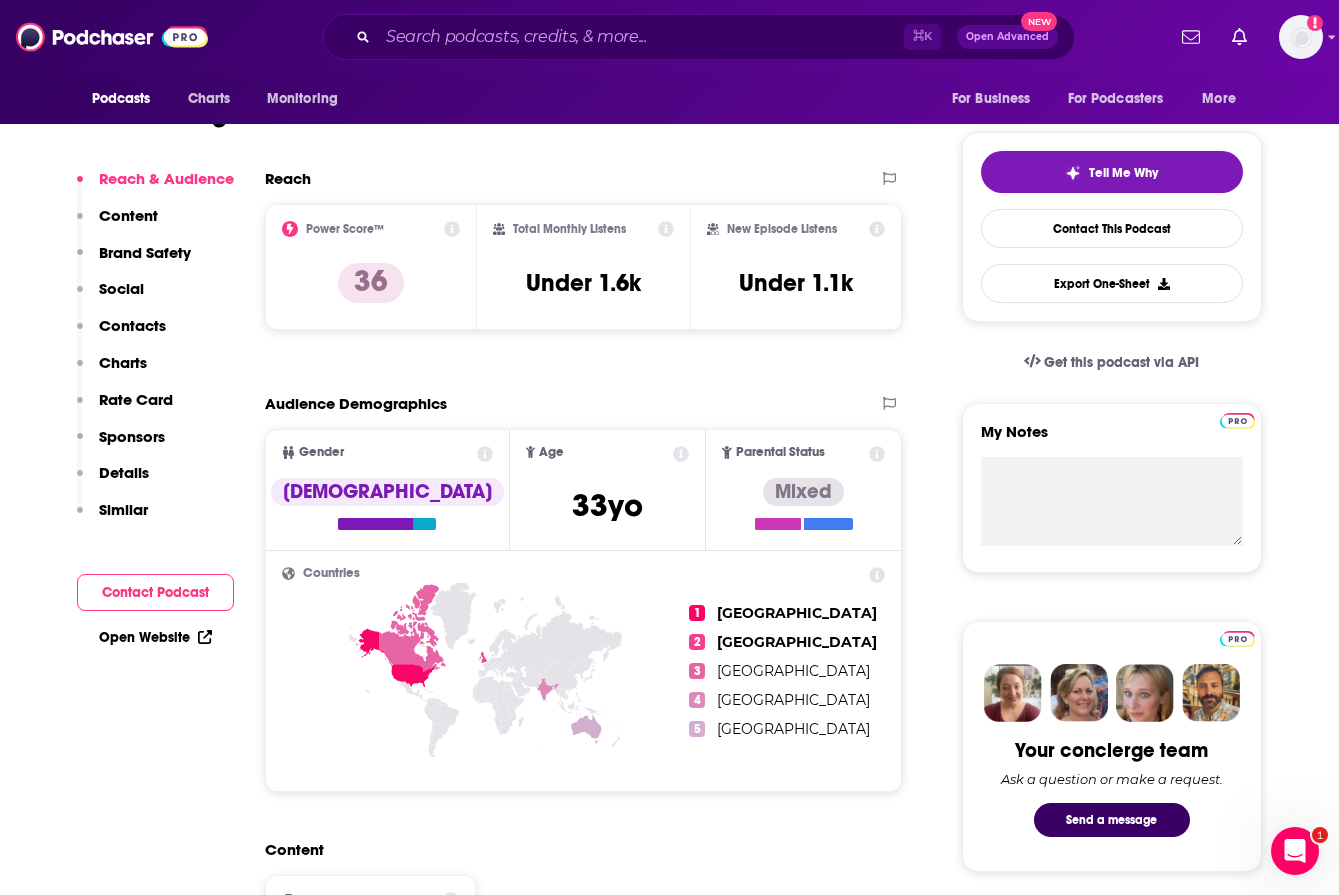 scroll, scrollTop: 448, scrollLeft: 0, axis: vertical 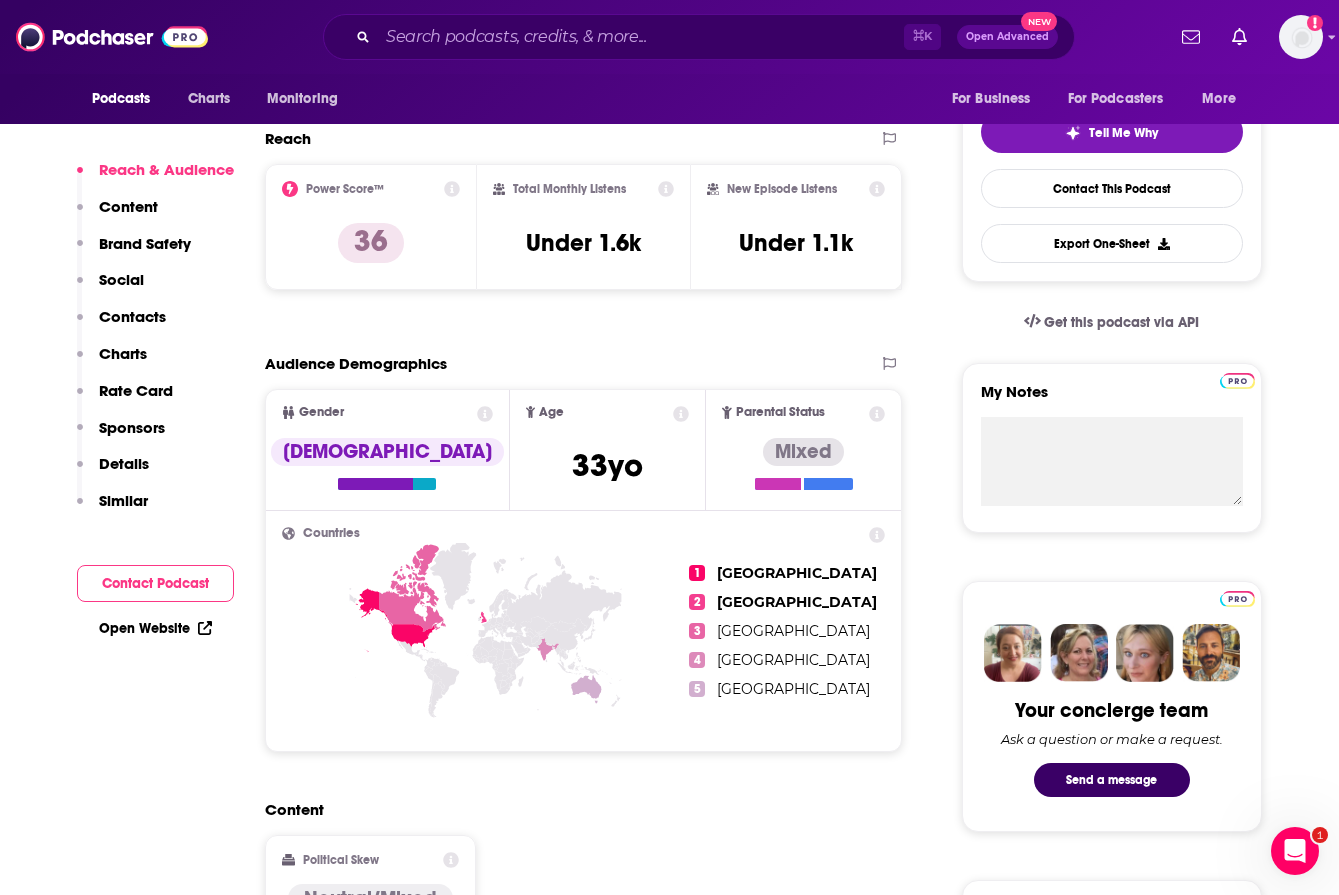 click on "Open Website" at bounding box center (155, 628) 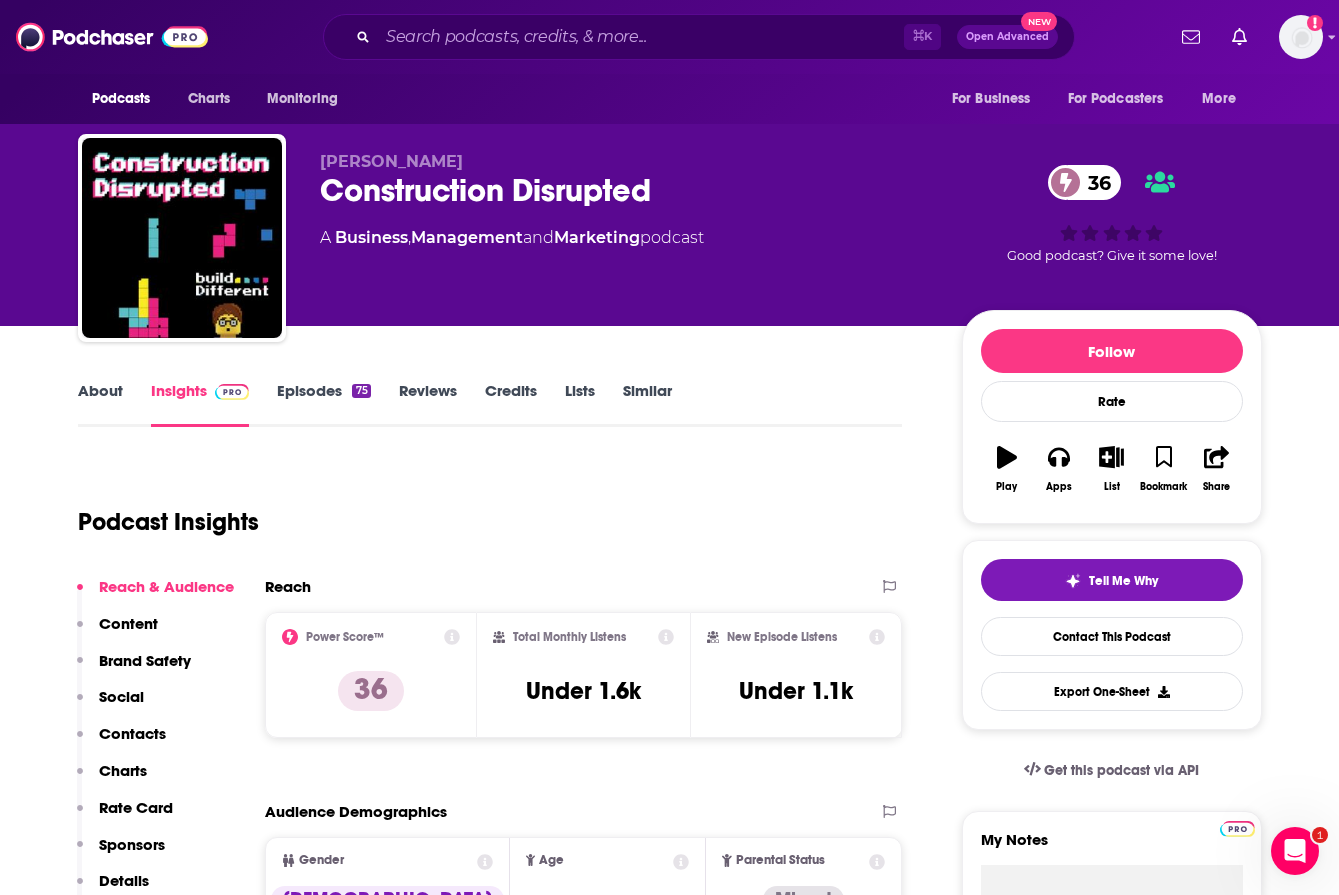 scroll, scrollTop: 0, scrollLeft: 0, axis: both 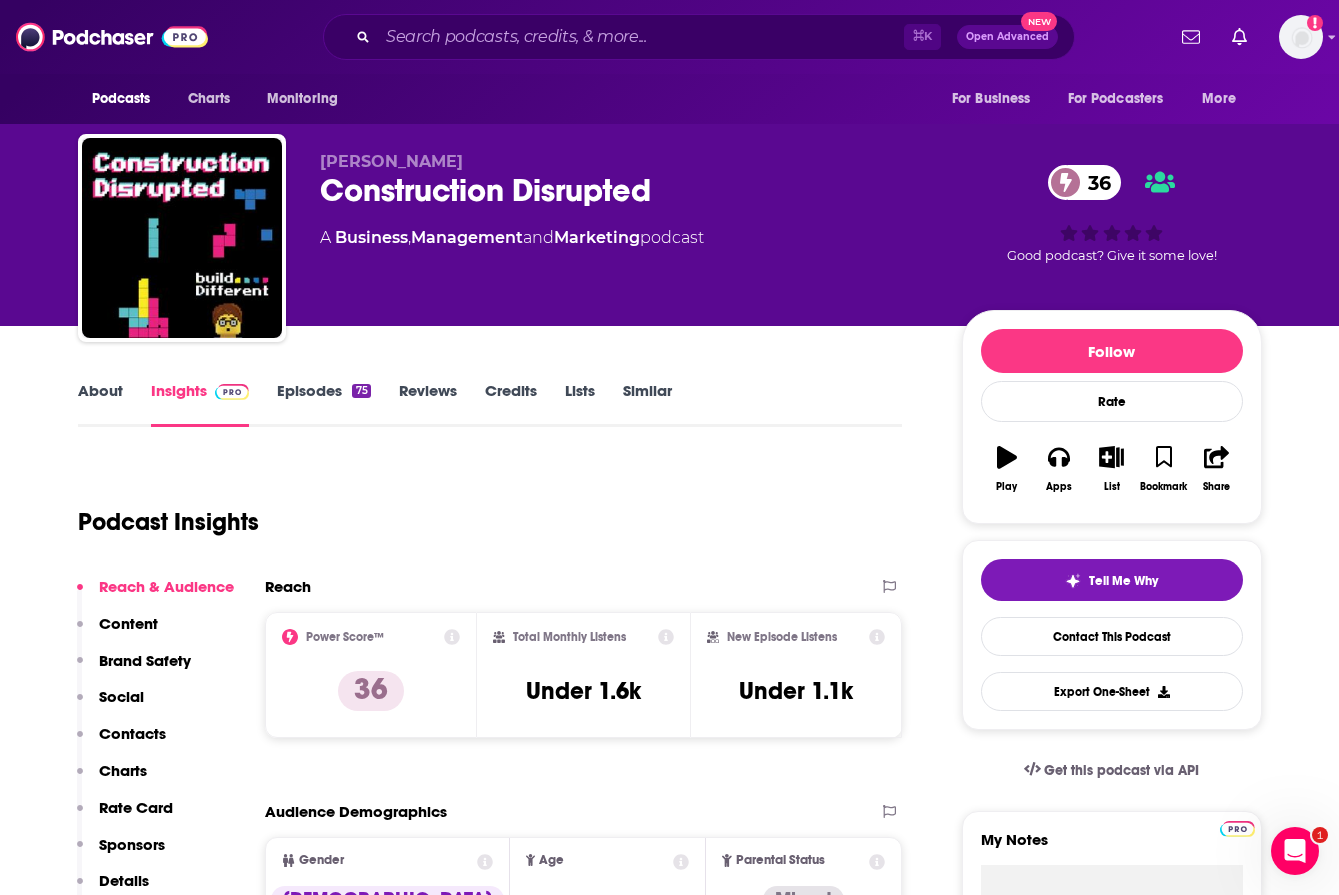 click on "About" at bounding box center [100, 404] 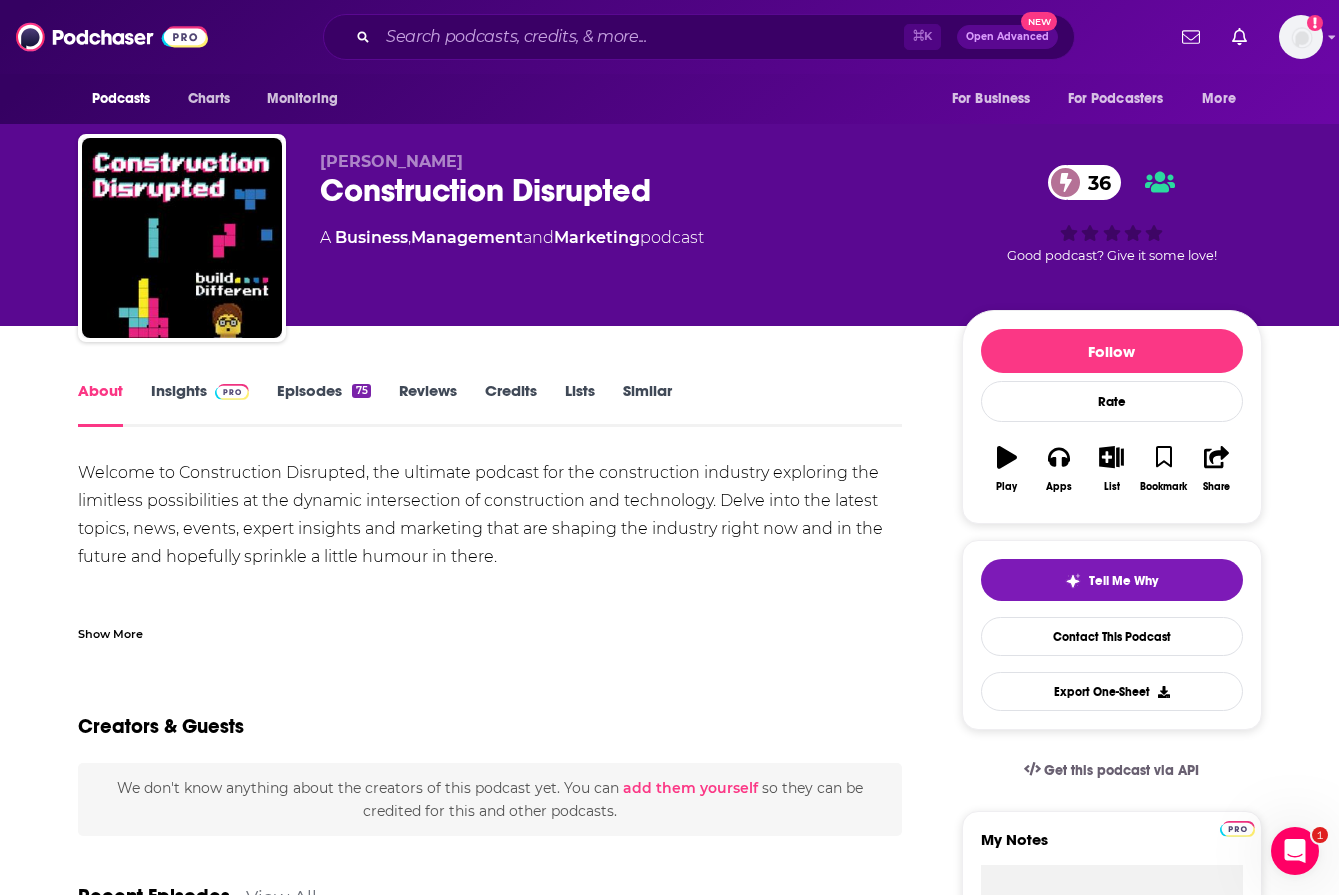scroll, scrollTop: 0, scrollLeft: 0, axis: both 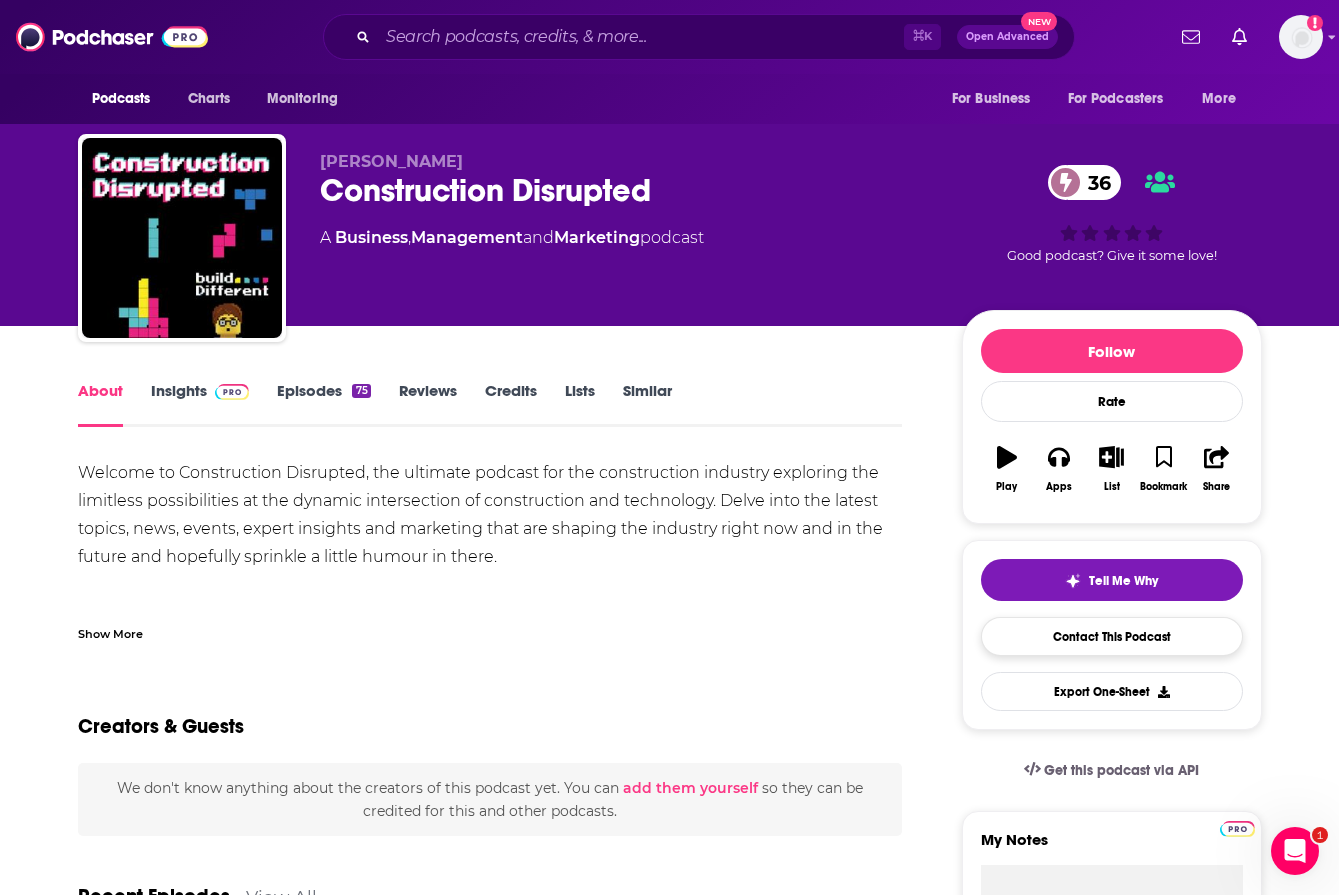 click on "Contact This Podcast" at bounding box center [1112, 636] 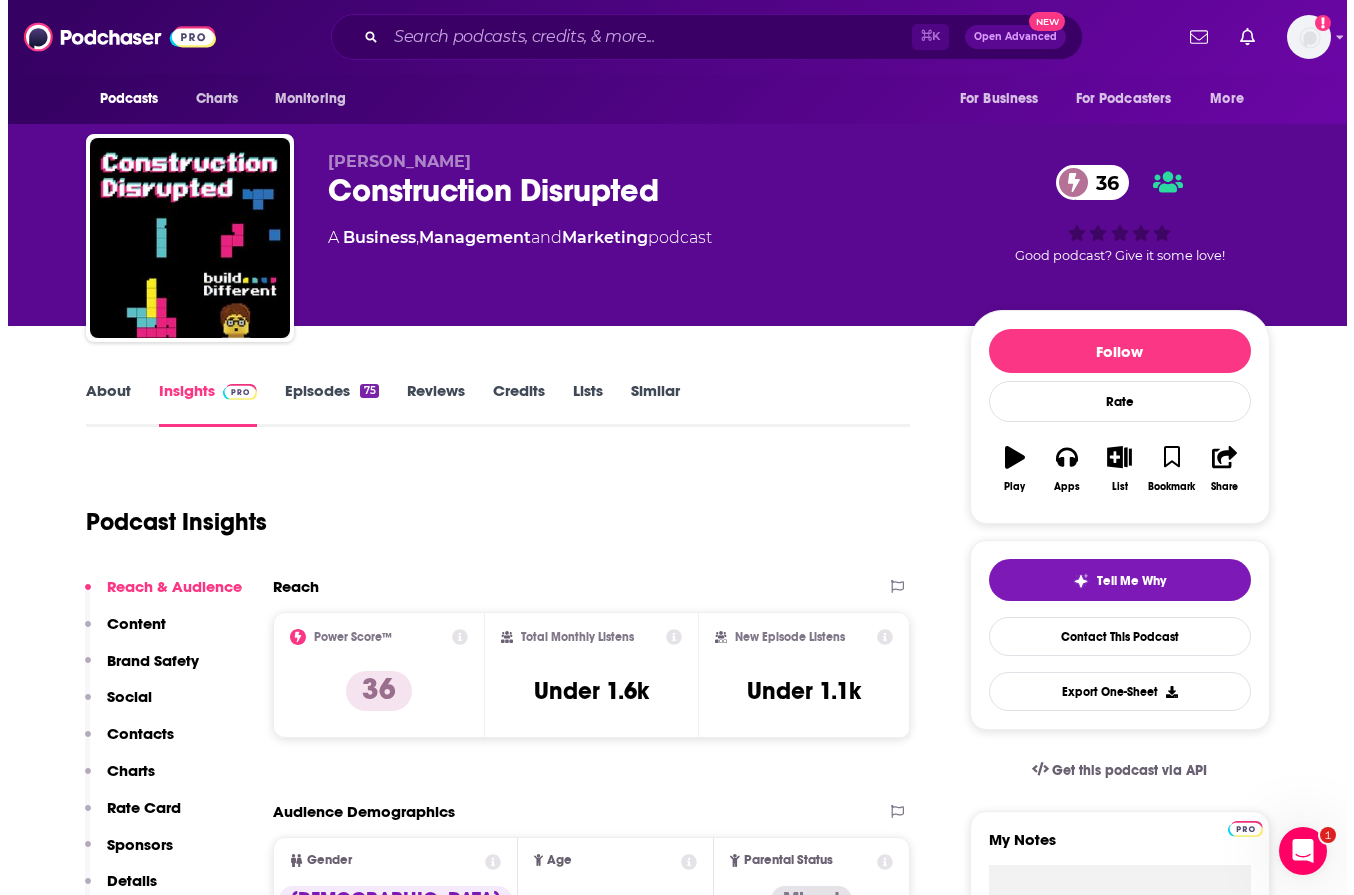 scroll, scrollTop: 0, scrollLeft: 0, axis: both 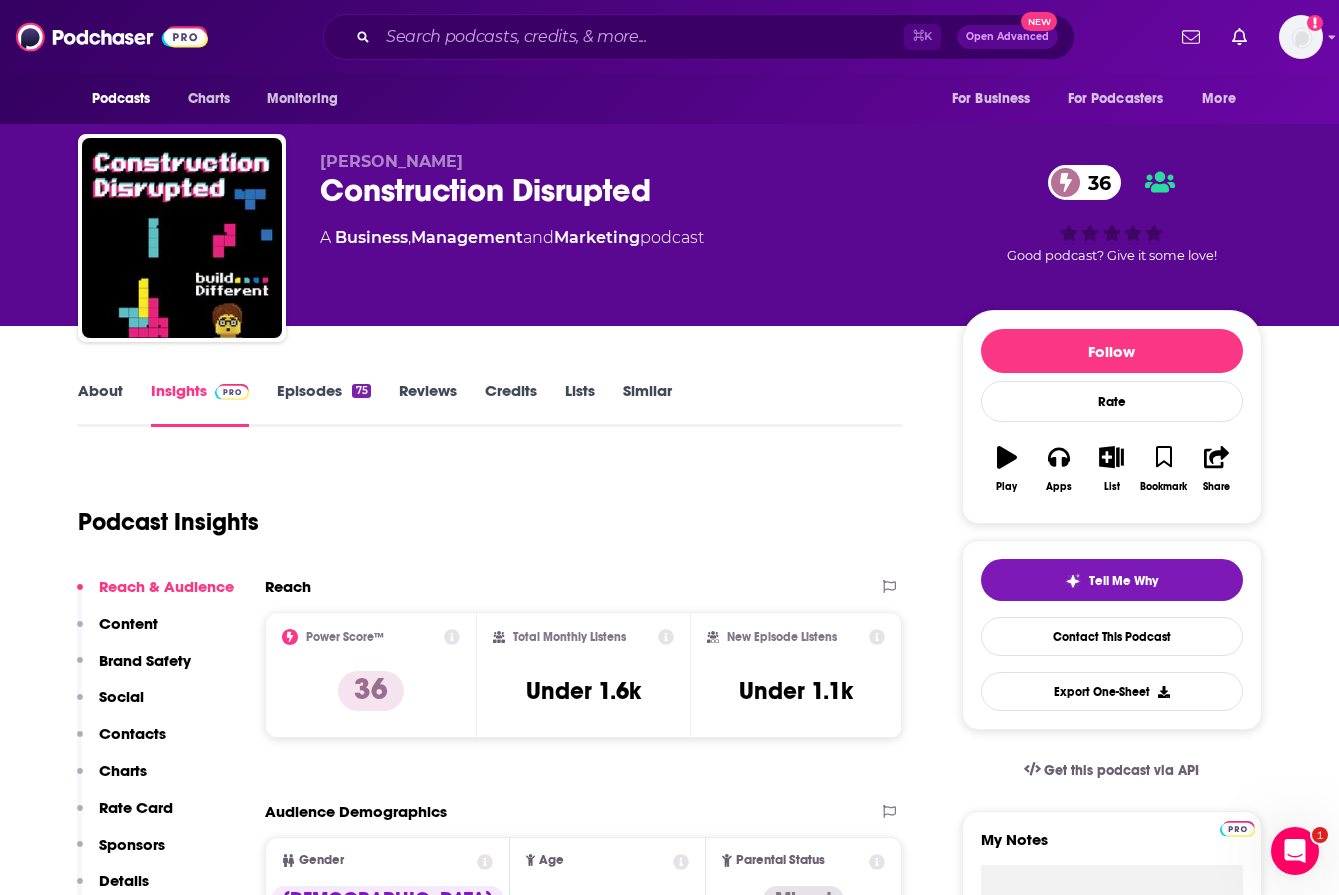 click on "Credits" at bounding box center [511, 404] 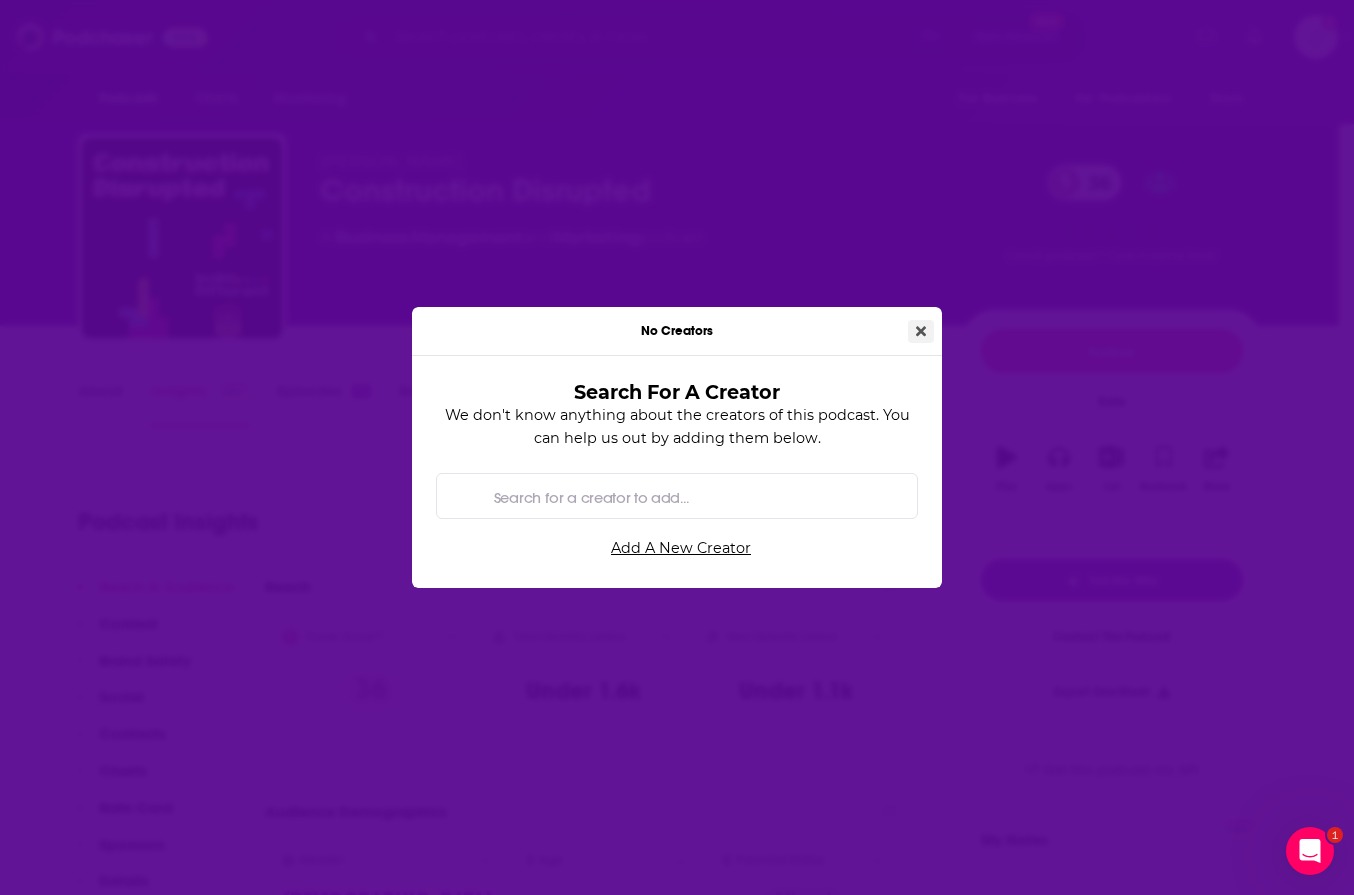 click at bounding box center [921, 331] 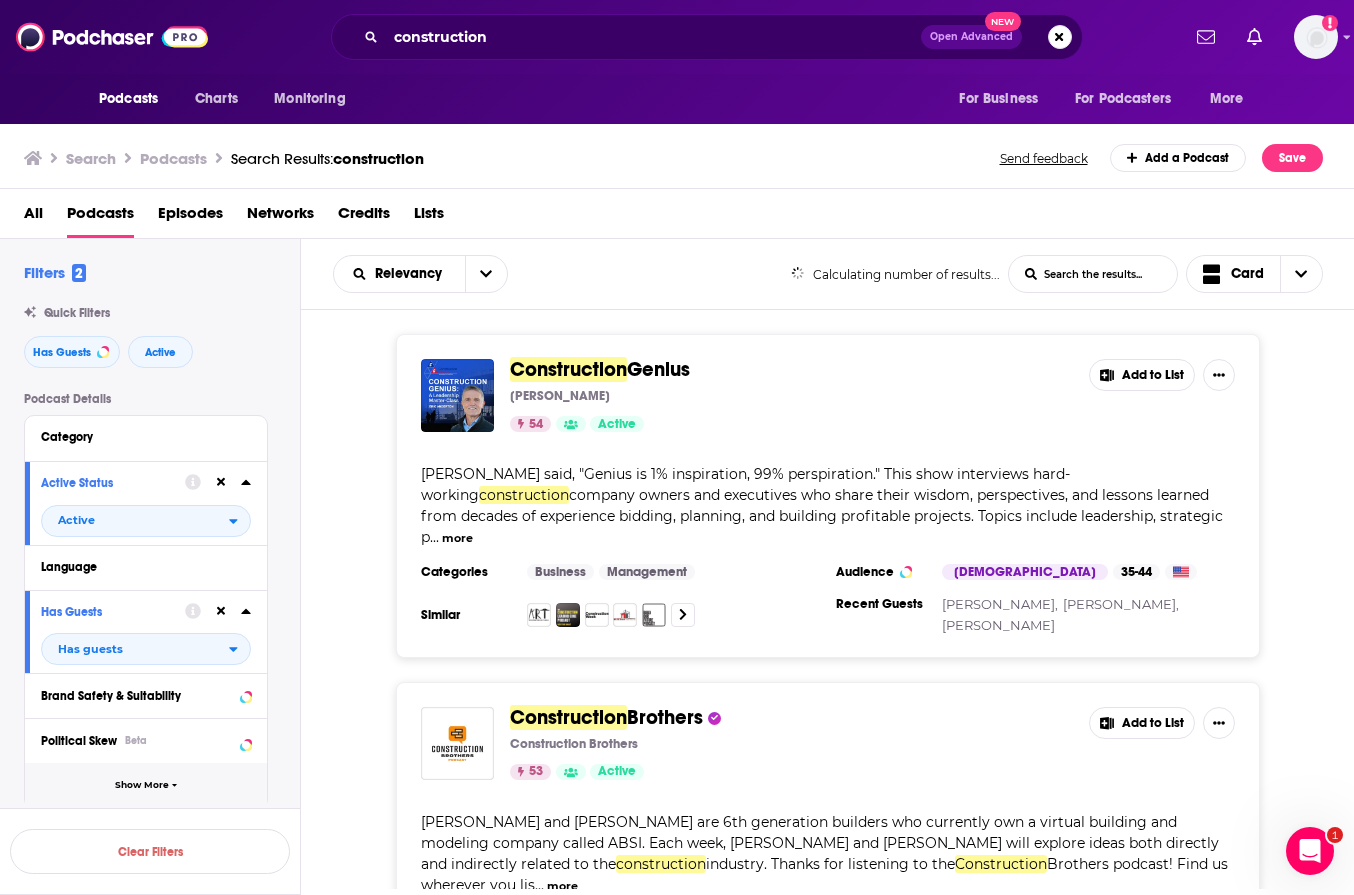 click on "Show More" at bounding box center (142, 785) 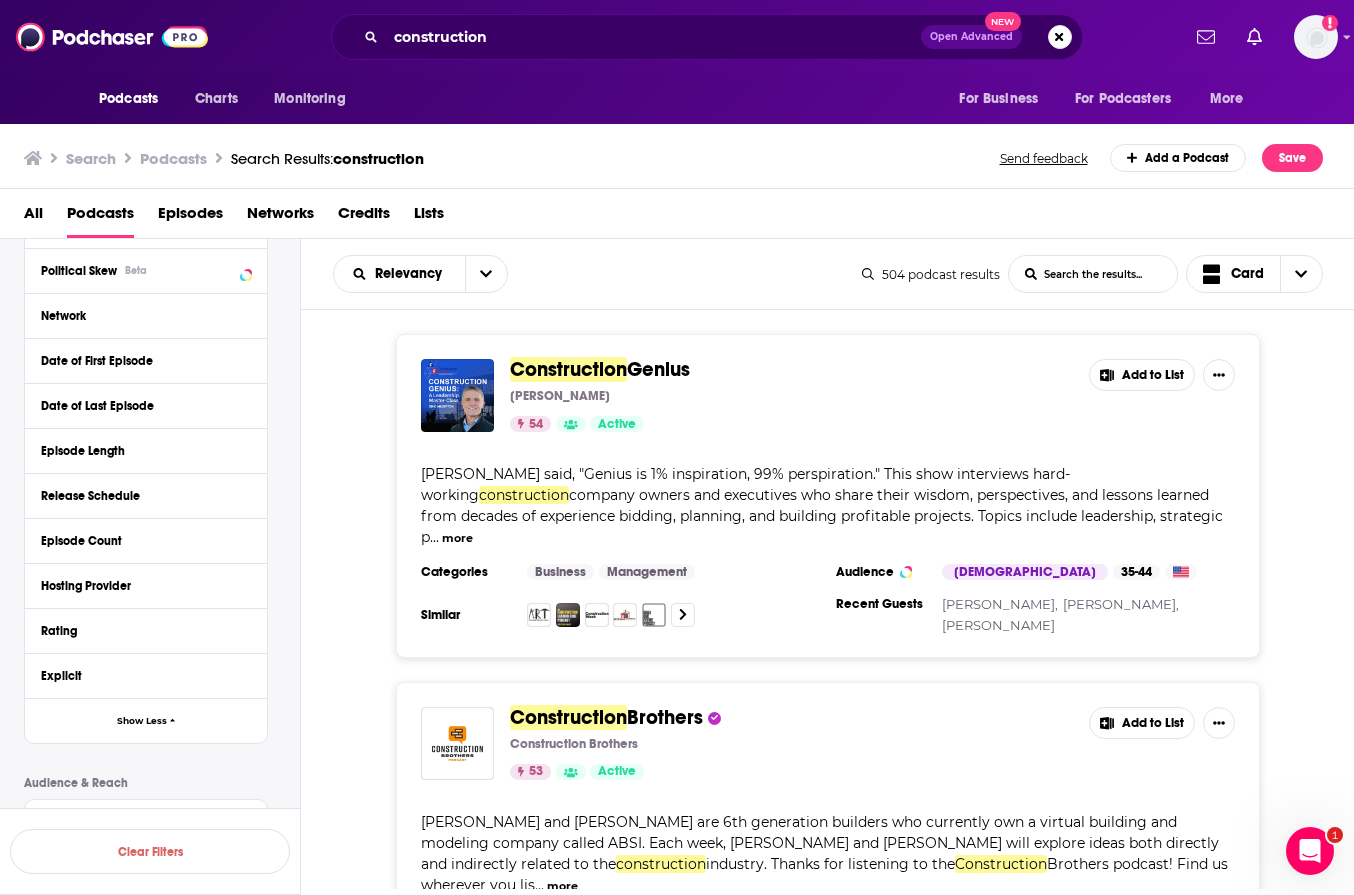 scroll, scrollTop: 283, scrollLeft: 0, axis: vertical 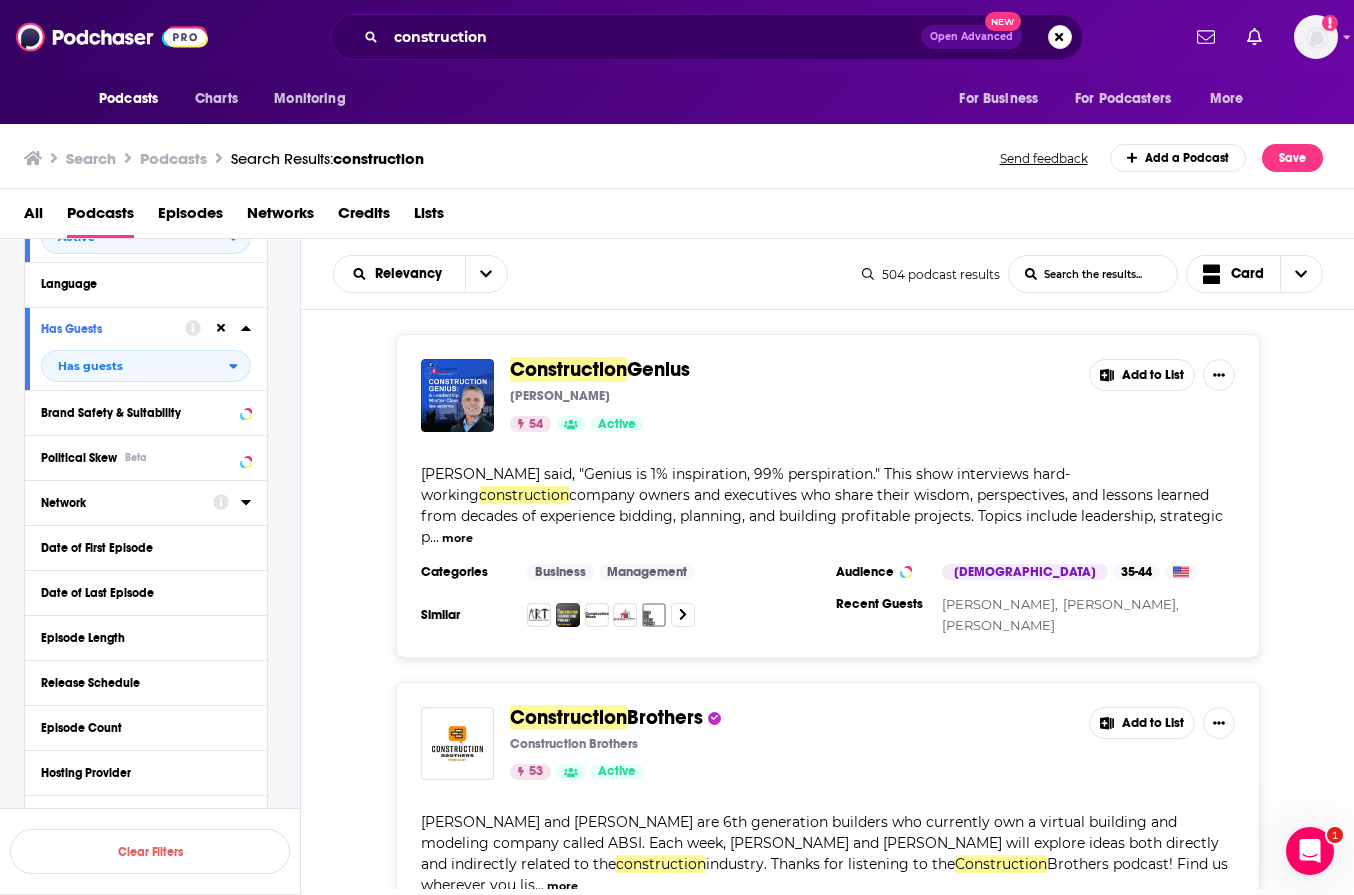 click on "Network" at bounding box center (127, 501) 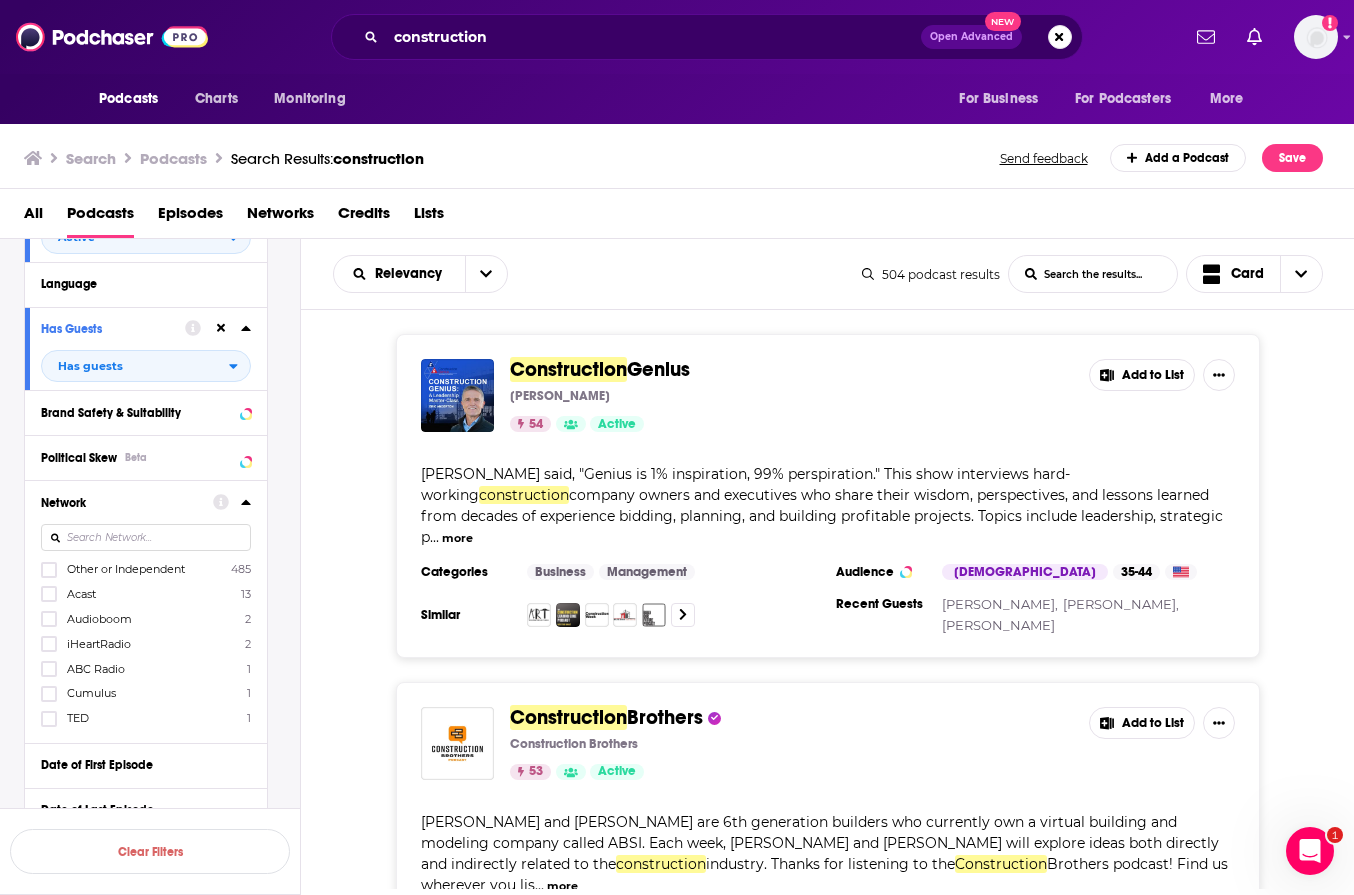 click on "Network" at bounding box center (120, 503) 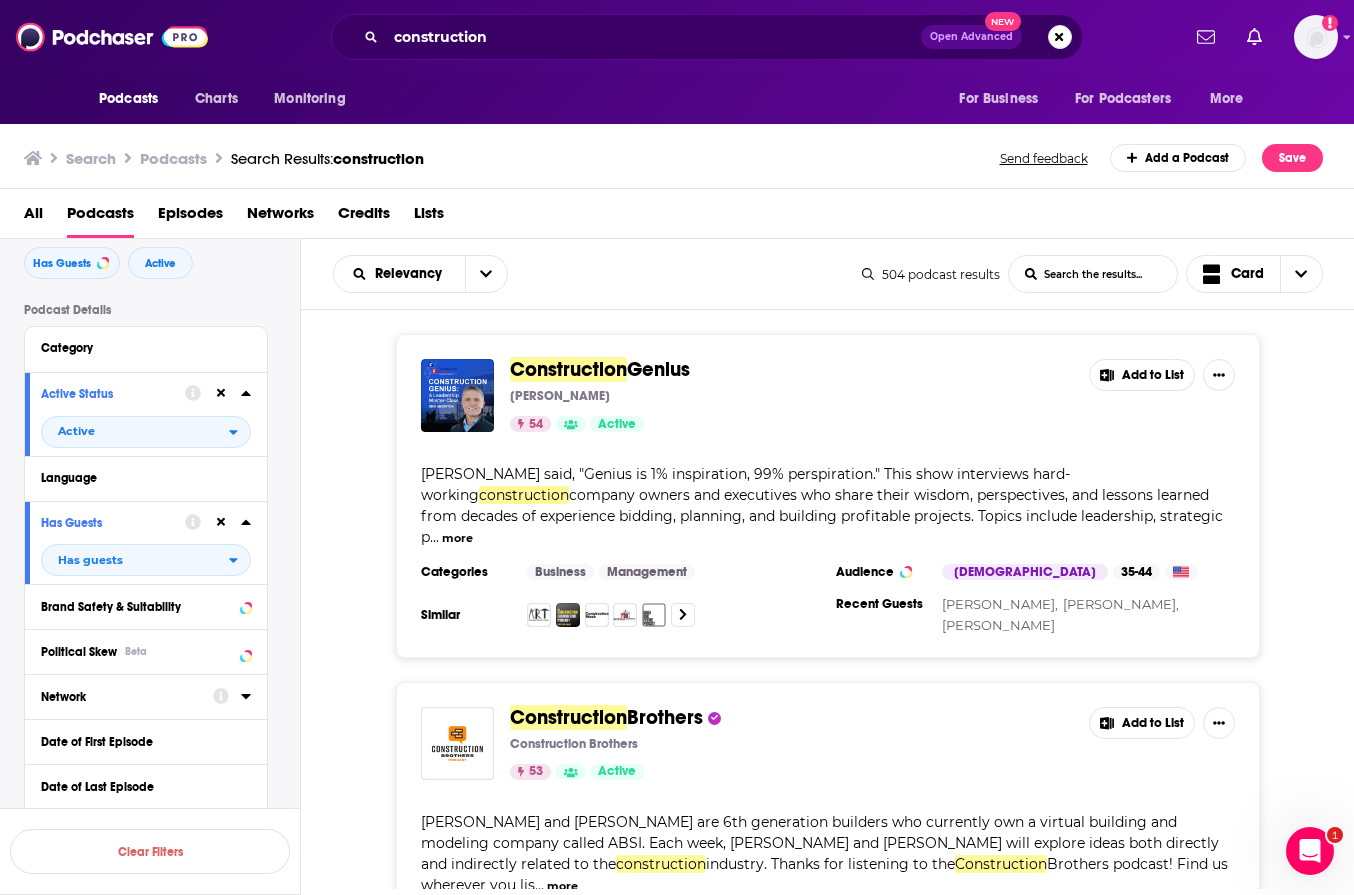 scroll, scrollTop: 85, scrollLeft: 0, axis: vertical 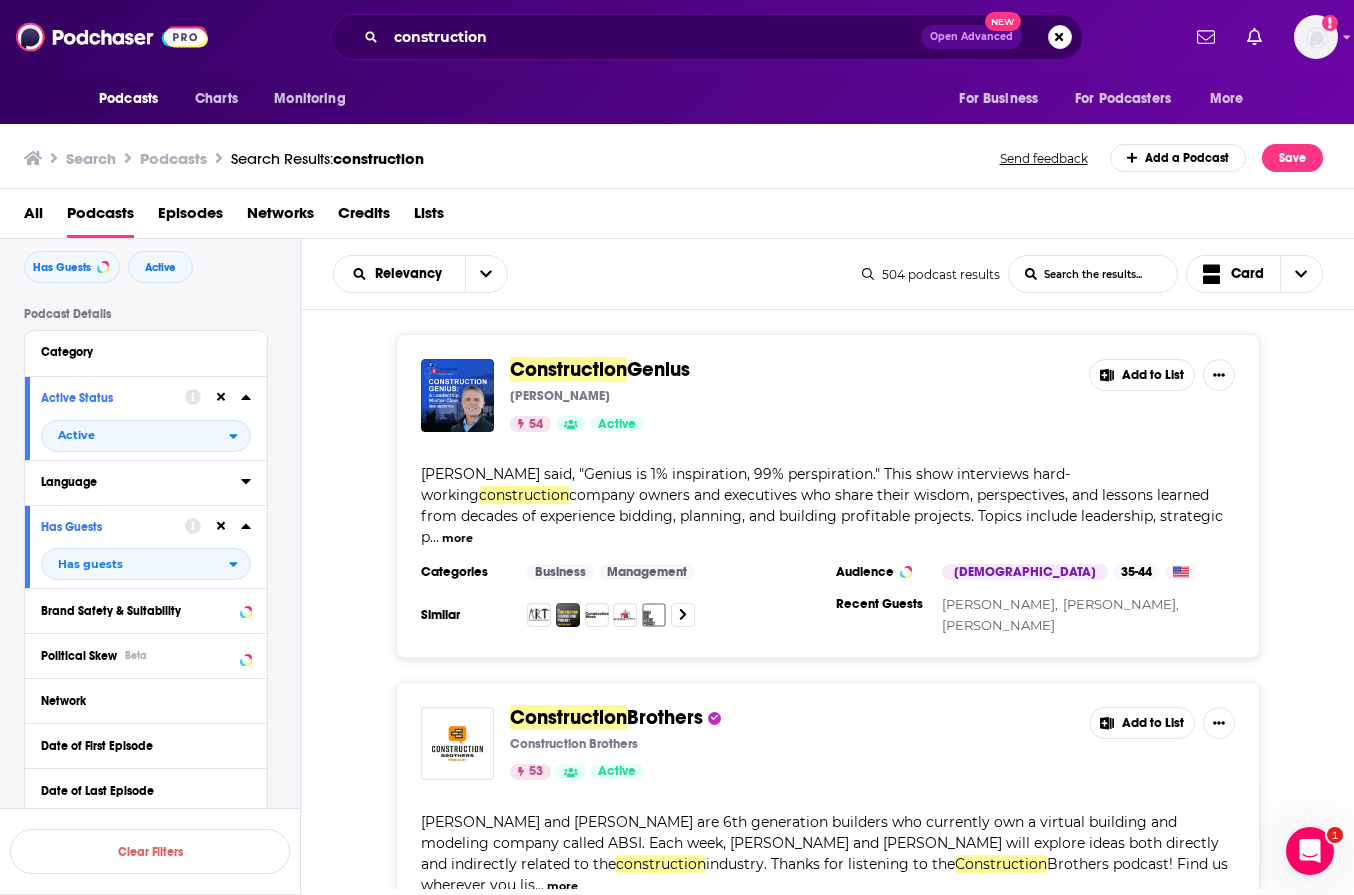 click on "Language" at bounding box center [134, 482] 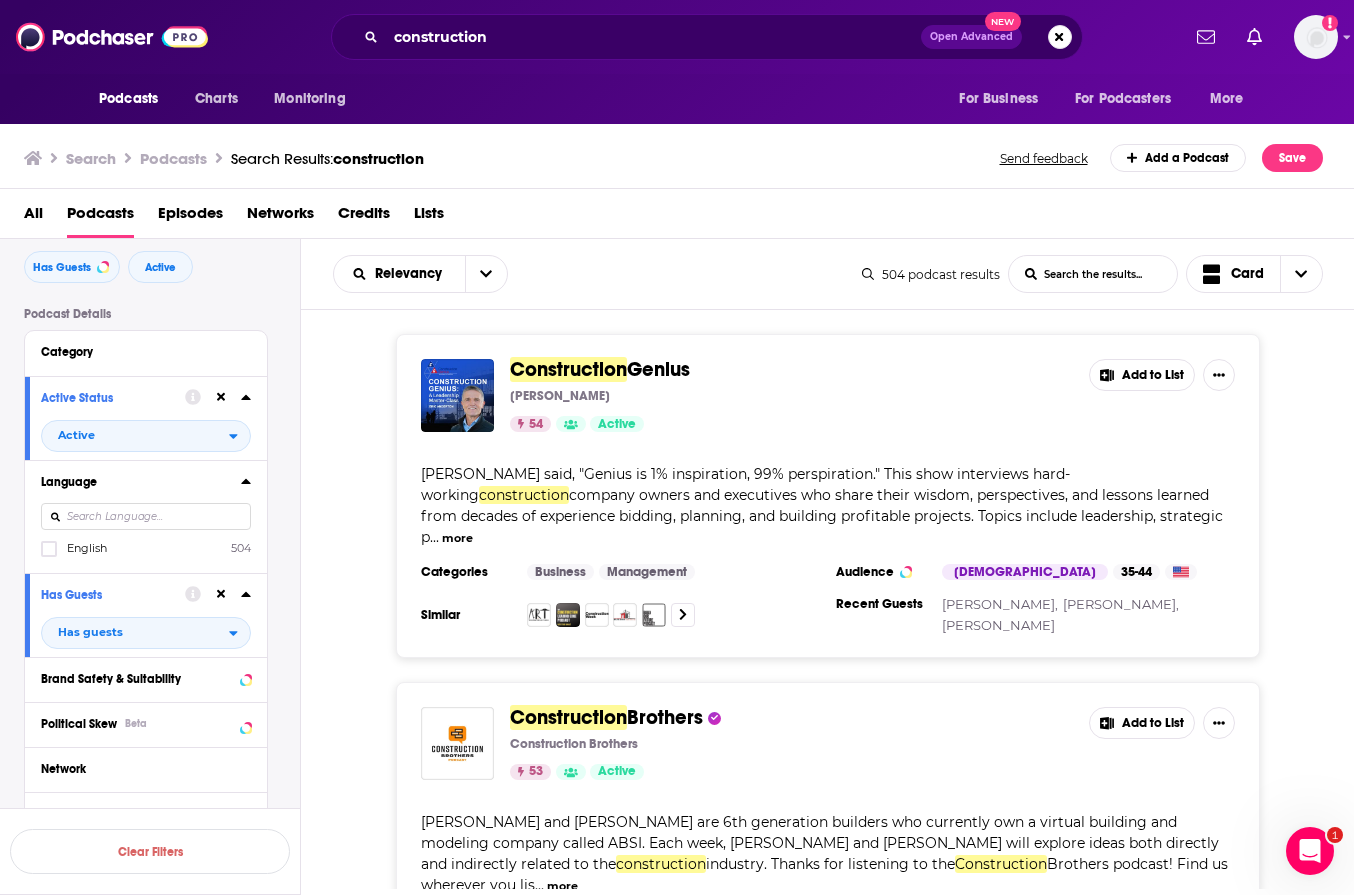 click on "Category" at bounding box center (146, 353) 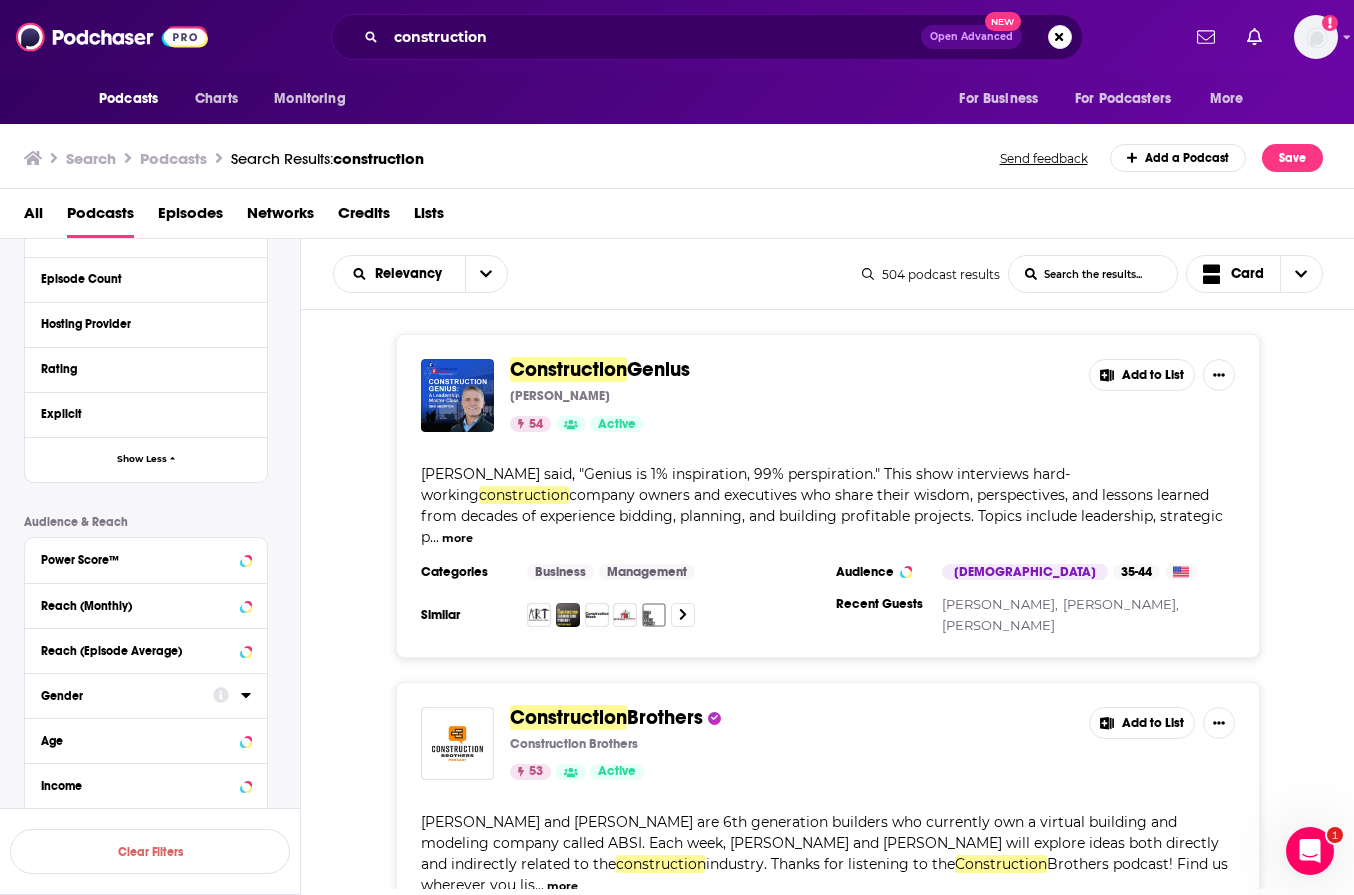 scroll, scrollTop: 1118, scrollLeft: 0, axis: vertical 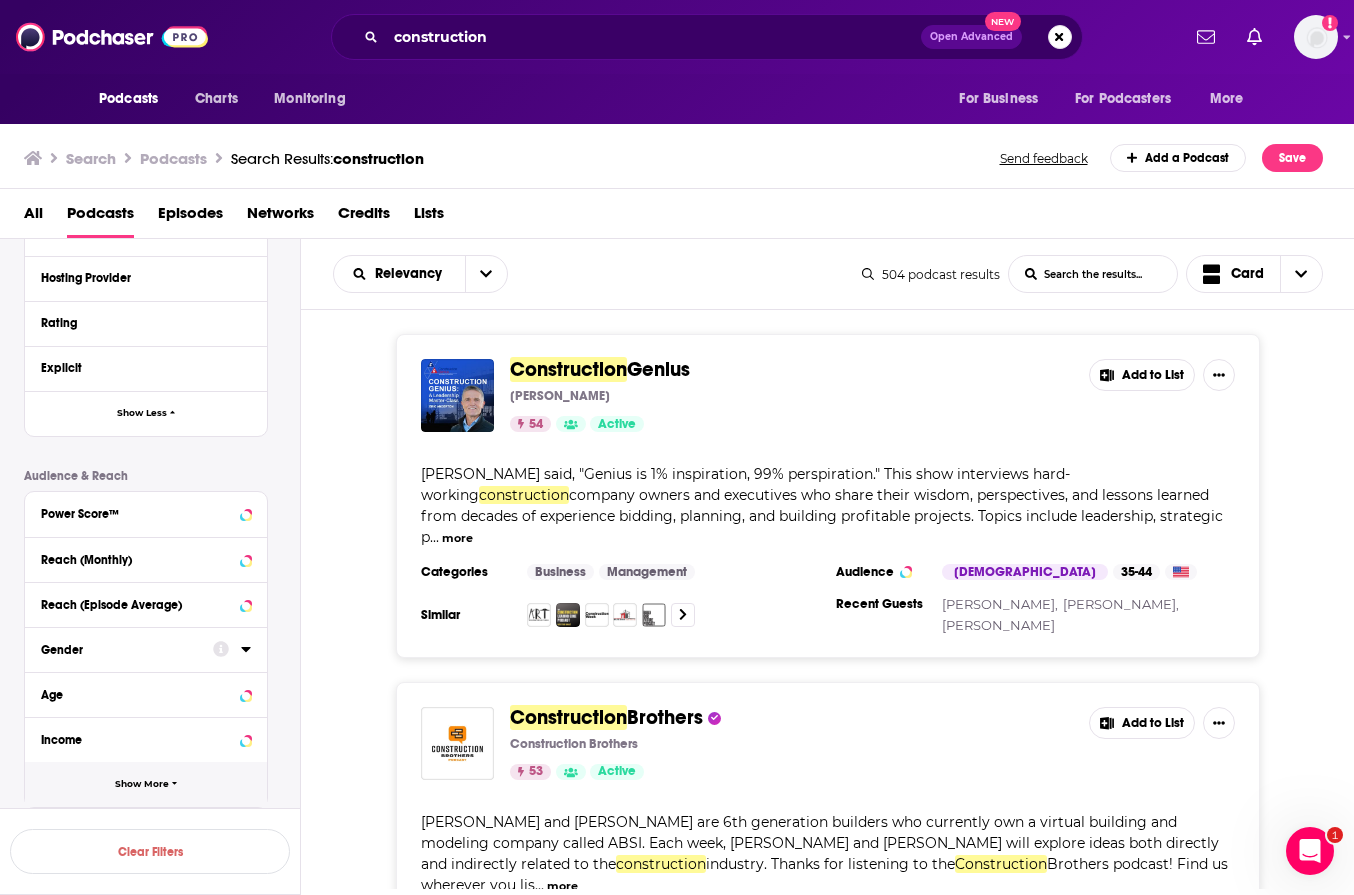 click on "Show More" at bounding box center (142, 784) 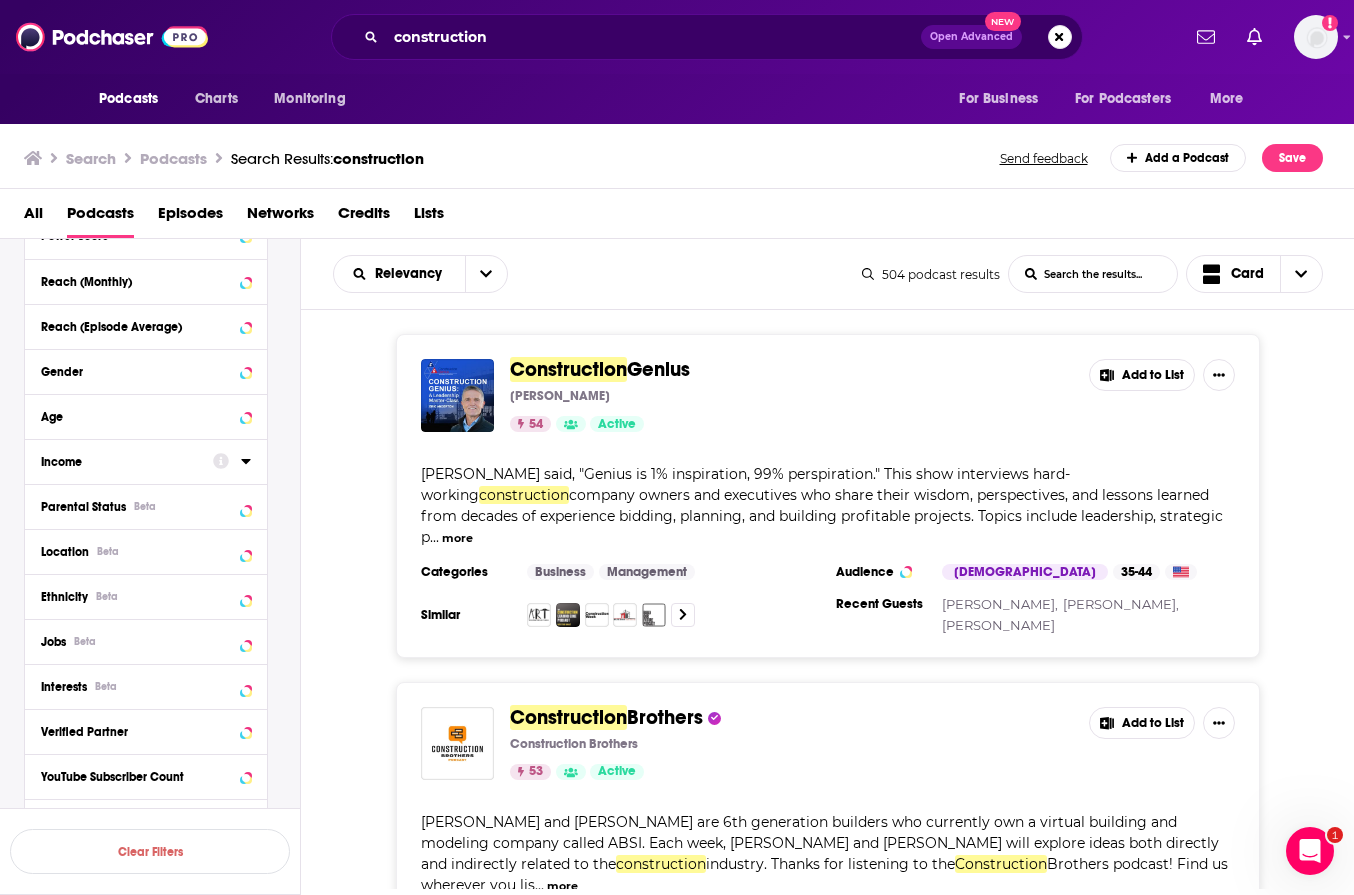 scroll, scrollTop: 1400, scrollLeft: 0, axis: vertical 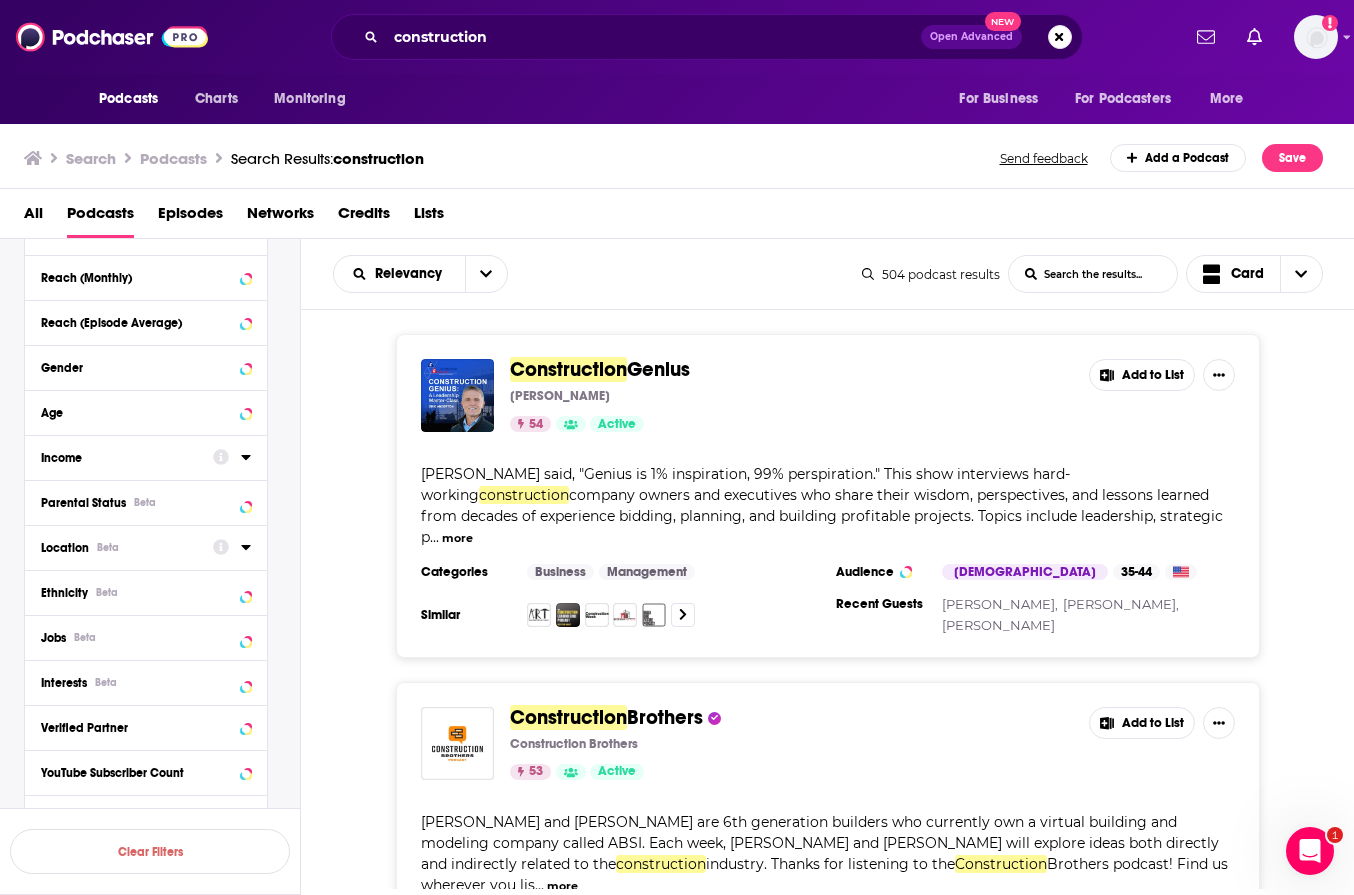 click on "Location Beta" at bounding box center (120, 548) 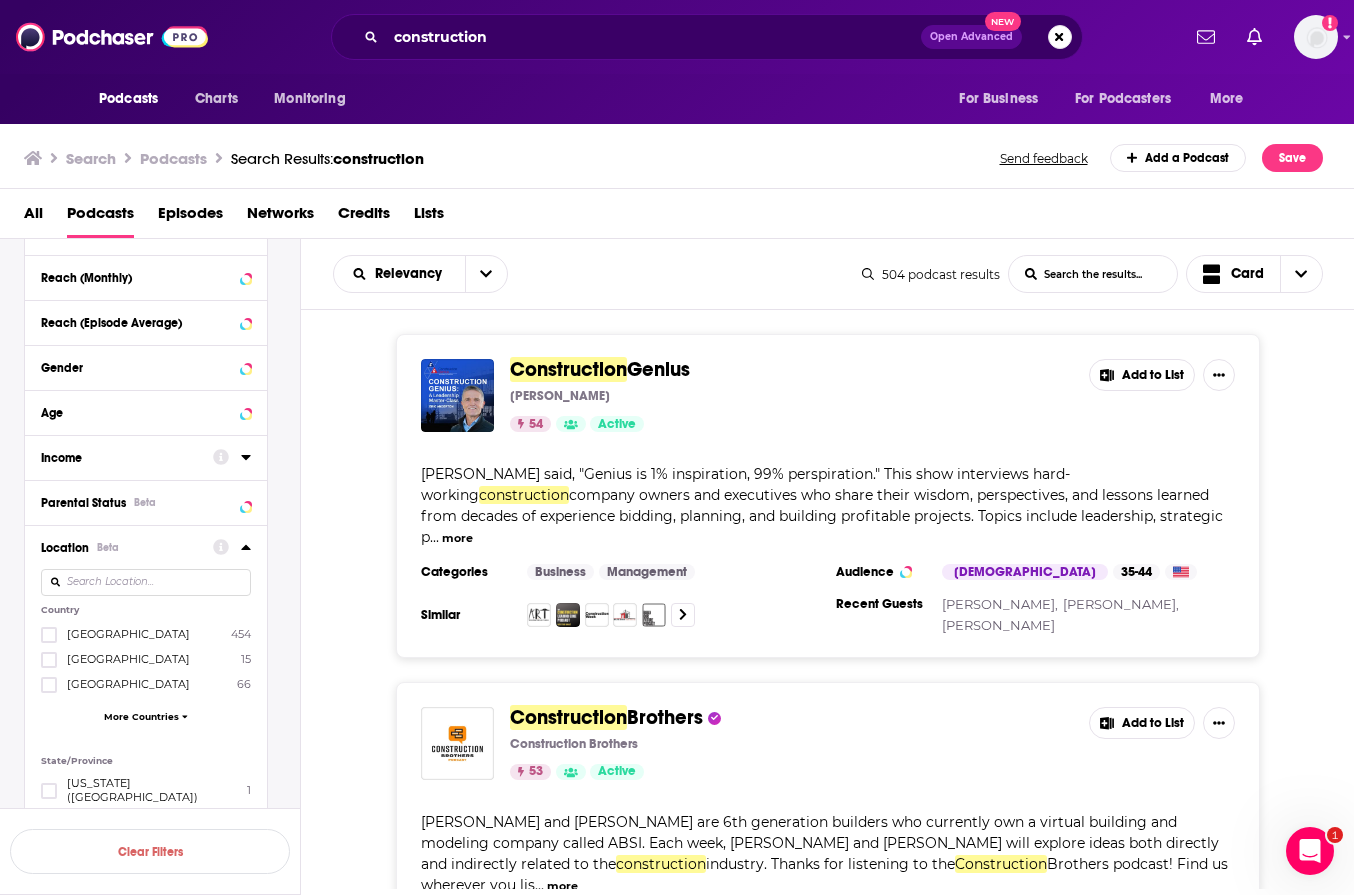 click on "[GEOGRAPHIC_DATA]" at bounding box center [128, 634] 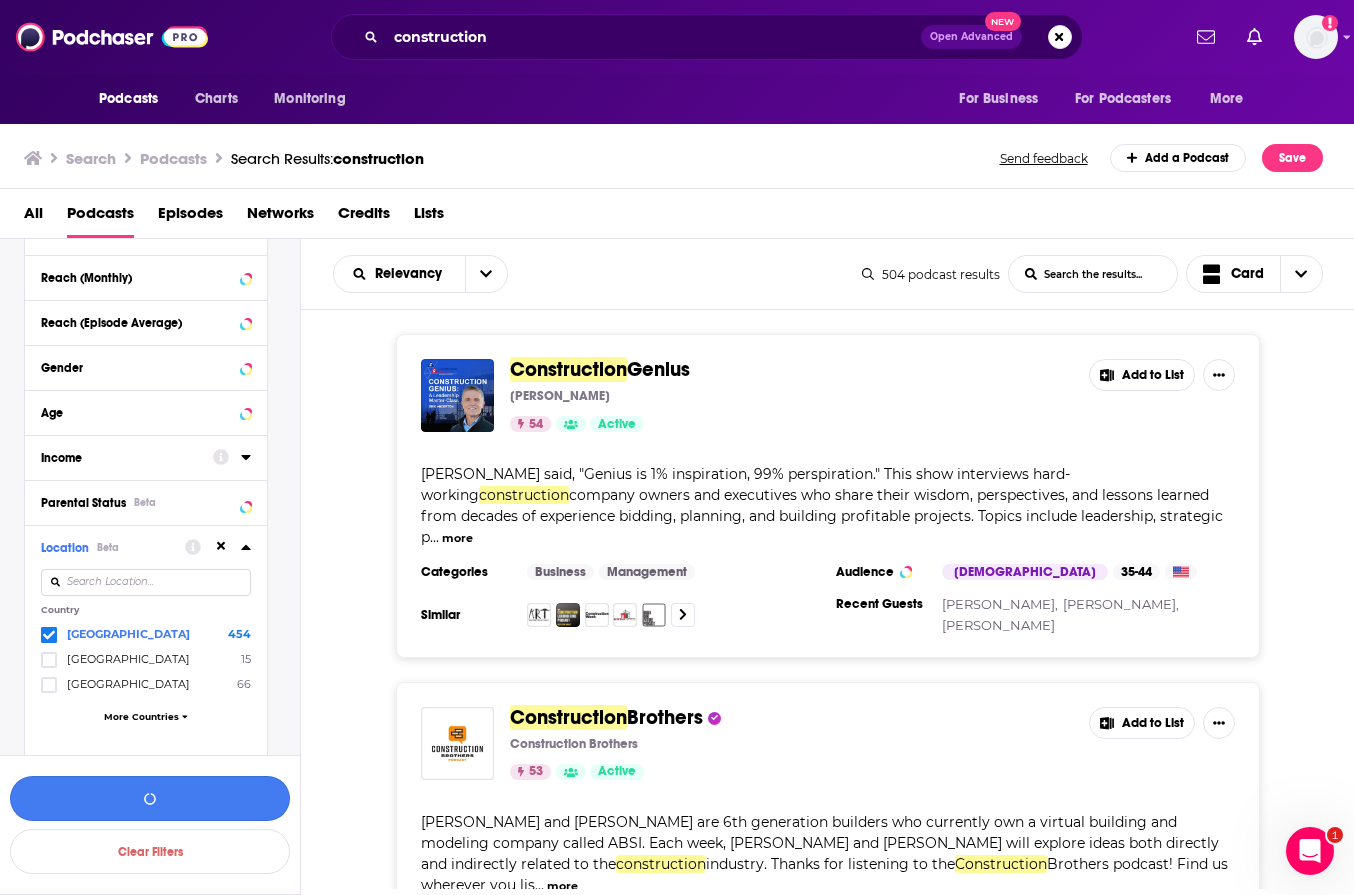 click at bounding box center [150, 798] 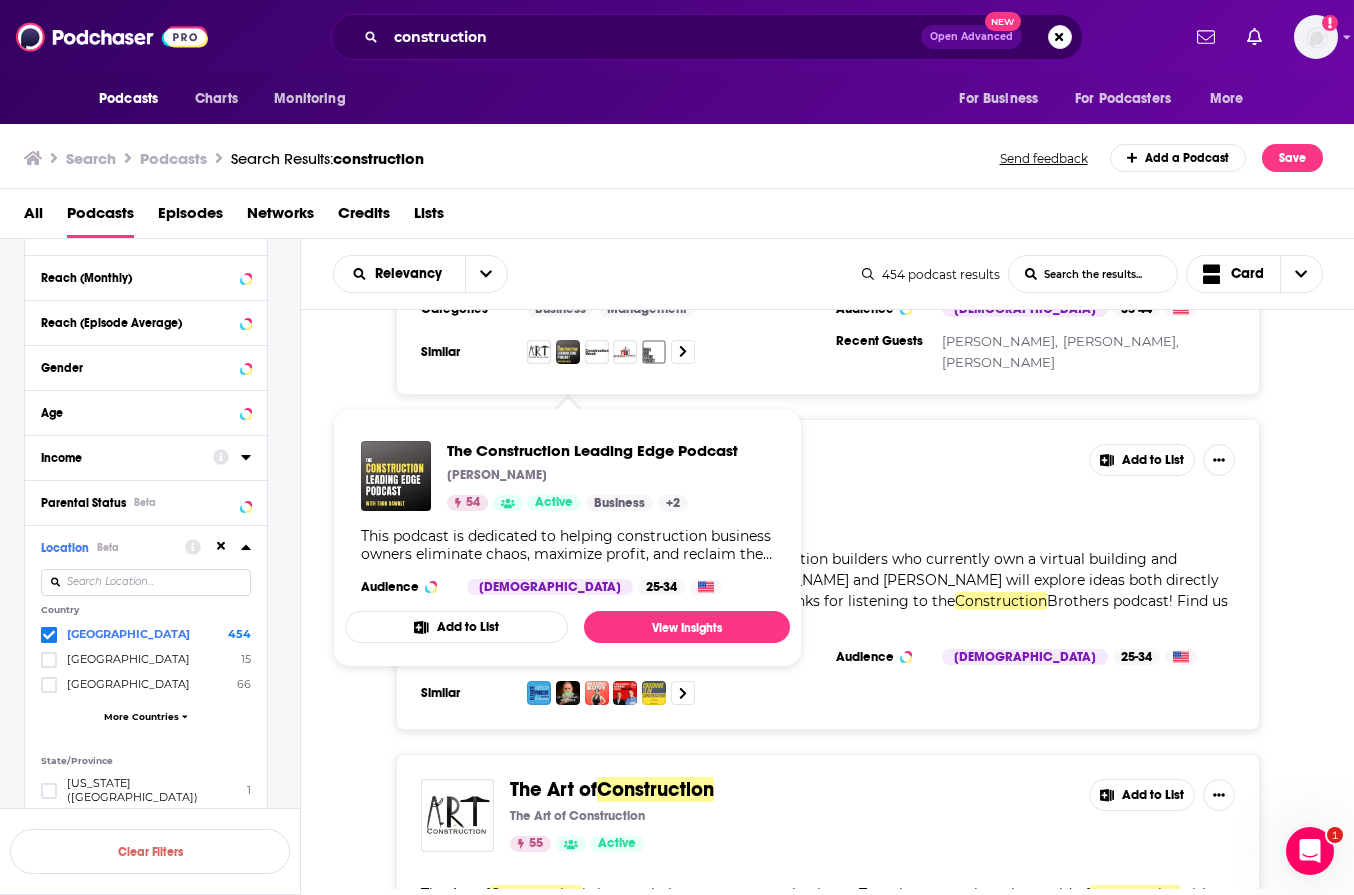 scroll, scrollTop: 588, scrollLeft: 0, axis: vertical 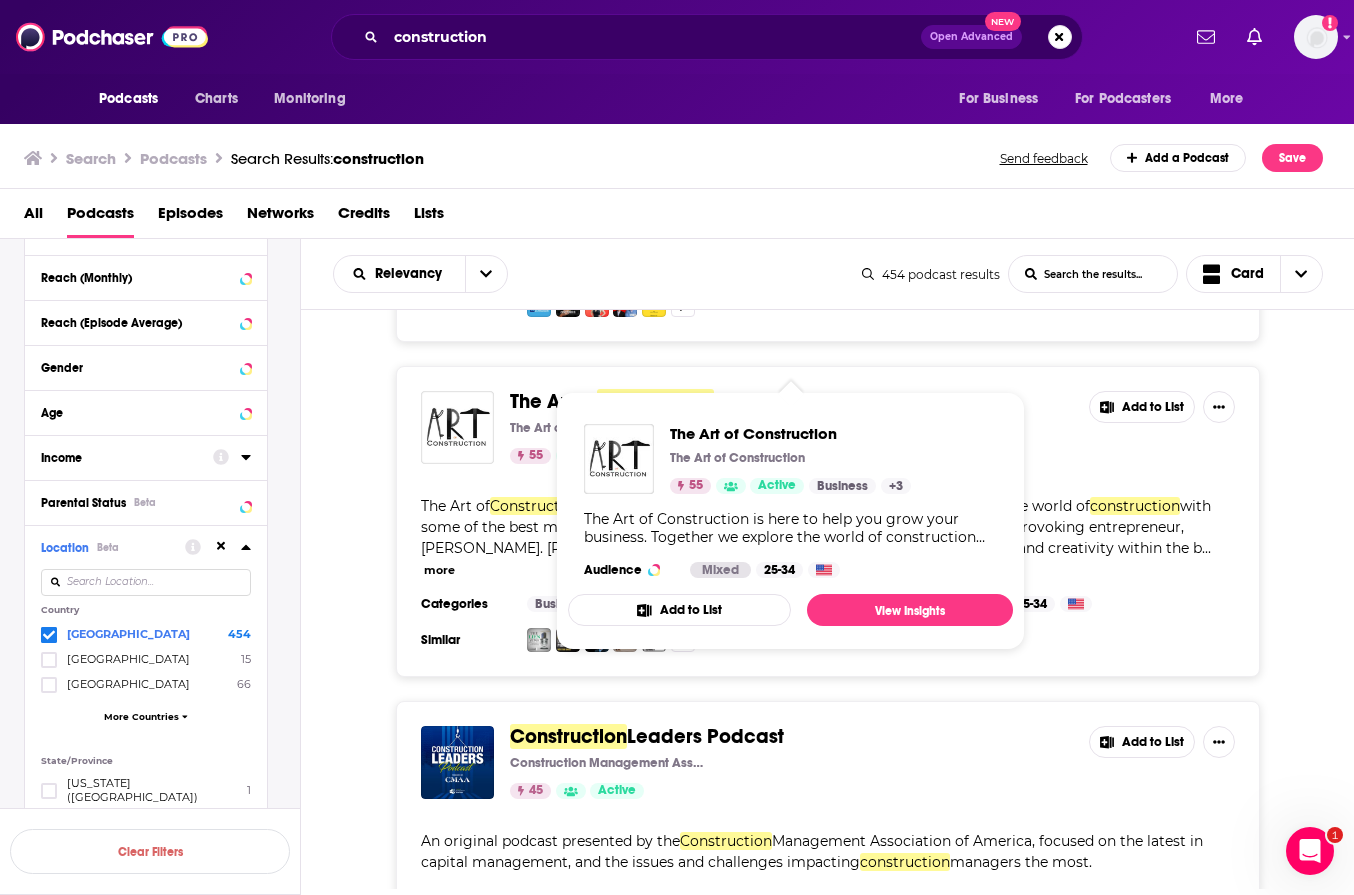 click on "The Art of" at bounding box center (553, 401) 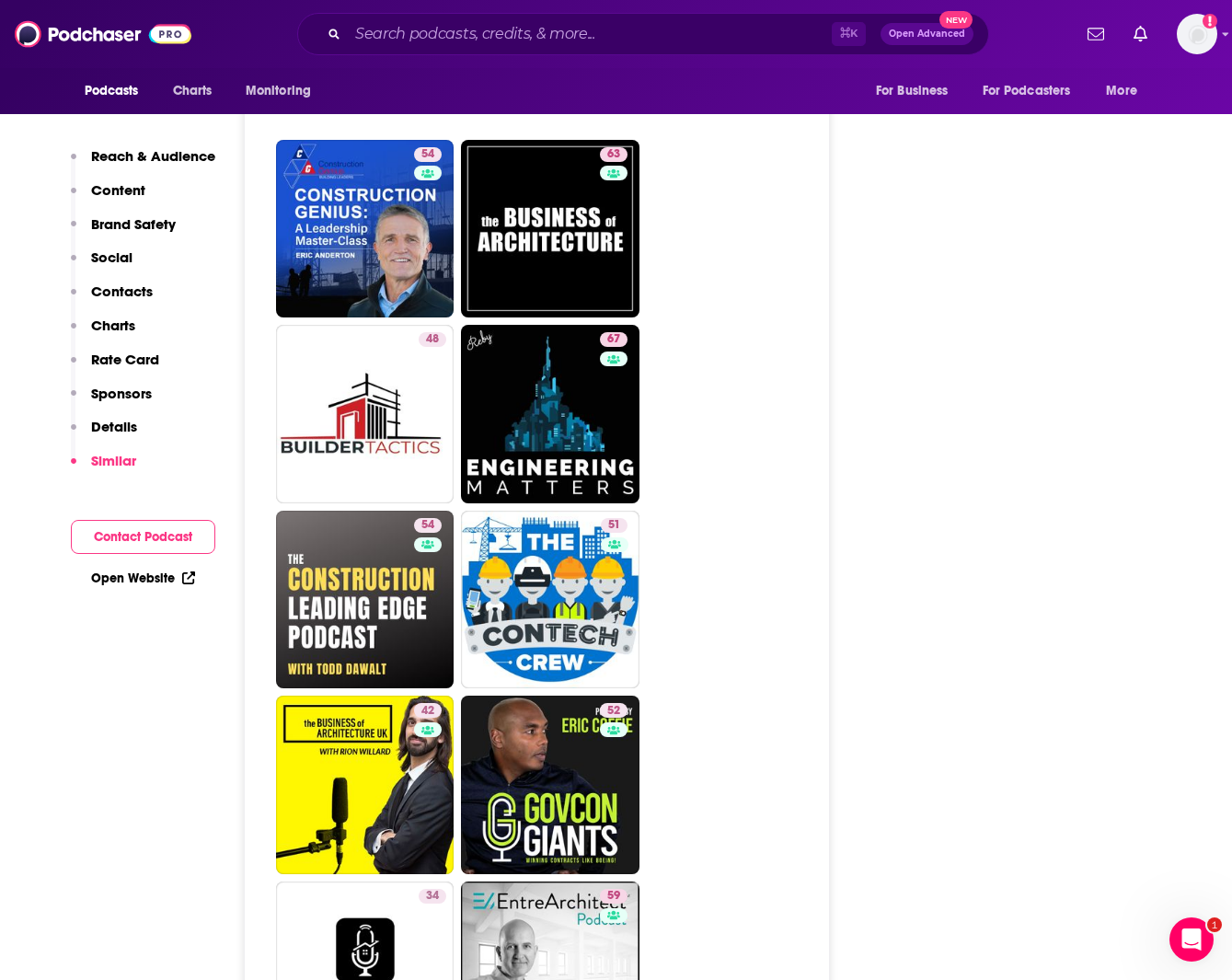 scroll, scrollTop: 3621, scrollLeft: 0, axis: vertical 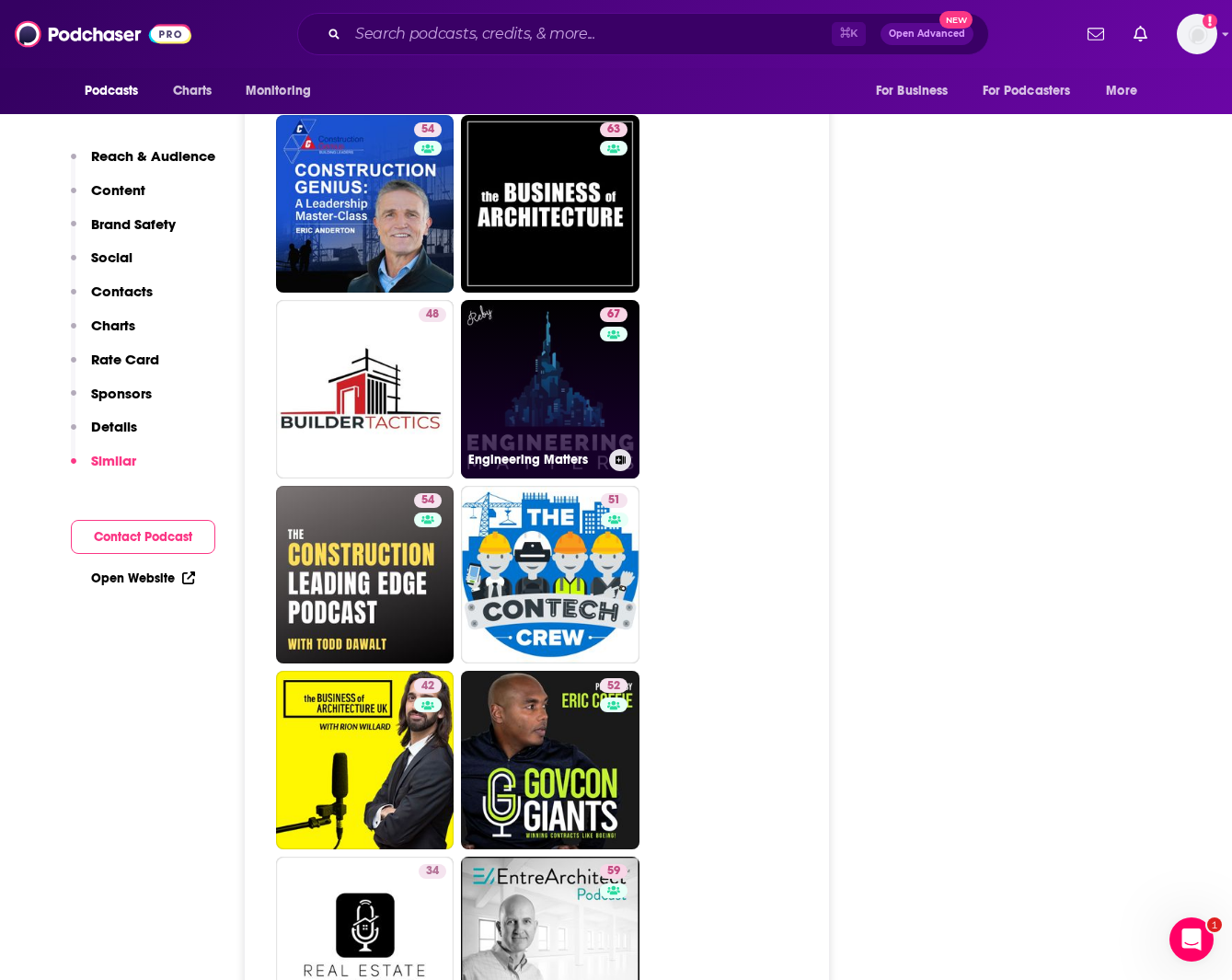click on "67 Engineering Matters" at bounding box center (550, 389) 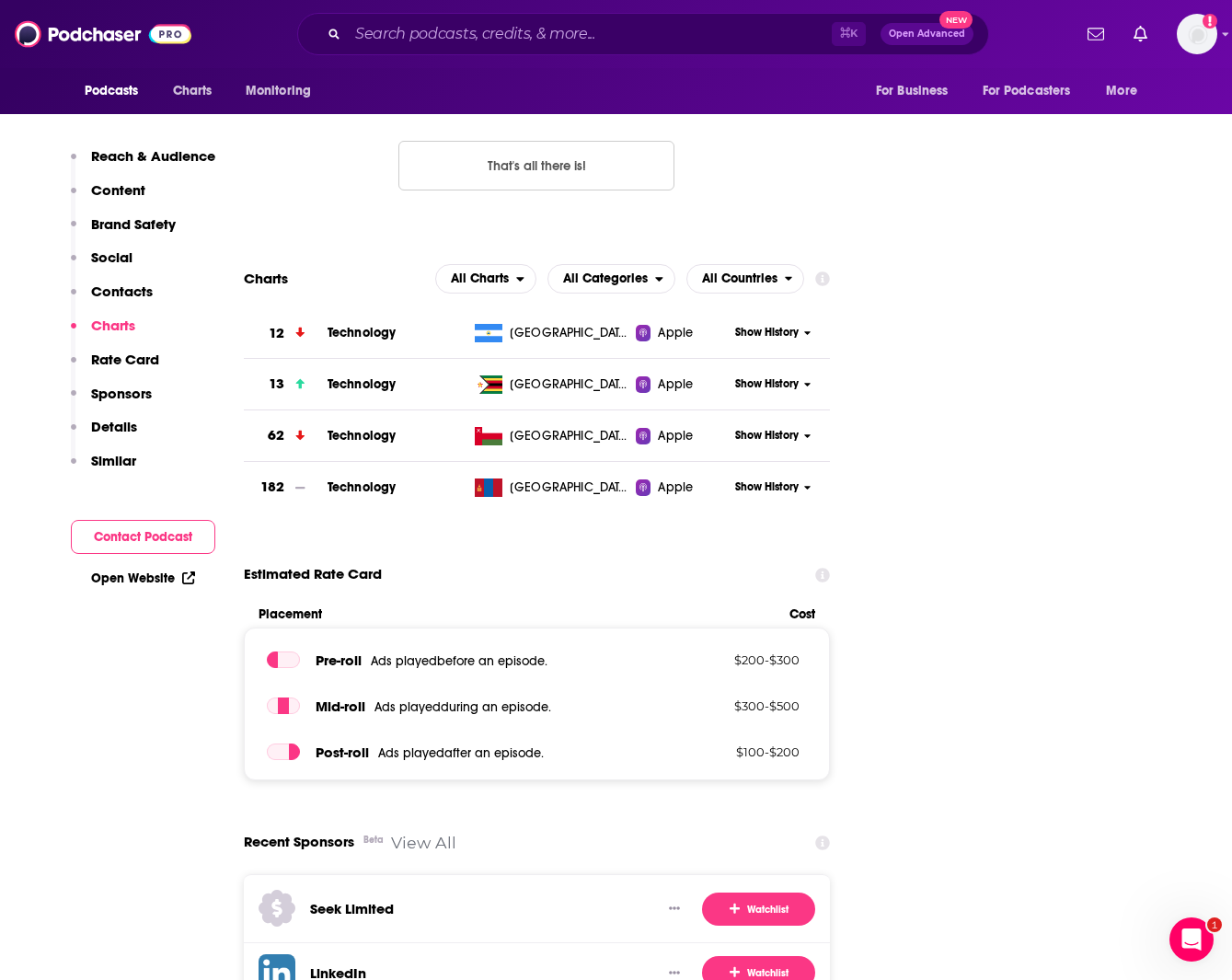scroll, scrollTop: 2567, scrollLeft: 0, axis: vertical 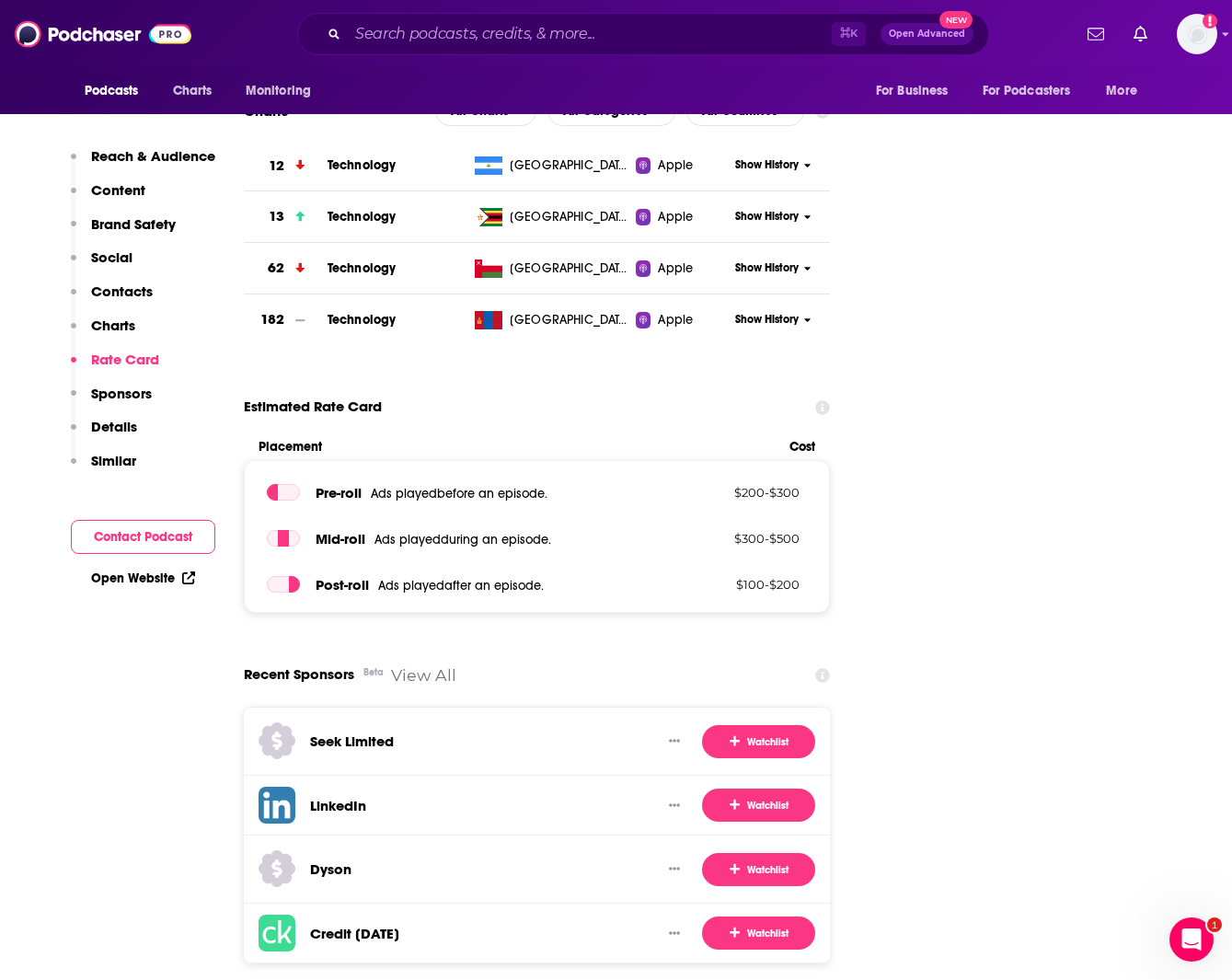 click on "Open Website" at bounding box center [143, 578] 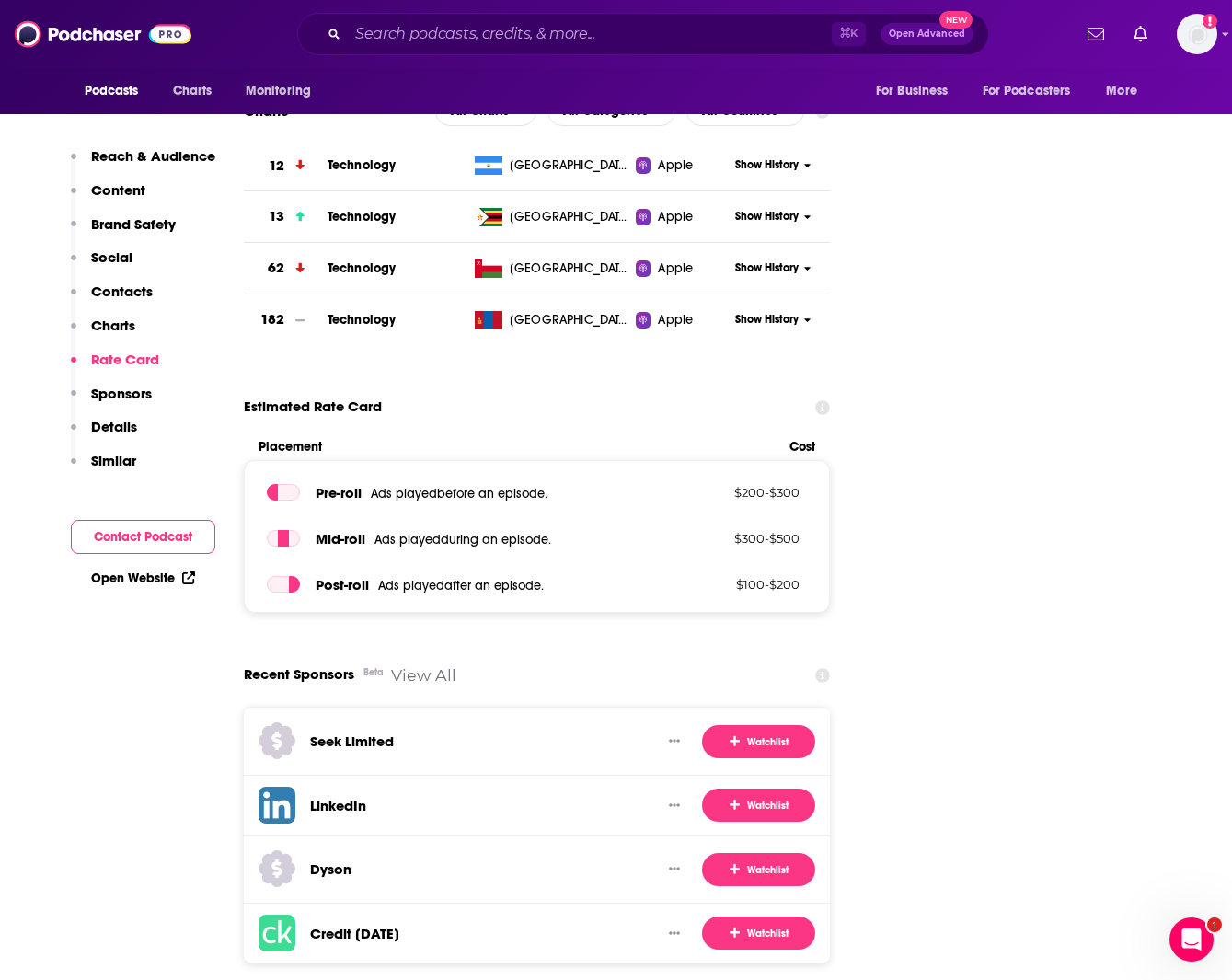 type on "[URL][DOMAIN_NAME]" 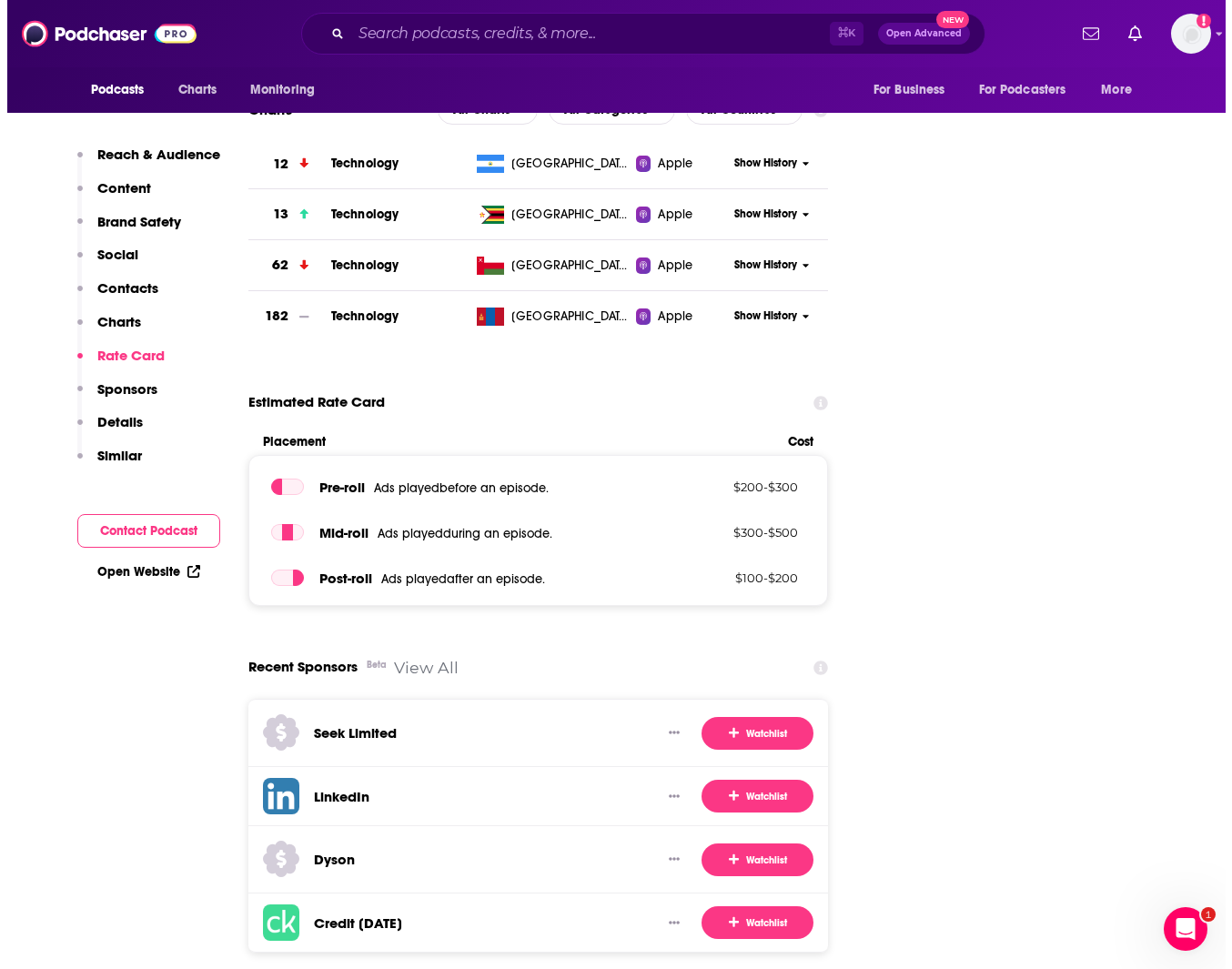scroll, scrollTop: 0, scrollLeft: 0, axis: both 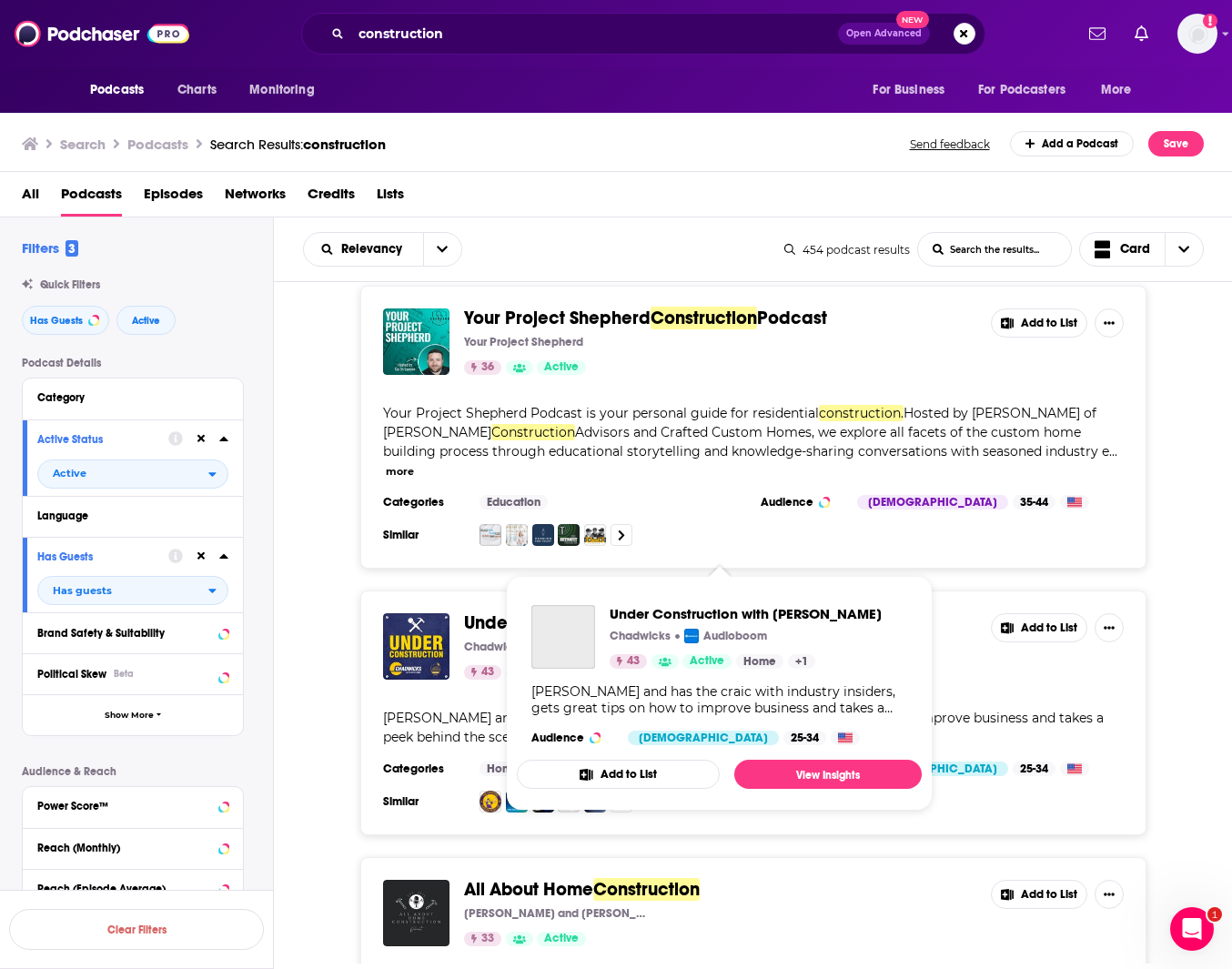 click on "with [PERSON_NAME]" at bounding box center (707, 622) 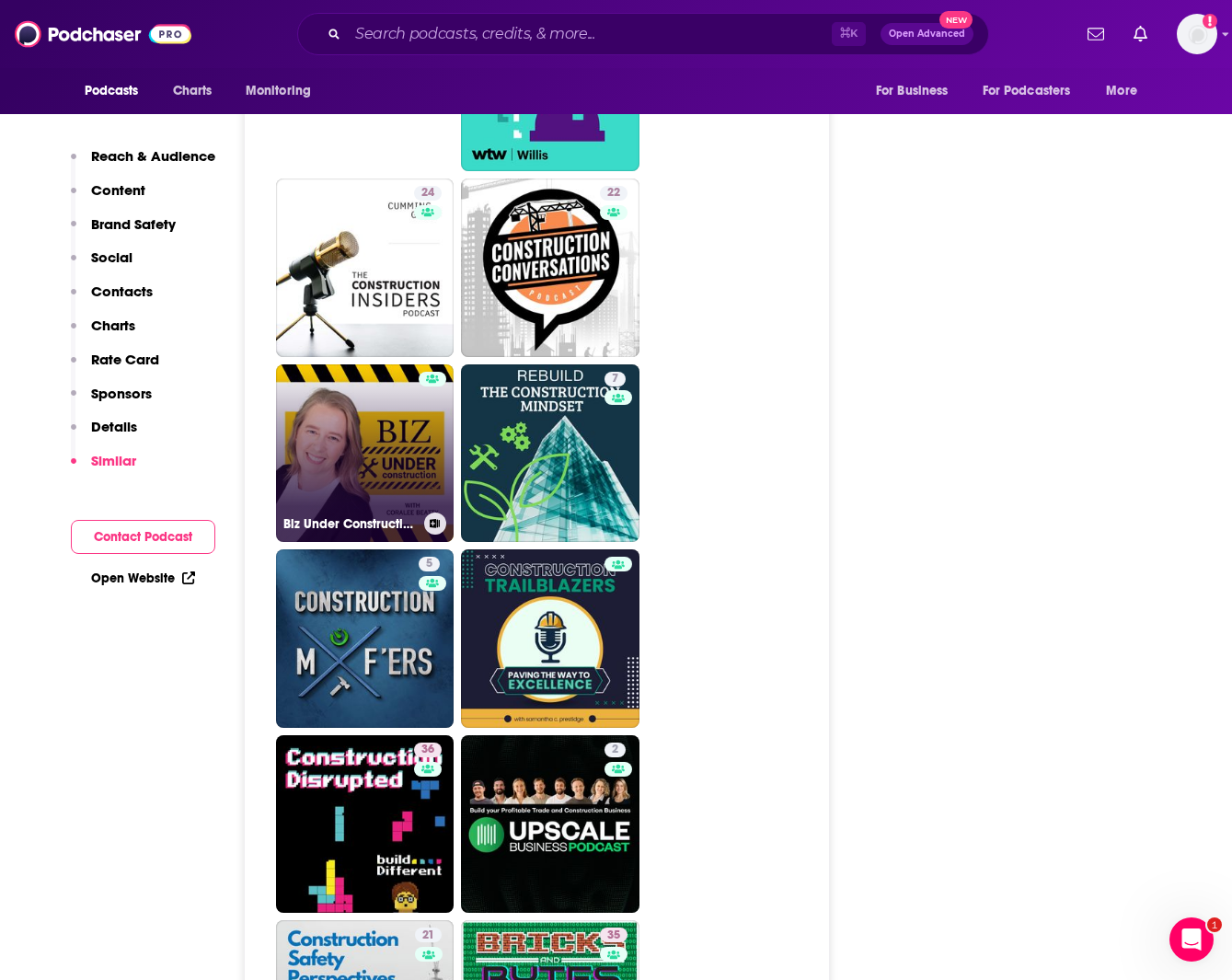 scroll, scrollTop: 3561, scrollLeft: 0, axis: vertical 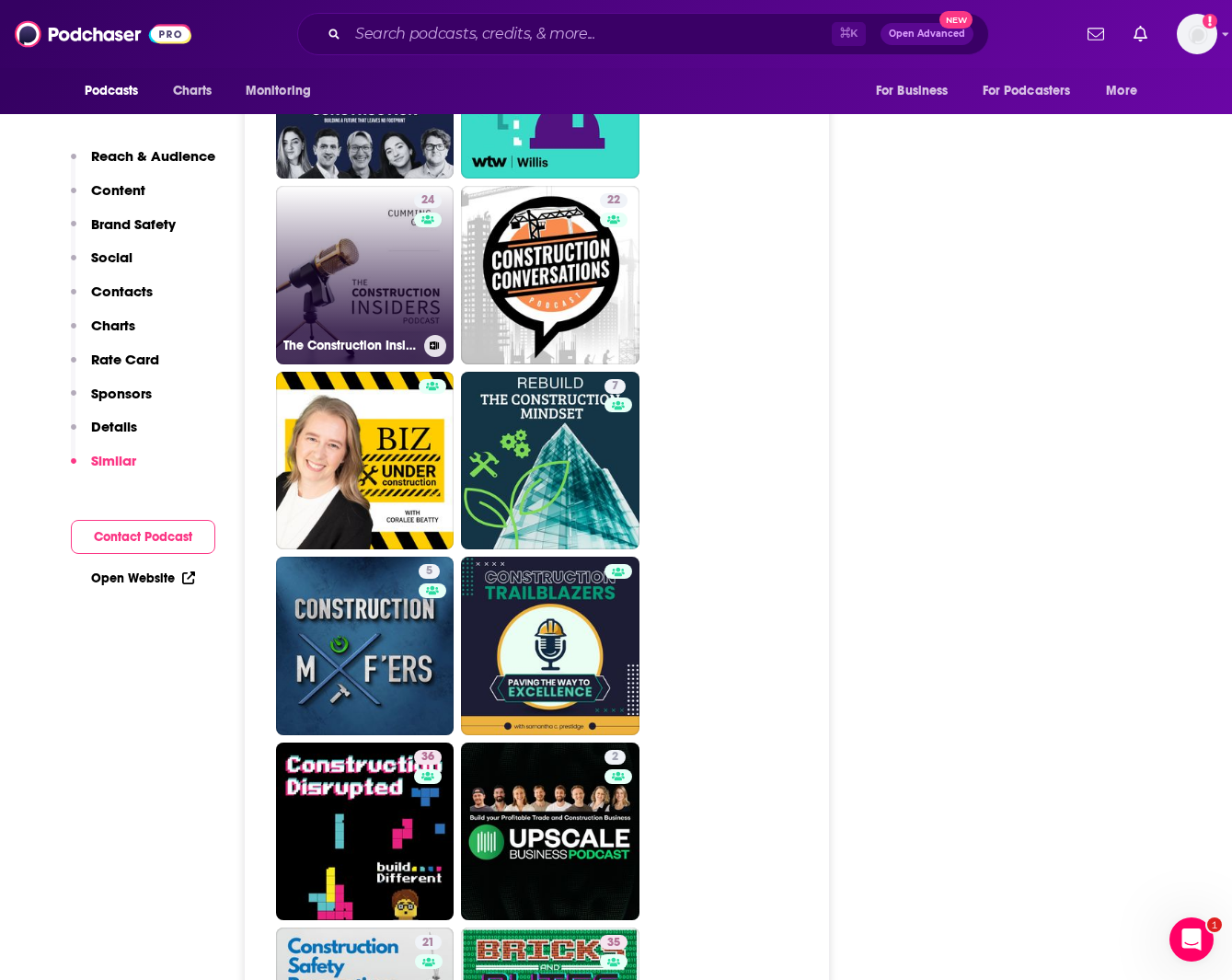 click on "24 The Construction Insiders Podcast" at bounding box center (365, 275) 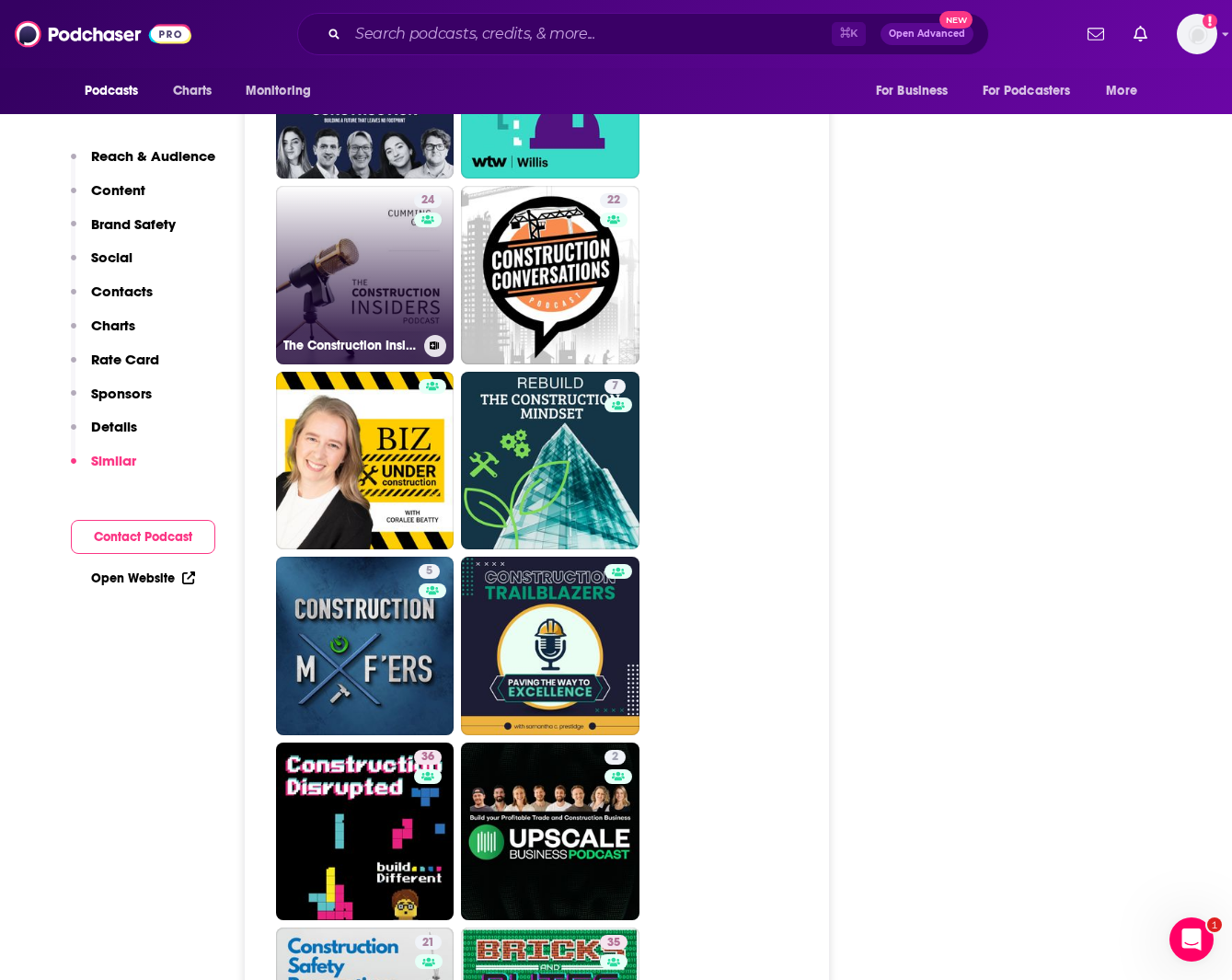 type on "[URL][DOMAIN_NAME]" 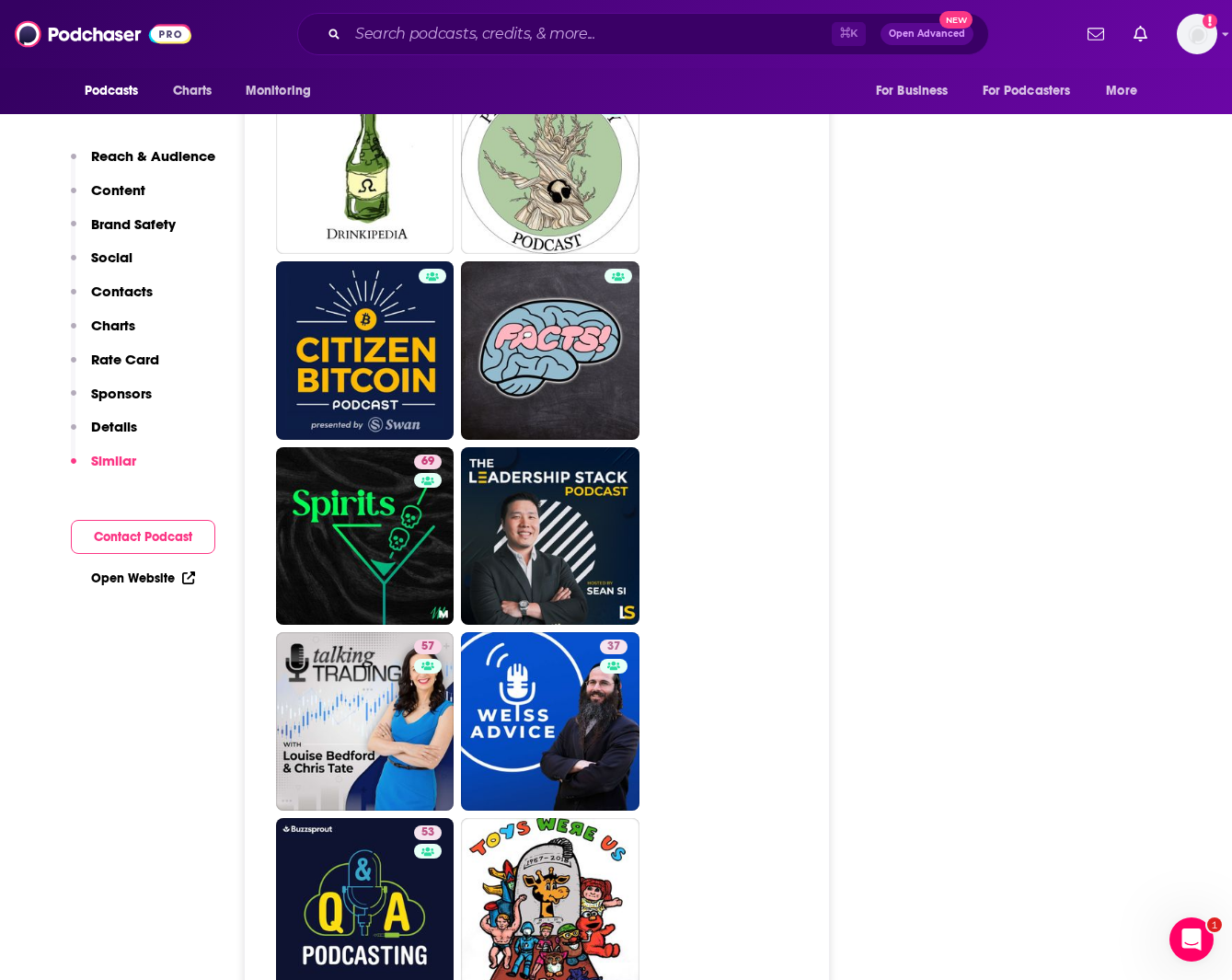scroll, scrollTop: 7362, scrollLeft: 0, axis: vertical 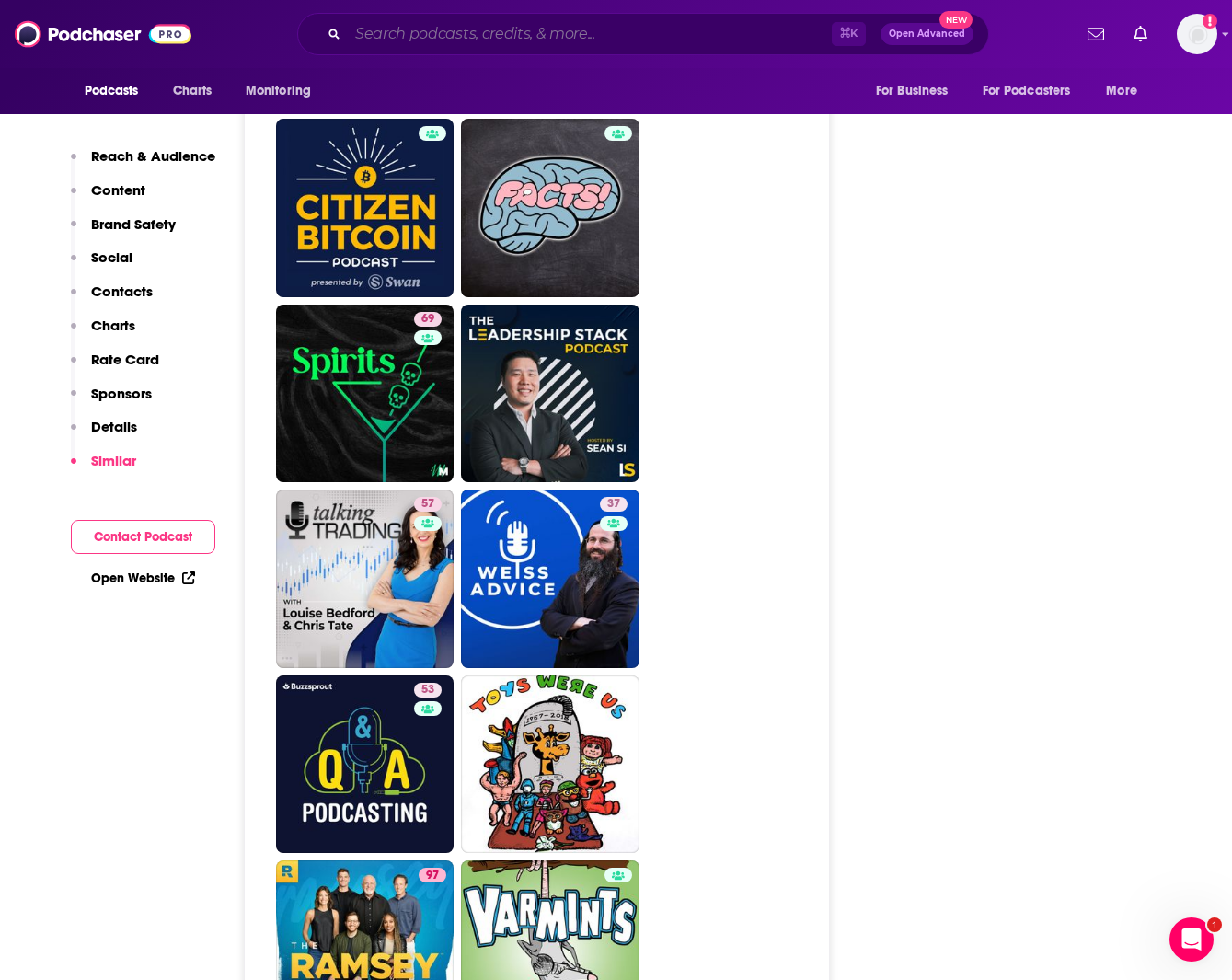 click at bounding box center [590, 34] 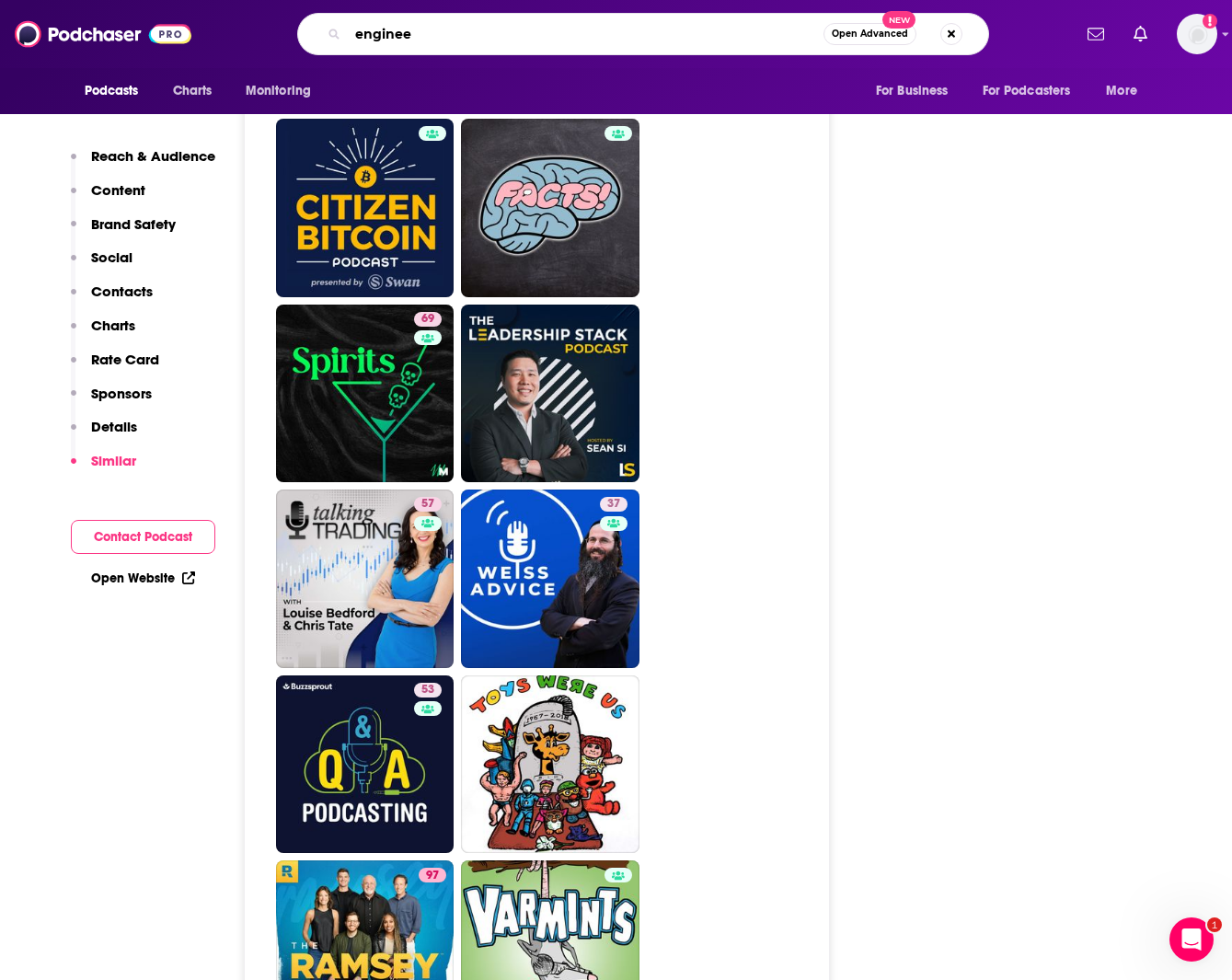 type on "engine" 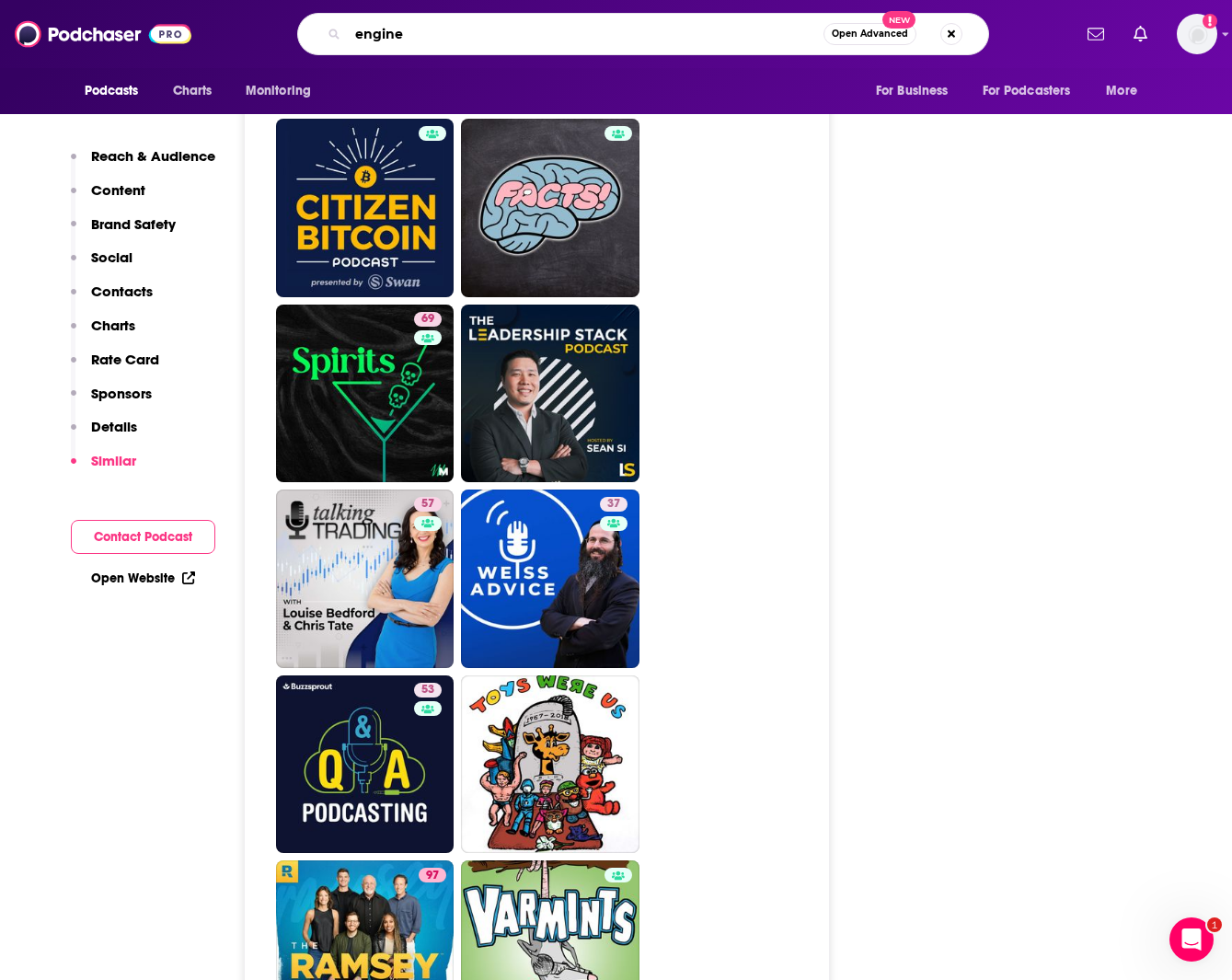 type 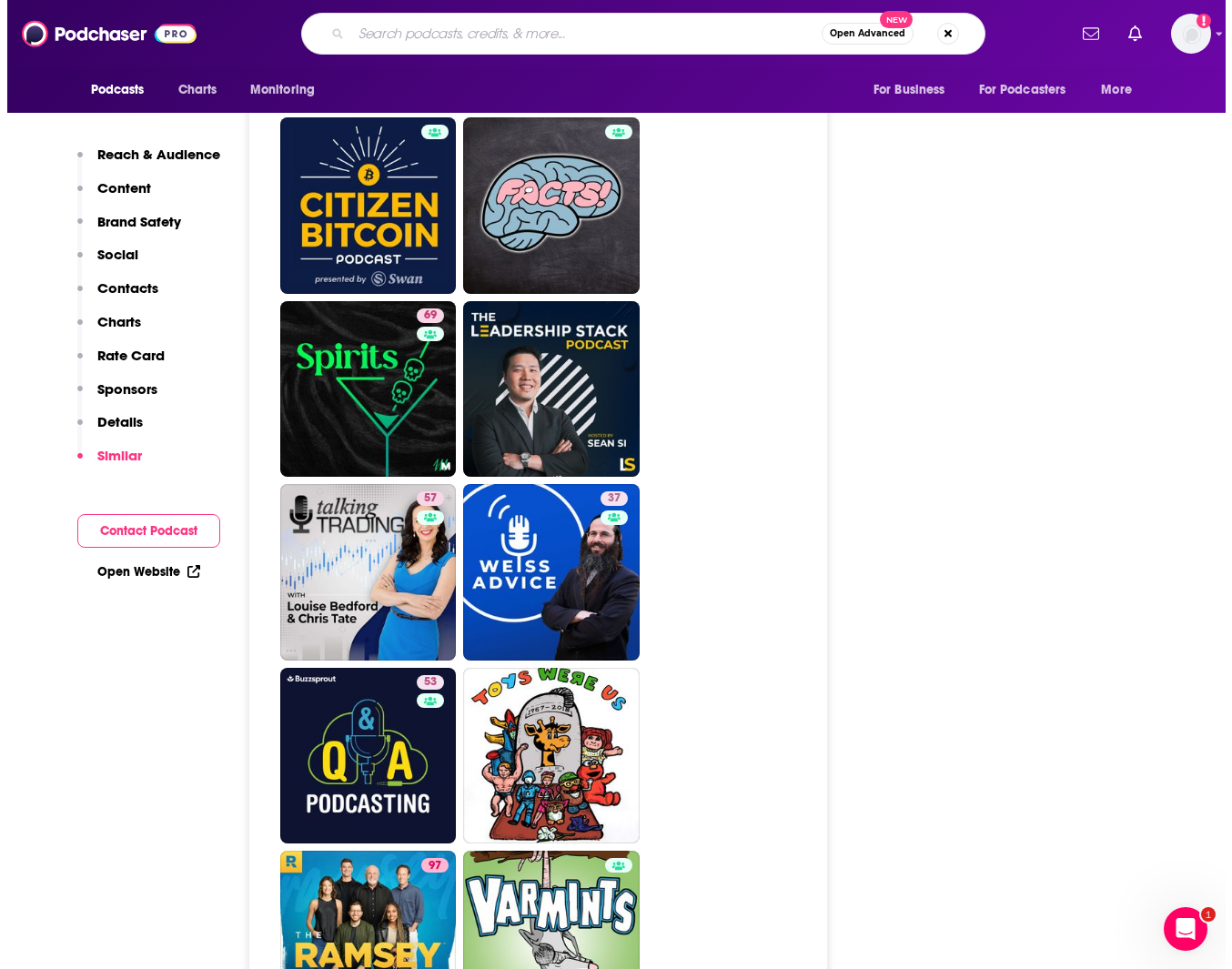 scroll, scrollTop: 0, scrollLeft: 0, axis: both 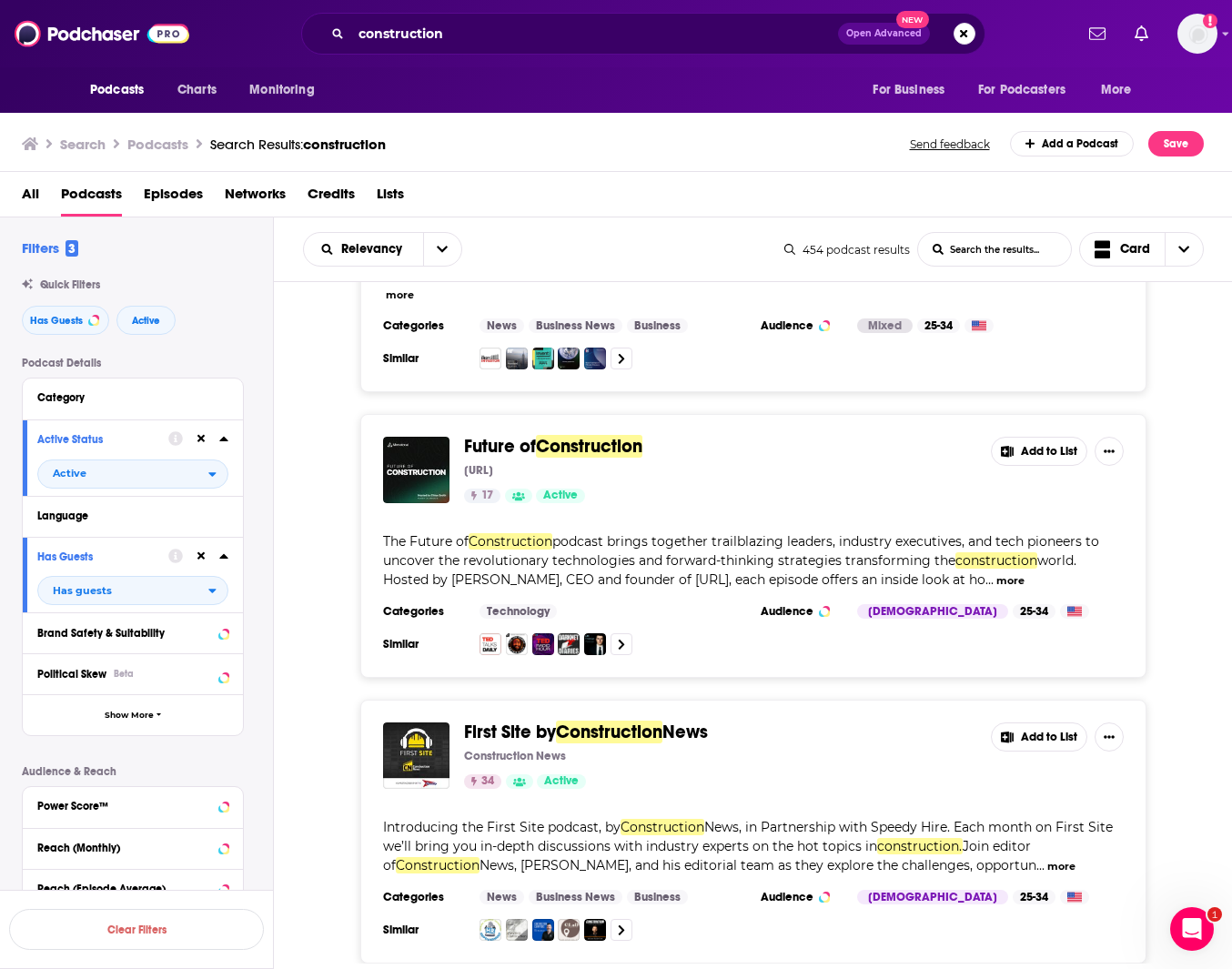 click on "Load More..." at bounding box center (753, 1025) 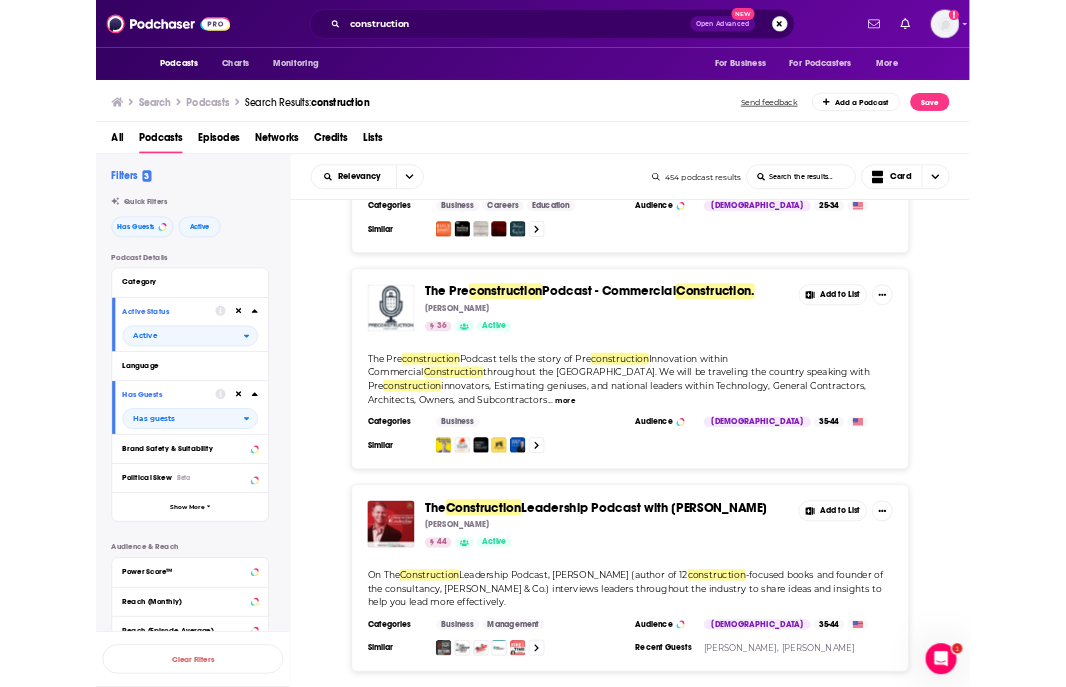 scroll, scrollTop: 8321, scrollLeft: 0, axis: vertical 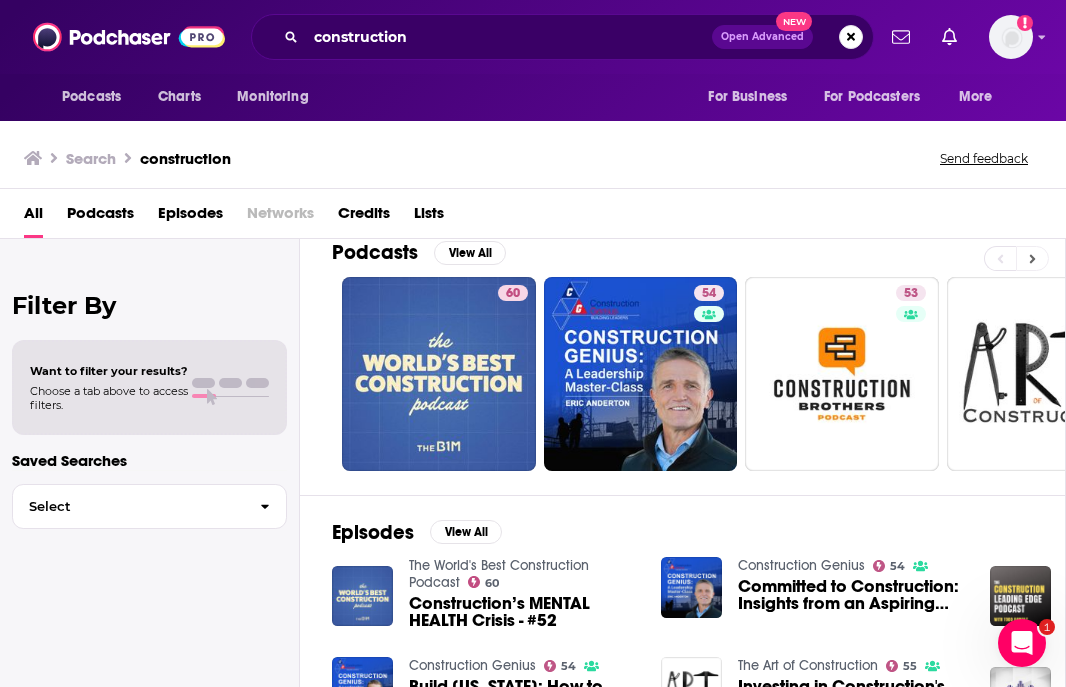 click 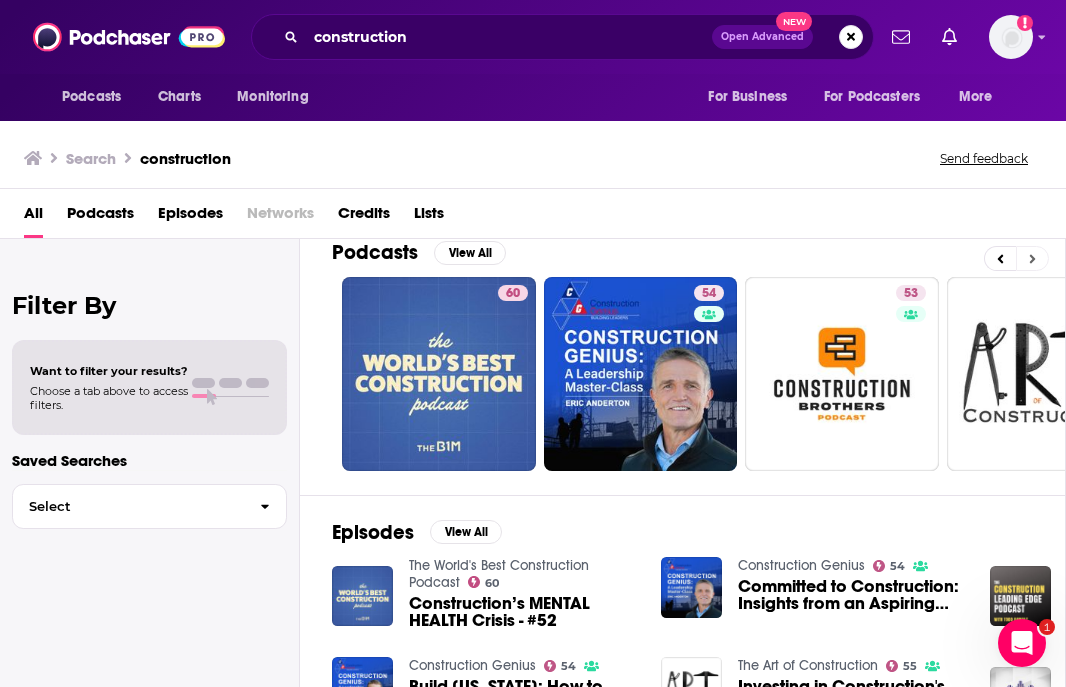 scroll, scrollTop: 0, scrollLeft: 733, axis: horizontal 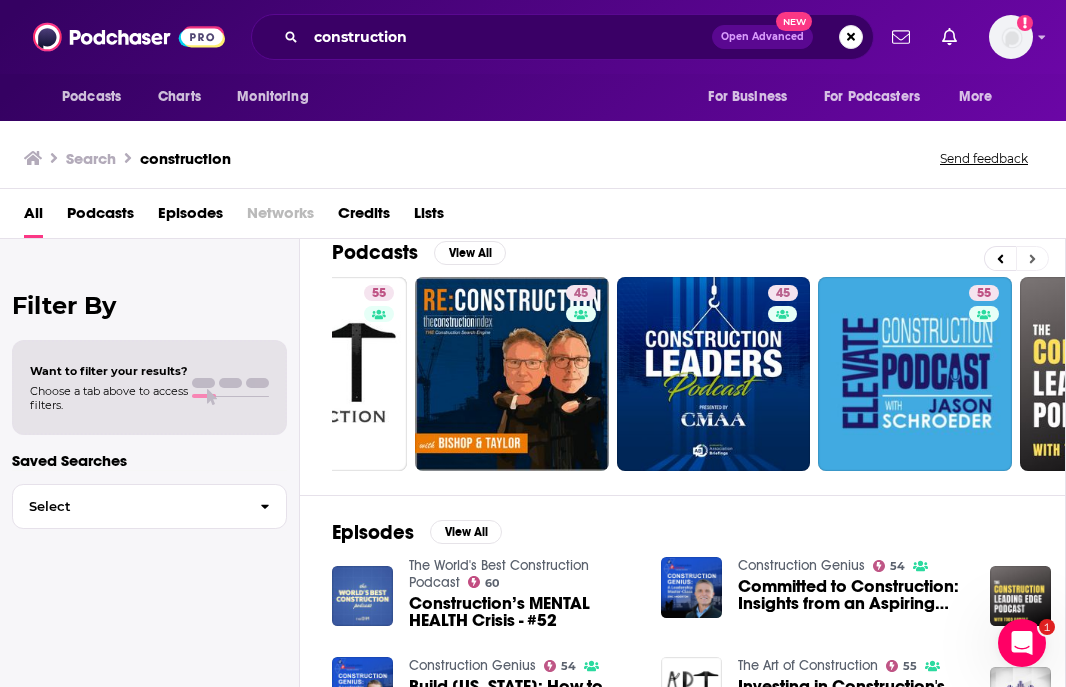 click 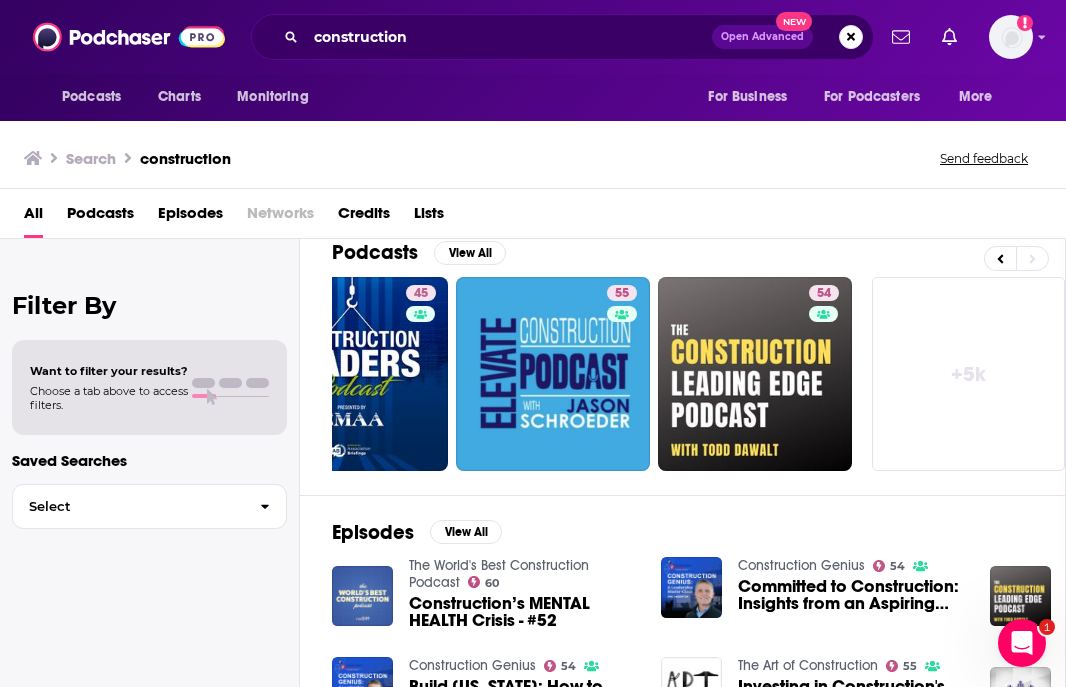 click on "+ 5k" at bounding box center [969, 374] 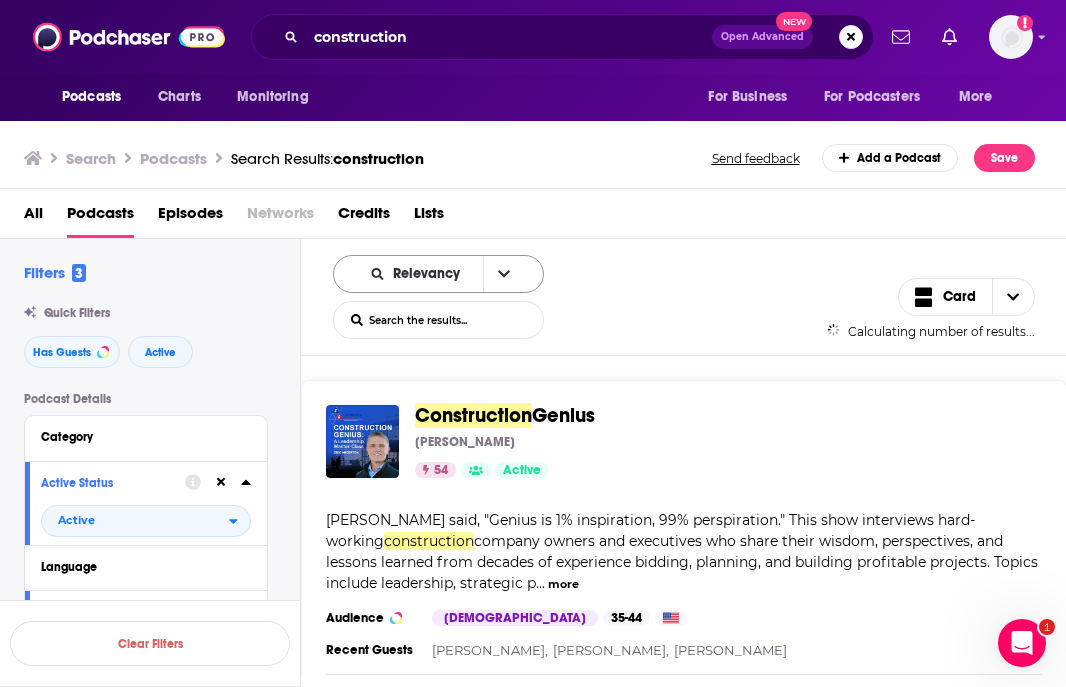 click on "Relevancy" at bounding box center [430, 274] 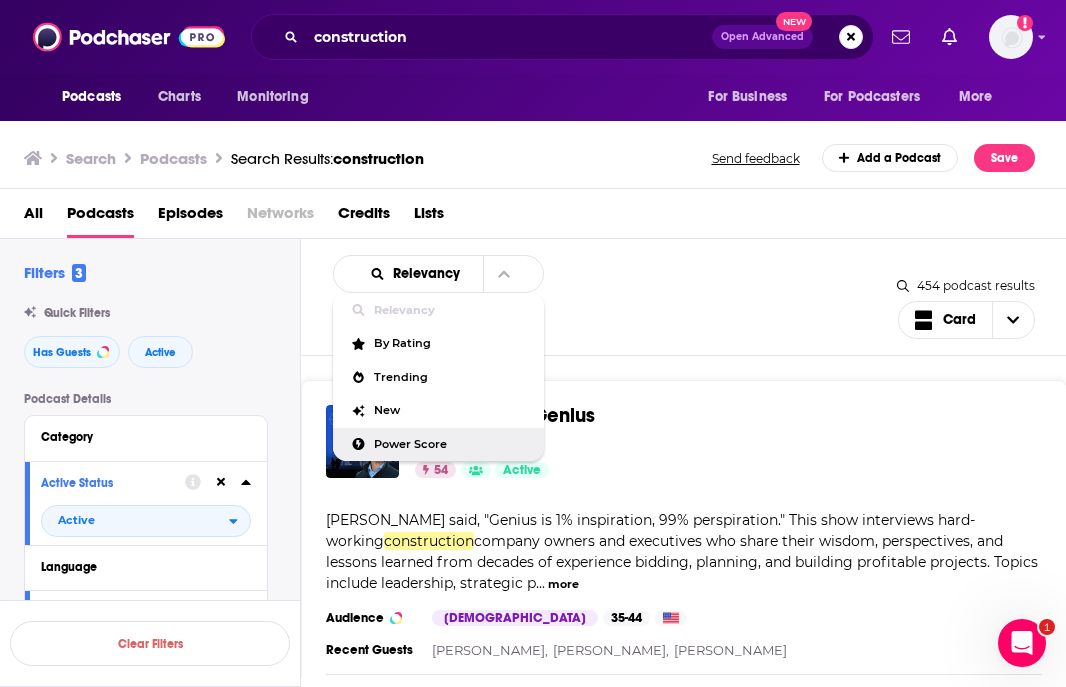 click on "Power Score" at bounding box center (451, 444) 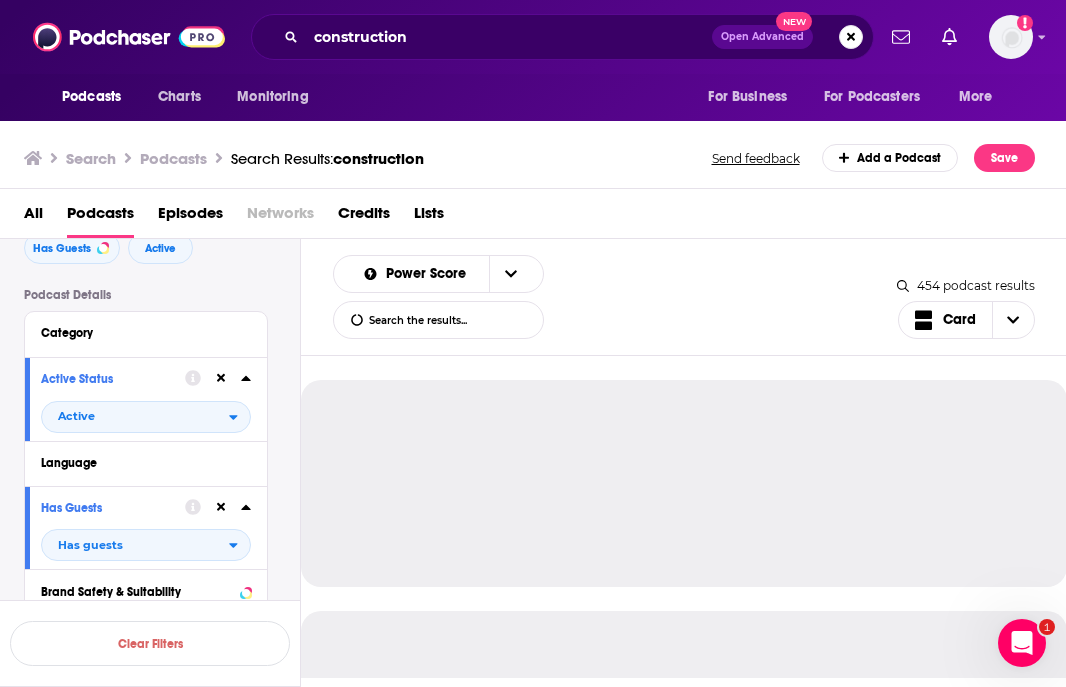 scroll, scrollTop: 153, scrollLeft: 0, axis: vertical 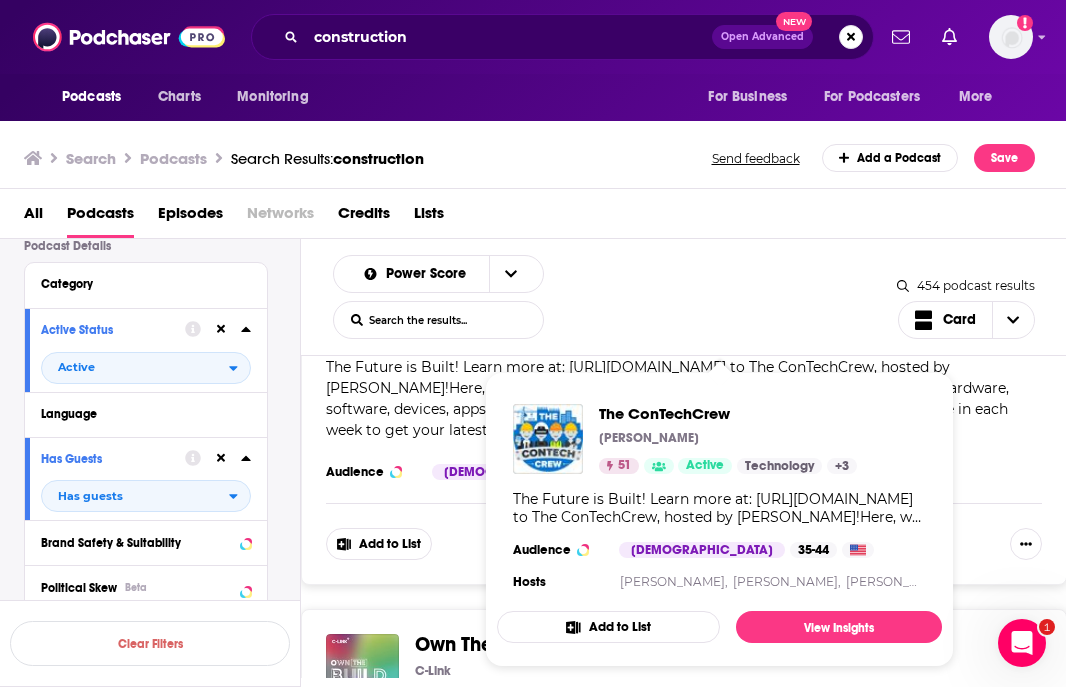 click on "tech, including hardware, software, devices, apps, and the strategies for applying them to" at bounding box center (667, 398) 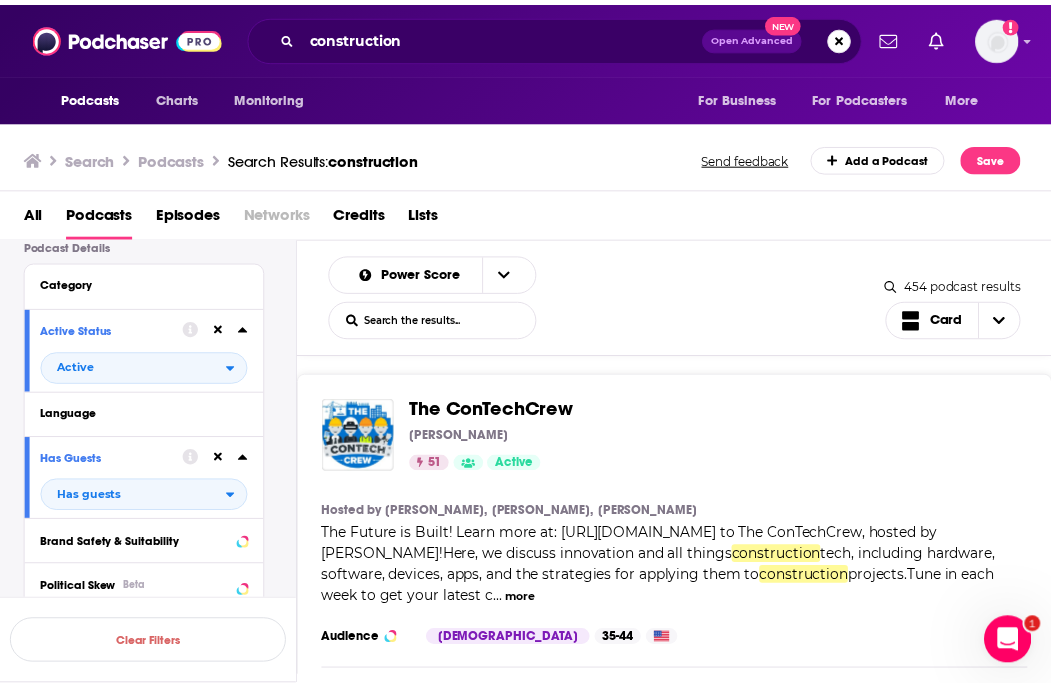 scroll, scrollTop: 8275, scrollLeft: 0, axis: vertical 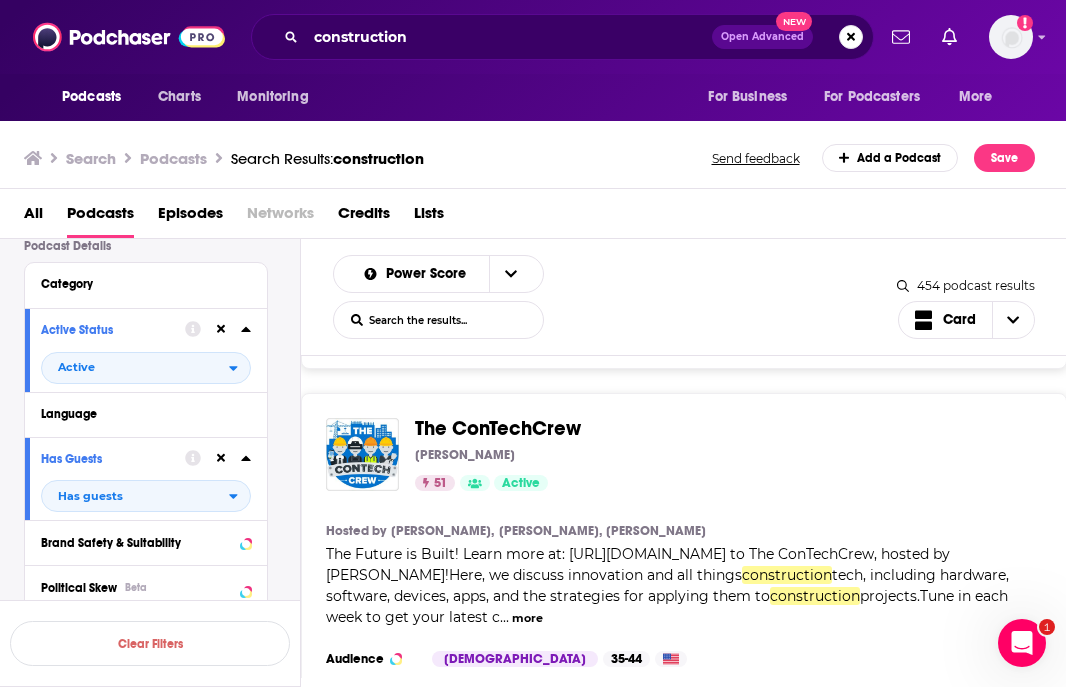 click on "The ConTechCrew" at bounding box center (498, 428) 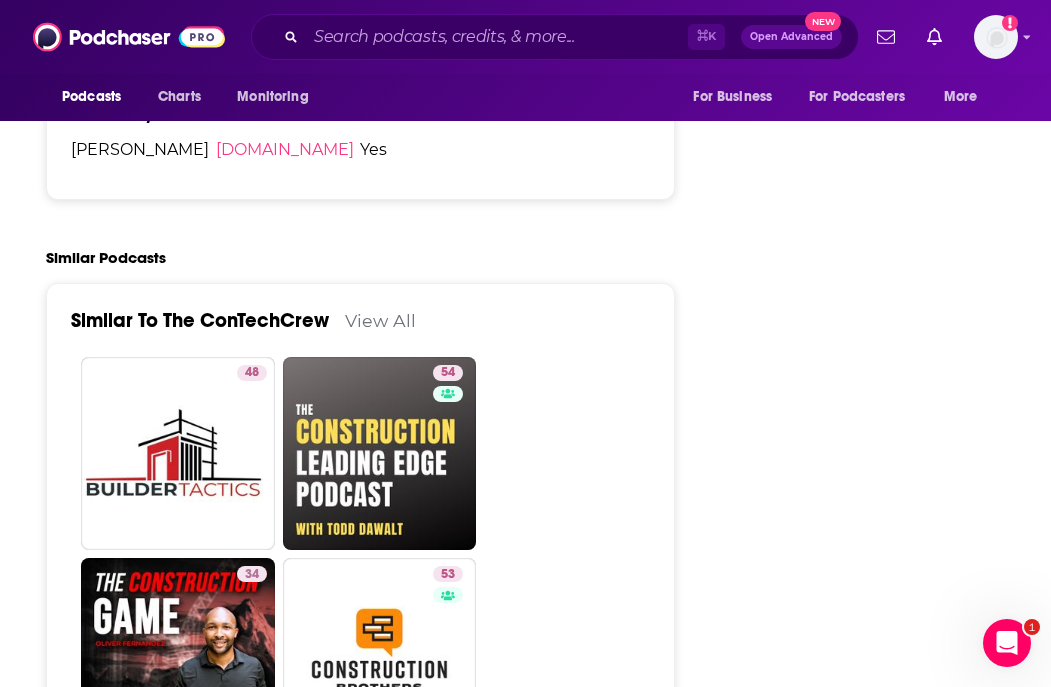 scroll, scrollTop: 3655, scrollLeft: 3, axis: both 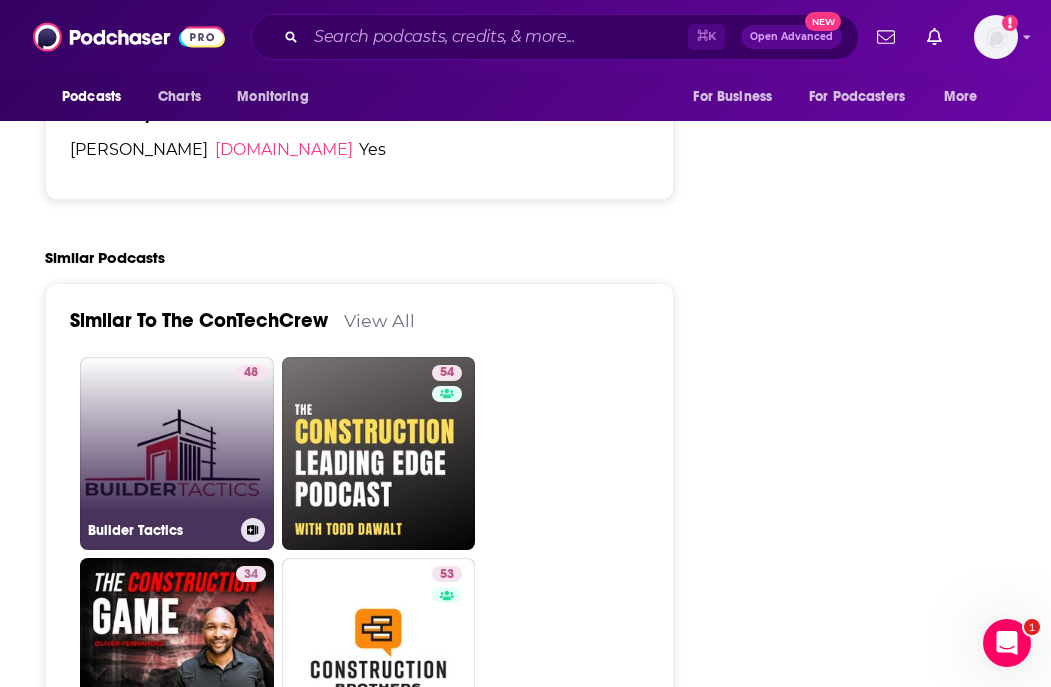 click on "48 Builder Tactics" at bounding box center [177, 454] 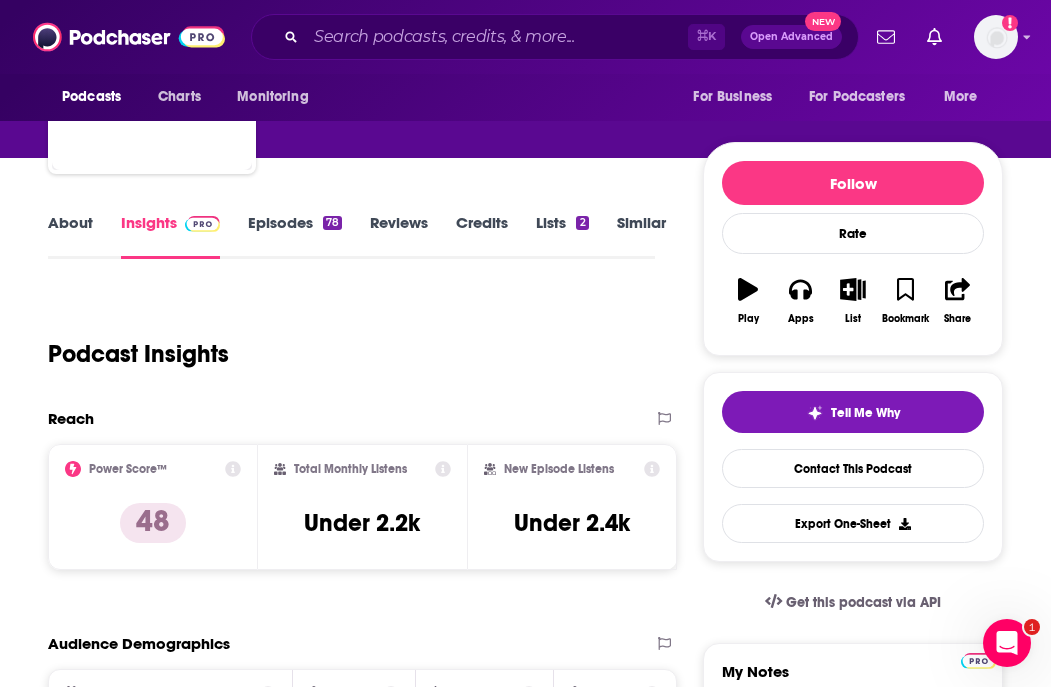 scroll, scrollTop: 167, scrollLeft: 1, axis: both 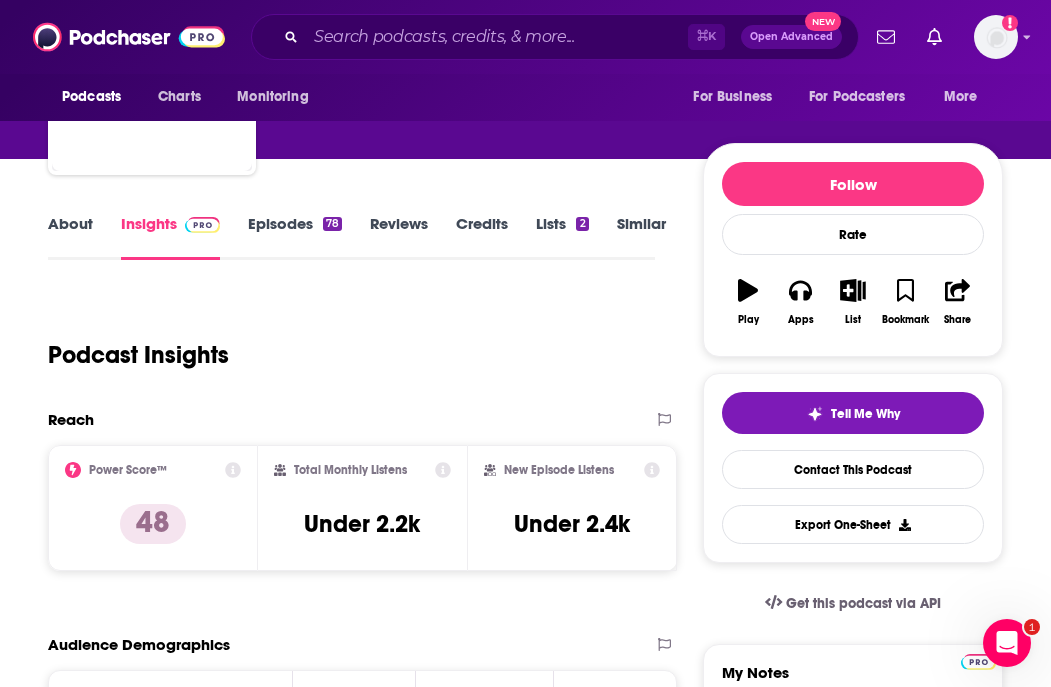 click on "About" at bounding box center (70, 237) 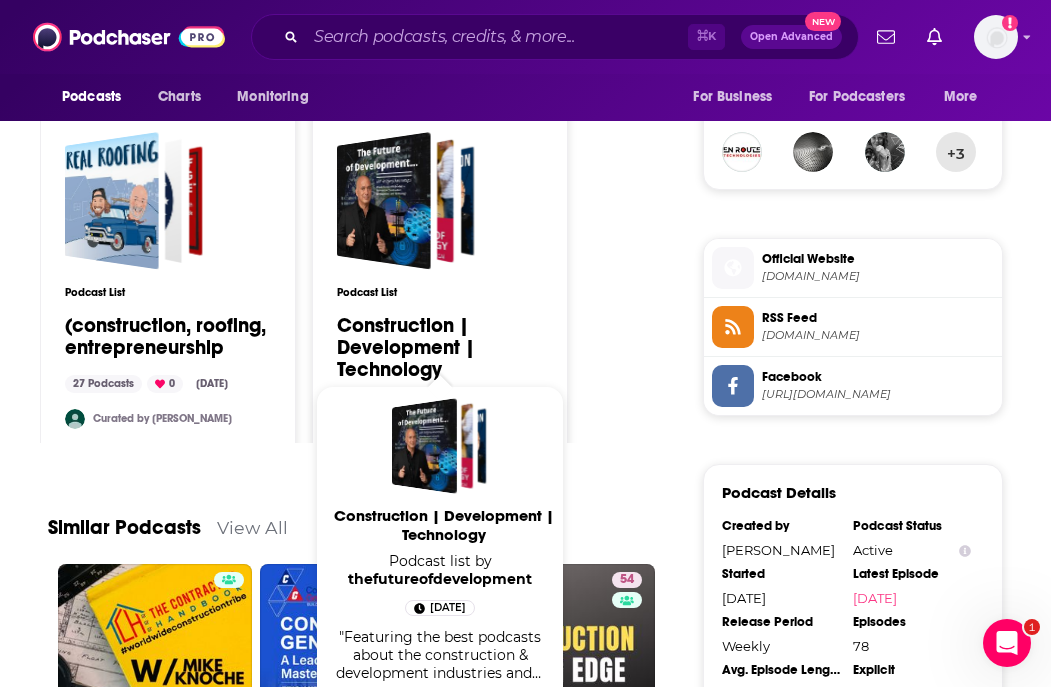 scroll, scrollTop: 1554, scrollLeft: 0, axis: vertical 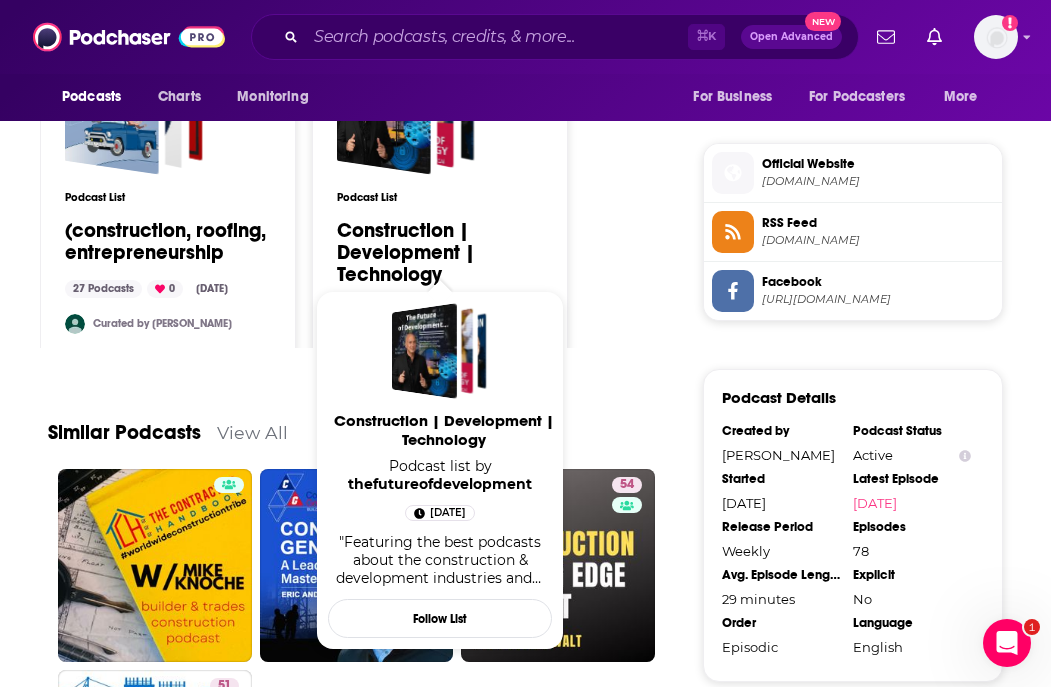 click on "Construction | Development | Technology" at bounding box center [440, 253] 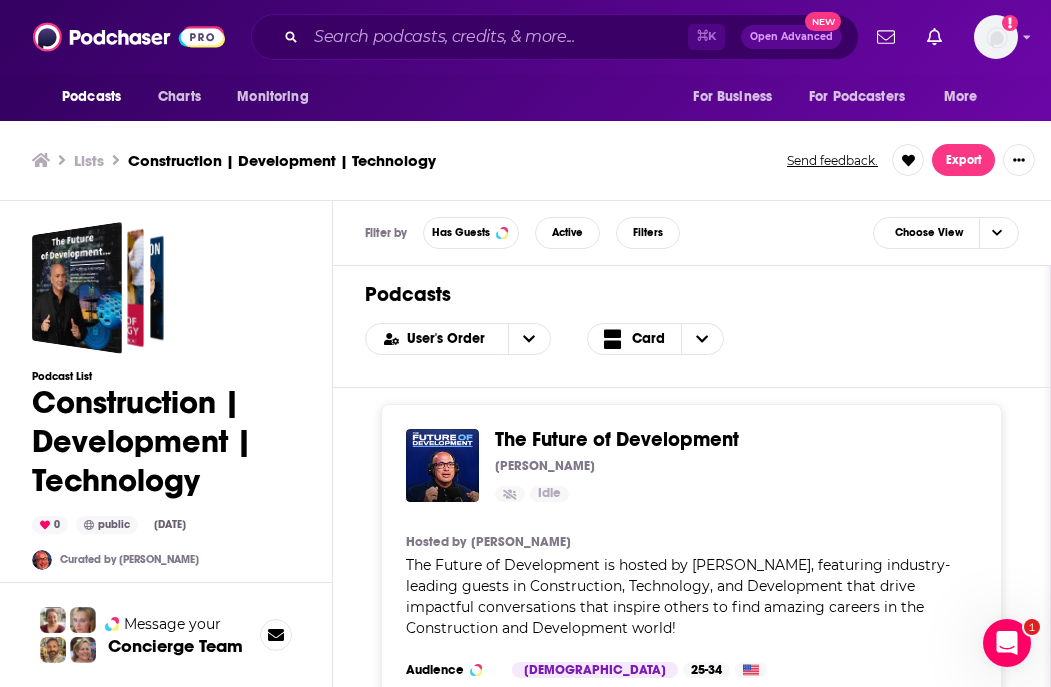 scroll, scrollTop: 6, scrollLeft: 0, axis: vertical 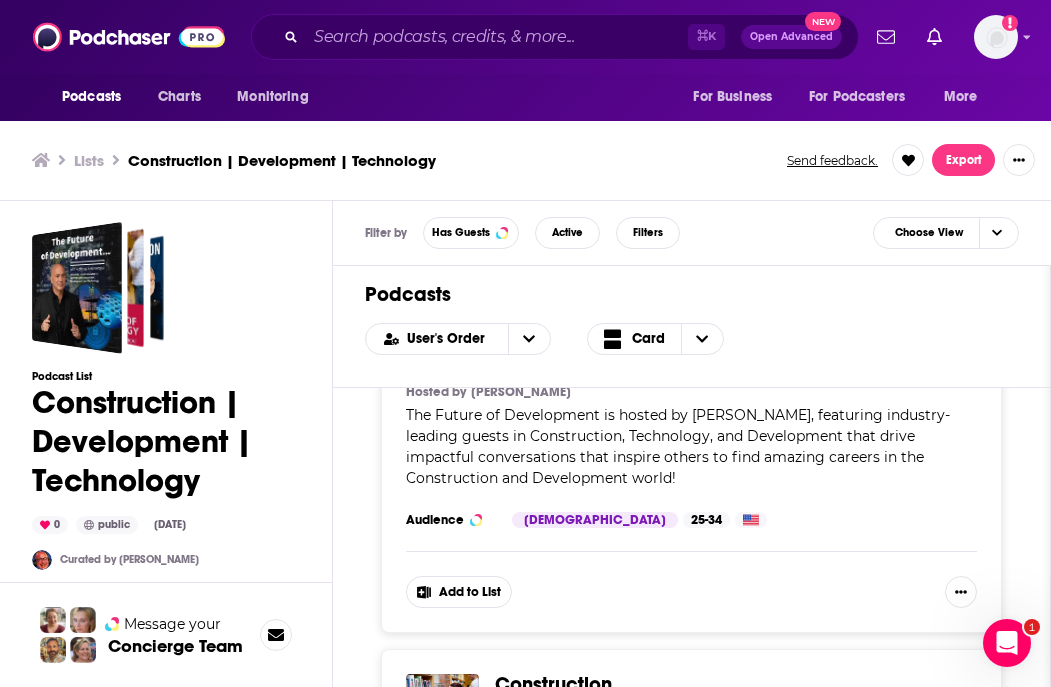 click on "The Future of Development [PERSON_NAME] Categories Business Education Technology Add to List Hosted by   [PERSON_NAME] The Future of Development is hosted by [PERSON_NAME], featuring industry-leading guests in Construction, Technology, and Development that drive impactful conversations that inspire others to find amazing careers in the Construction and Development world! Categories Business Education Technology Audience [DEMOGRAPHIC_DATA] 25-34 Similar Add to List" at bounding box center [691, 443] 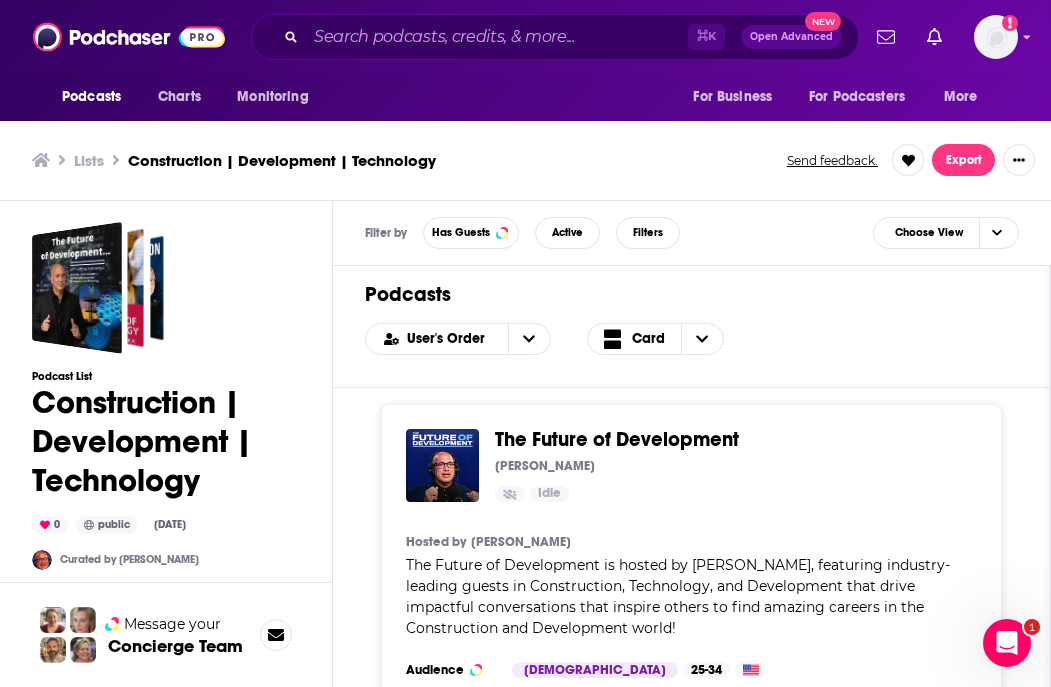 scroll, scrollTop: 0, scrollLeft: 0, axis: both 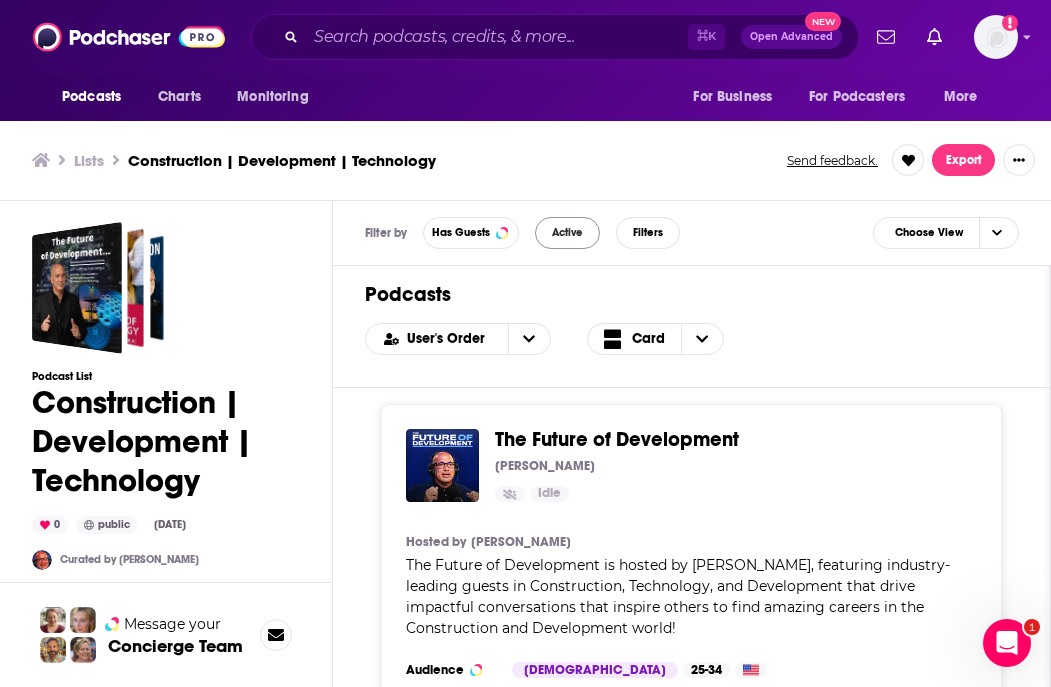 click on "Active" at bounding box center (567, 232) 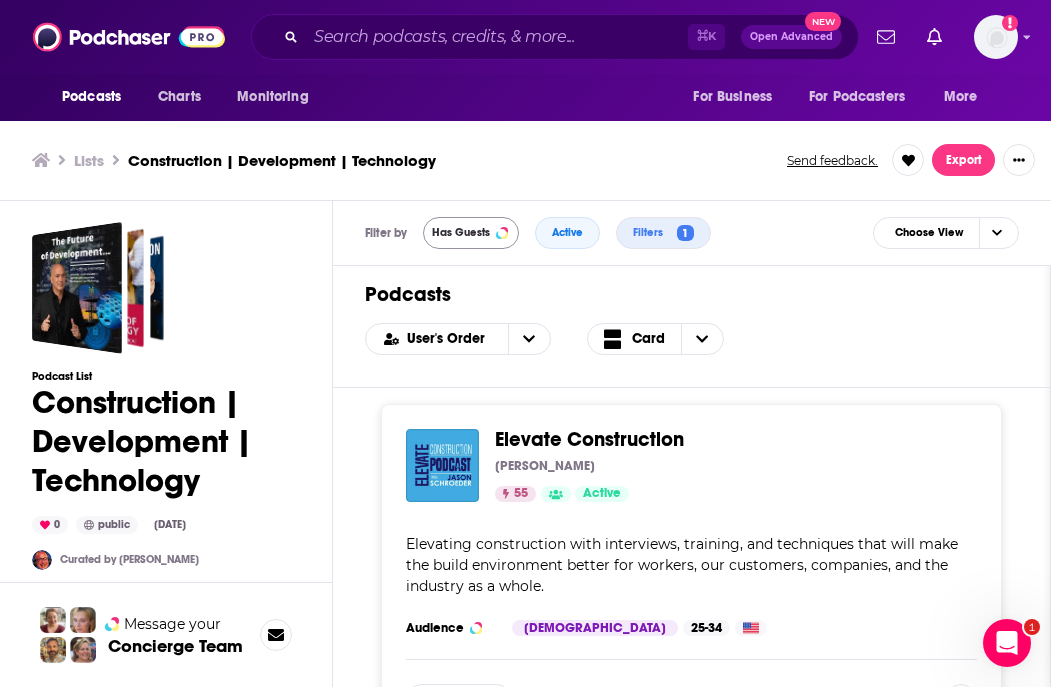 click on "Has Guests" at bounding box center (471, 233) 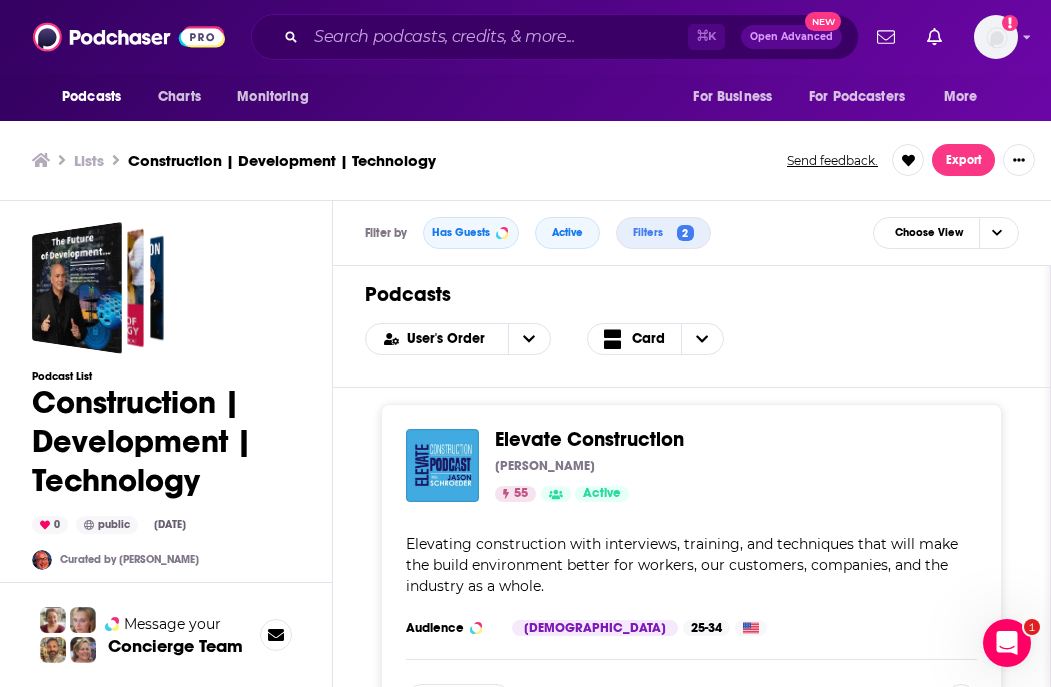 scroll, scrollTop: 6, scrollLeft: 0, axis: vertical 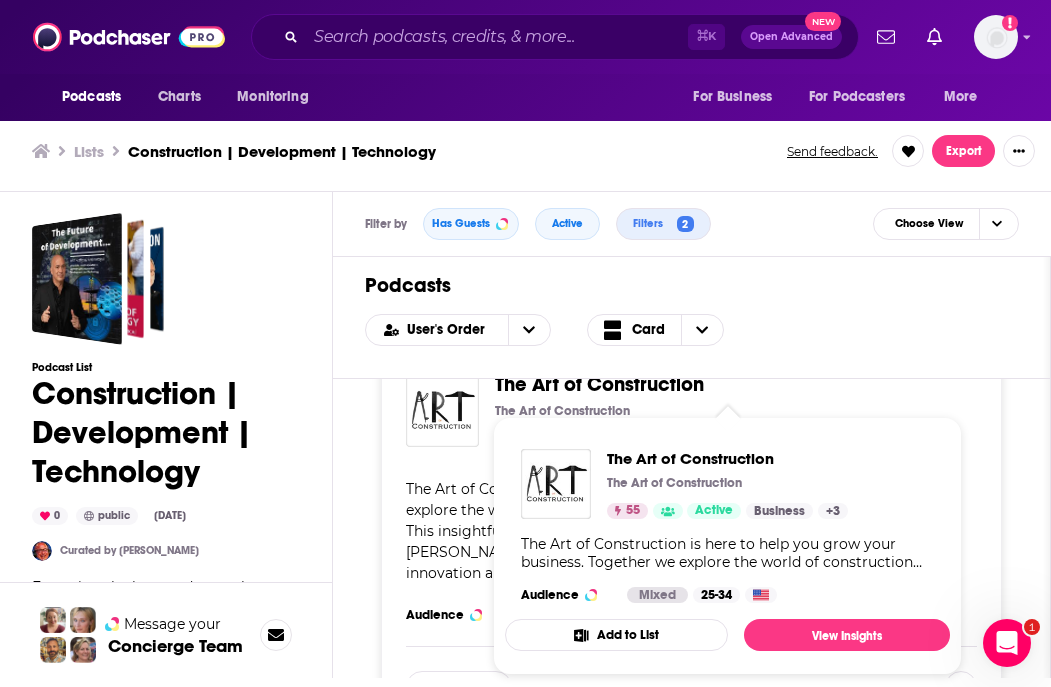 click on "The Art of Construction The Art of Construction 55 Active Categories Business Entrepreneur Management Add to List The Art of Construction is here to help you grow your business. Together we explore the world of construction with some of the best minds in the industry. This insightful podcast is hosted by thought provoking entrepreneur, [PERSON_NAME]. [PERSON_NAME] has been recognized nationally for his innovation and creativity within the b ...   more Categories Business Entrepreneur Management Audience Mixed 25-34 Similar Add to List" at bounding box center [691, 538] 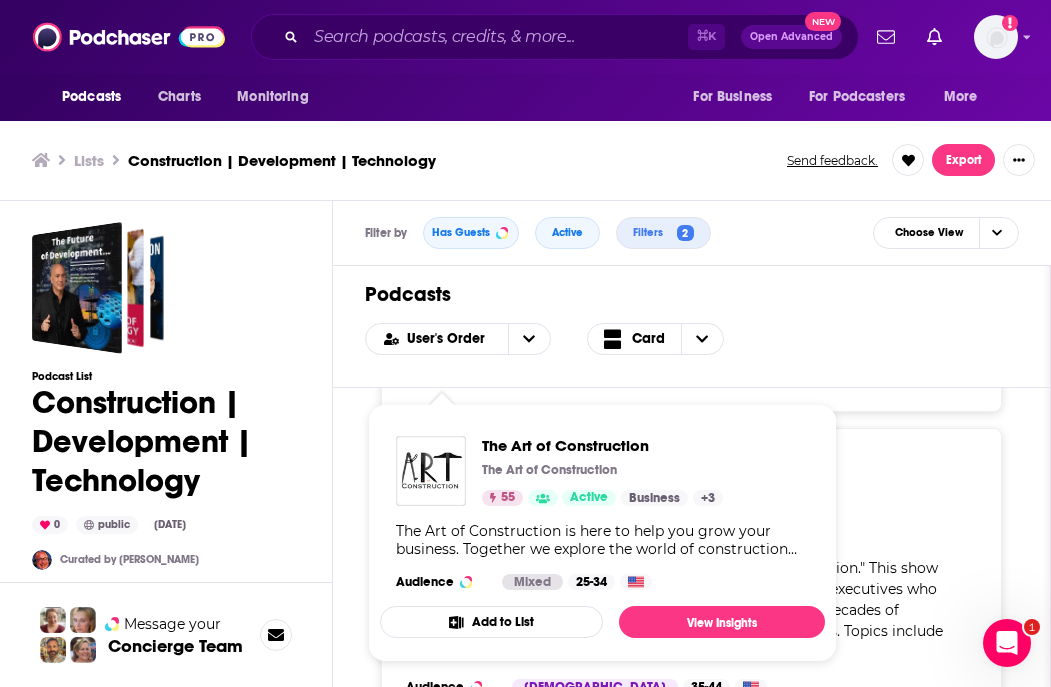 scroll, scrollTop: 773, scrollLeft: 0, axis: vertical 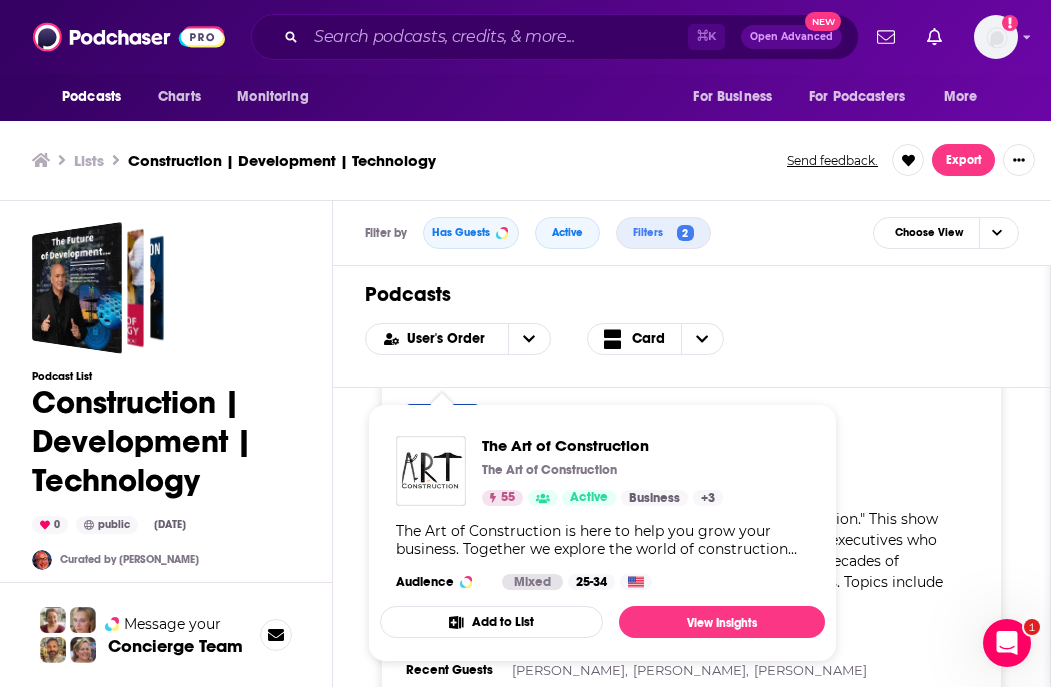 click on "Elevate Construction [PERSON_NAME] 55 Active Categories Education Add to List Elevating construction with interviews, training, and techniques that will make the build environment better for workers, our customers, companies, and the industry as a whole. Categories Education Audience [DEMOGRAPHIC_DATA] 25-34 Similar Add to List The Art of Construction The Art of Construction 55 Active Categories Business Entrepreneur Management Add to List The Art of Construction is here to help you grow your business. Together we explore the world of construction with some of the best minds in the industry. This insightful podcast is hosted by thought provoking entrepreneur, [PERSON_NAME]. [PERSON_NAME] has been recognized nationally for his innovation and creativity within the b ...   more Categories Business Entrepreneur Management Audience Mixed 25-34 Similar Add to List Construction Genius [PERSON_NAME] 54 Active Categories Business Management Add to List ...   more Categories Business Management Audience [DEMOGRAPHIC_DATA] 35-44 Similar Recent Guests 45 4" at bounding box center (691, 560) 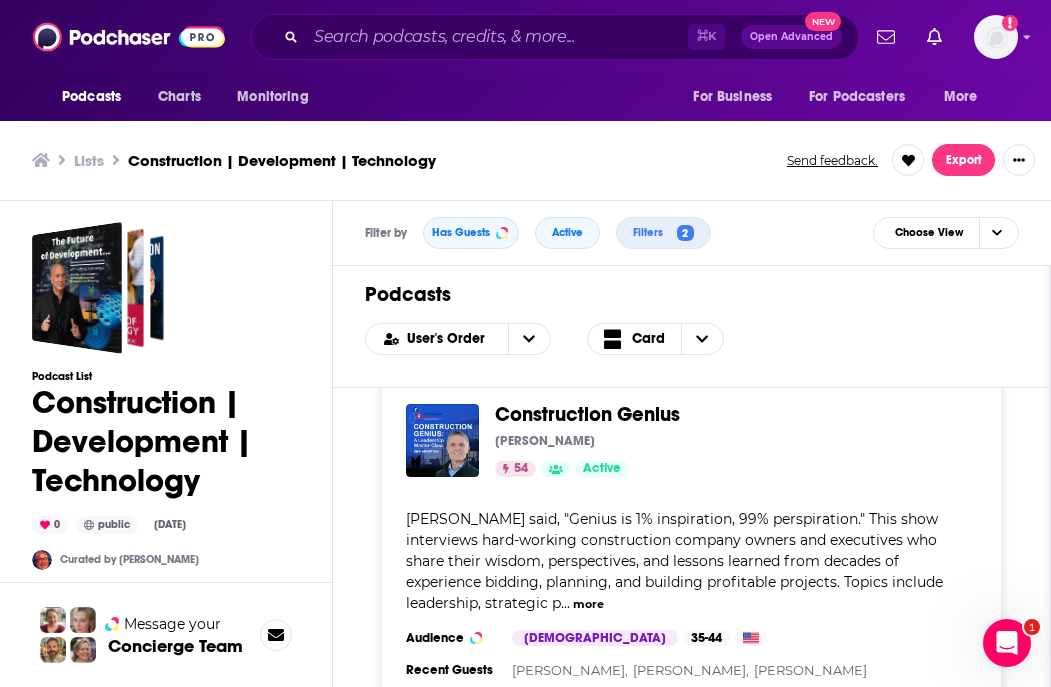 scroll, scrollTop: 6, scrollLeft: 0, axis: vertical 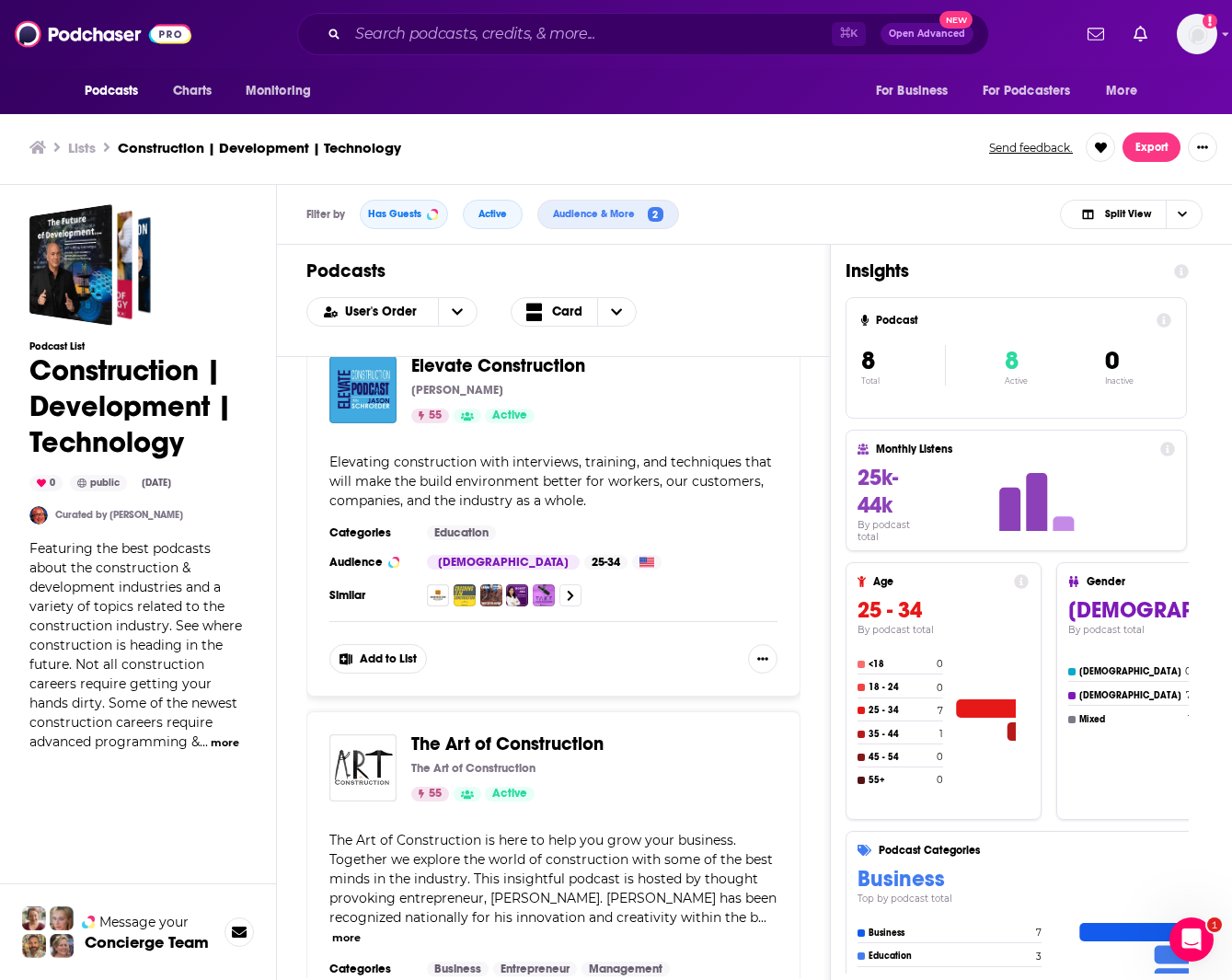 click on "more" at bounding box center (346, 938) 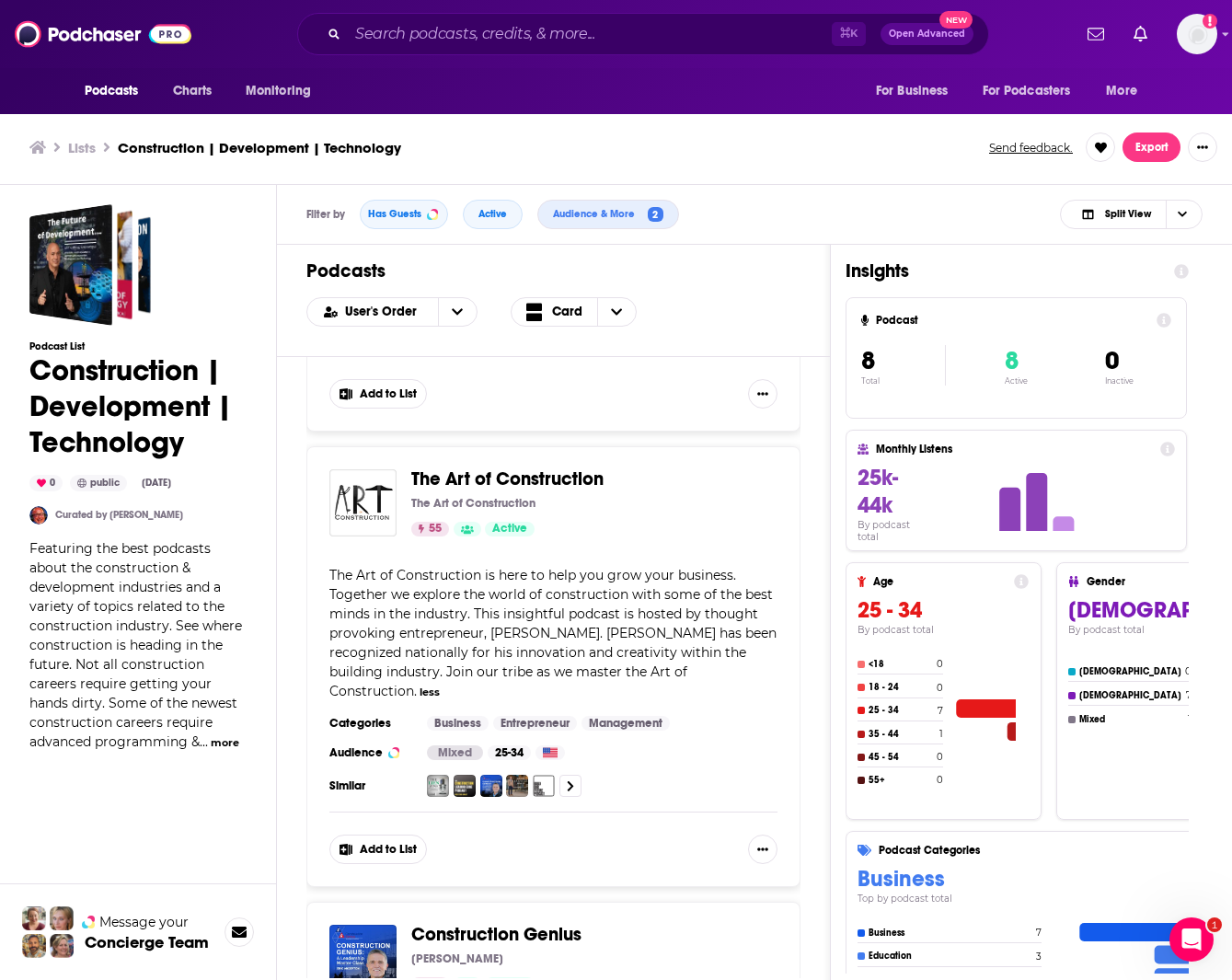 scroll, scrollTop: 340, scrollLeft: 0, axis: vertical 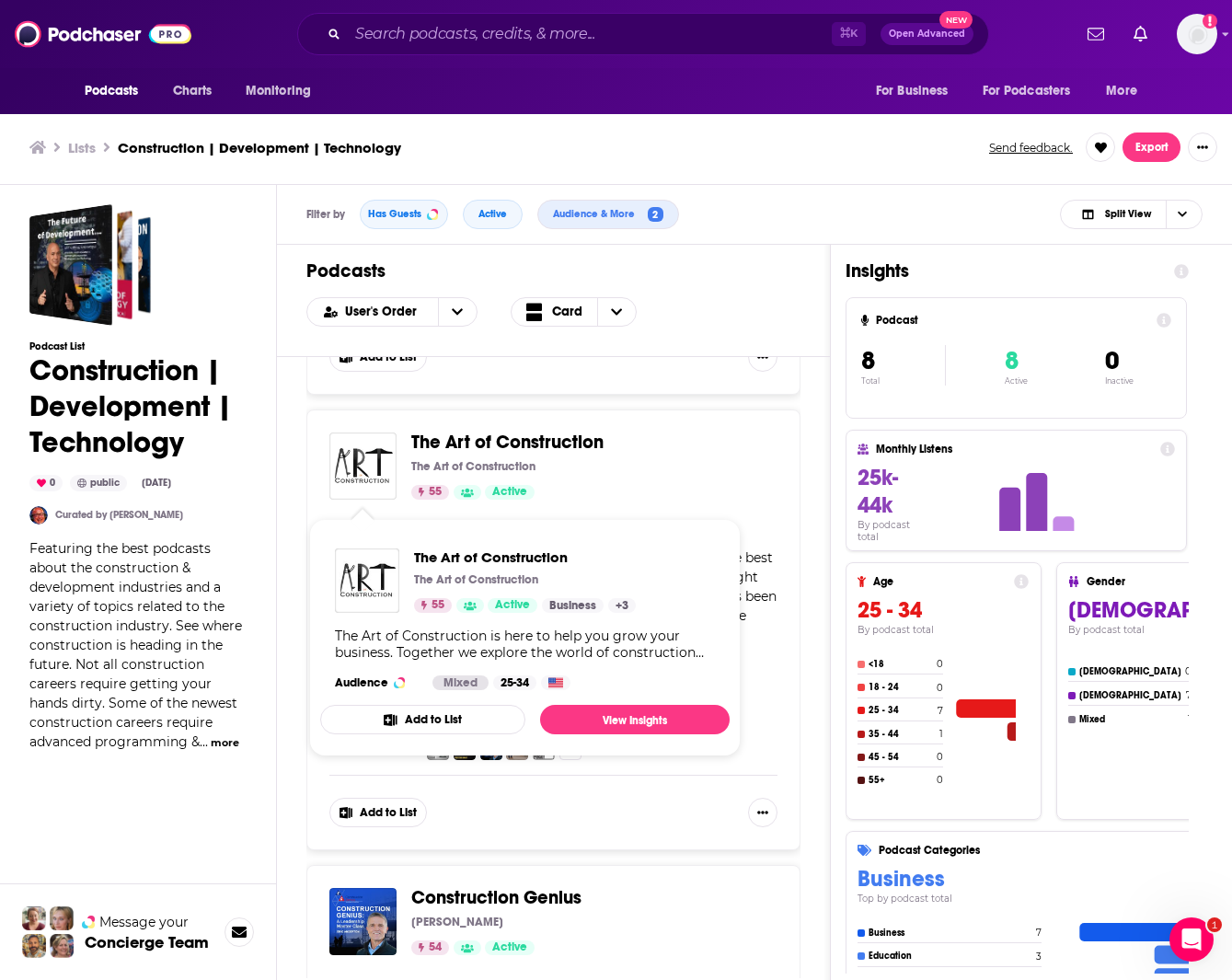 click at bounding box center [363, 466] 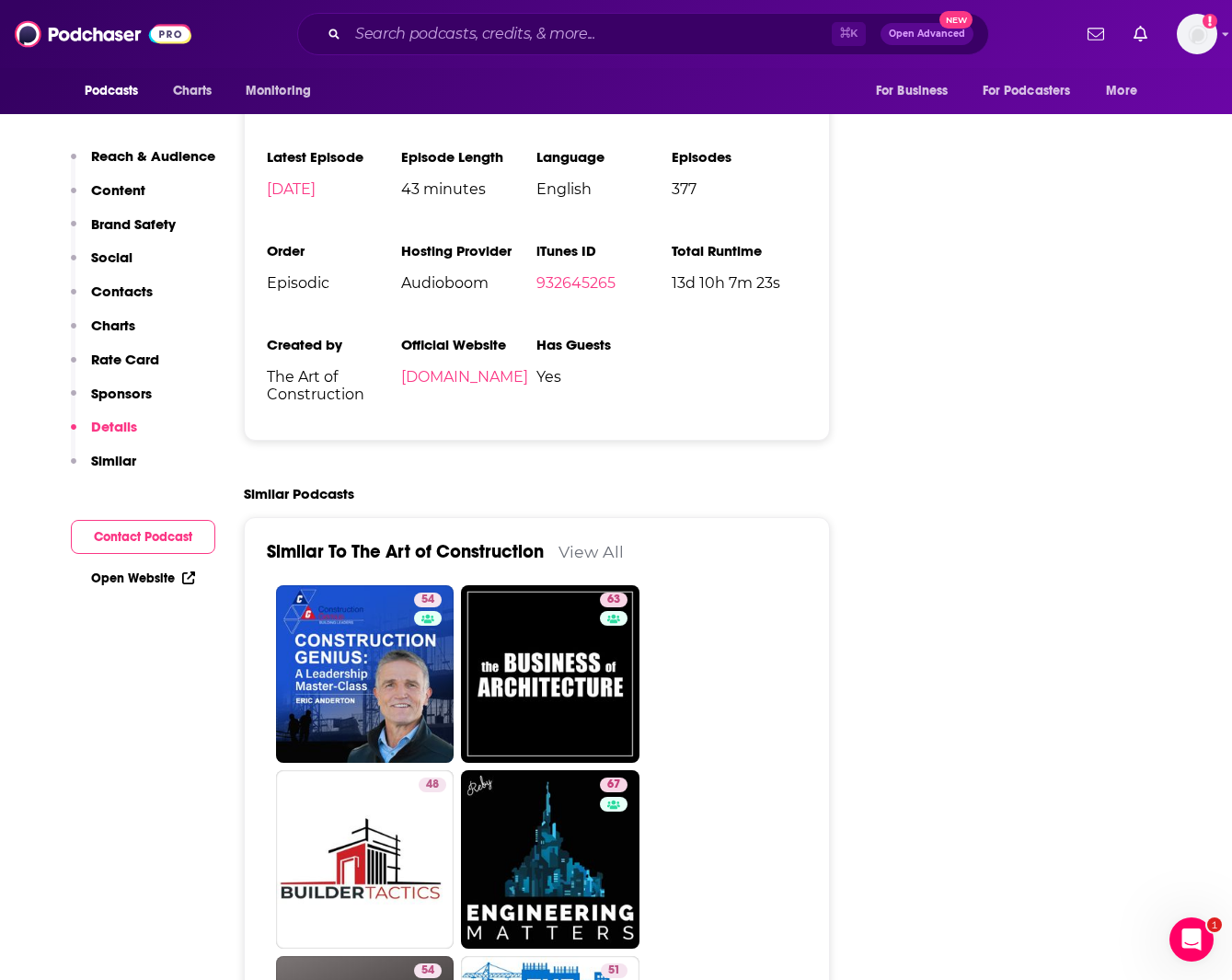 scroll, scrollTop: 3229, scrollLeft: 0, axis: vertical 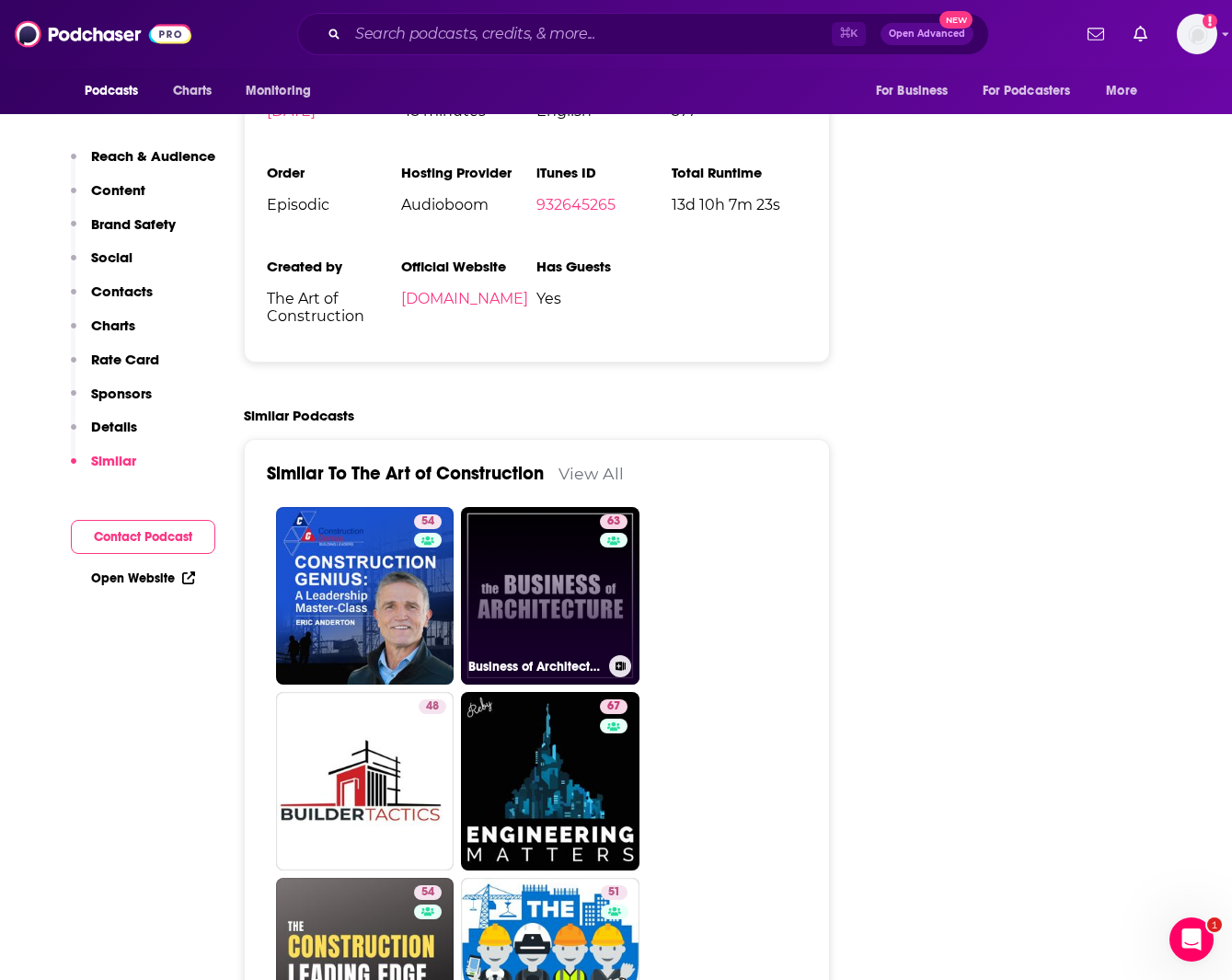click on "63 Business of Architecture Podcast" at bounding box center [550, 596] 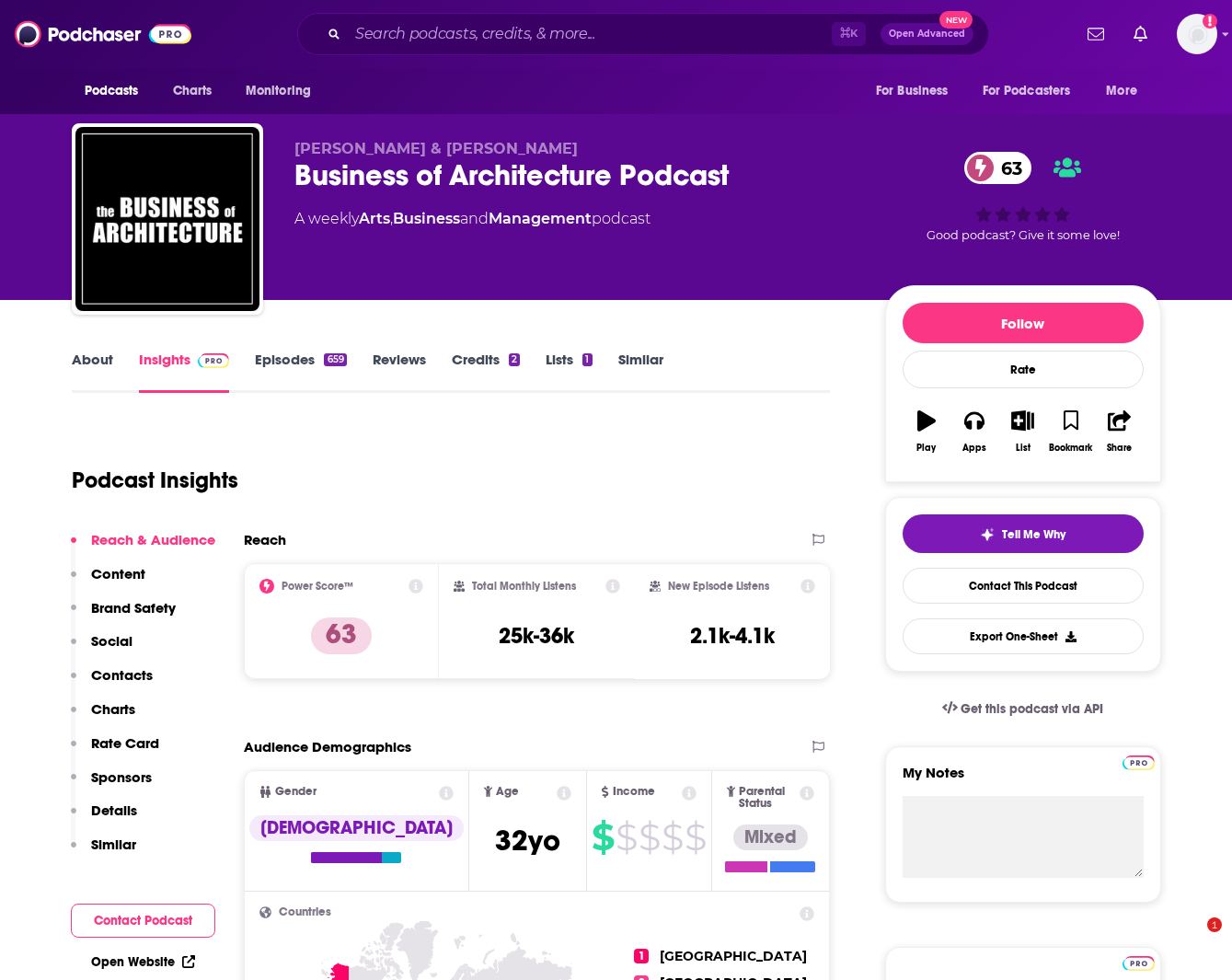 scroll, scrollTop: 311, scrollLeft: 0, axis: vertical 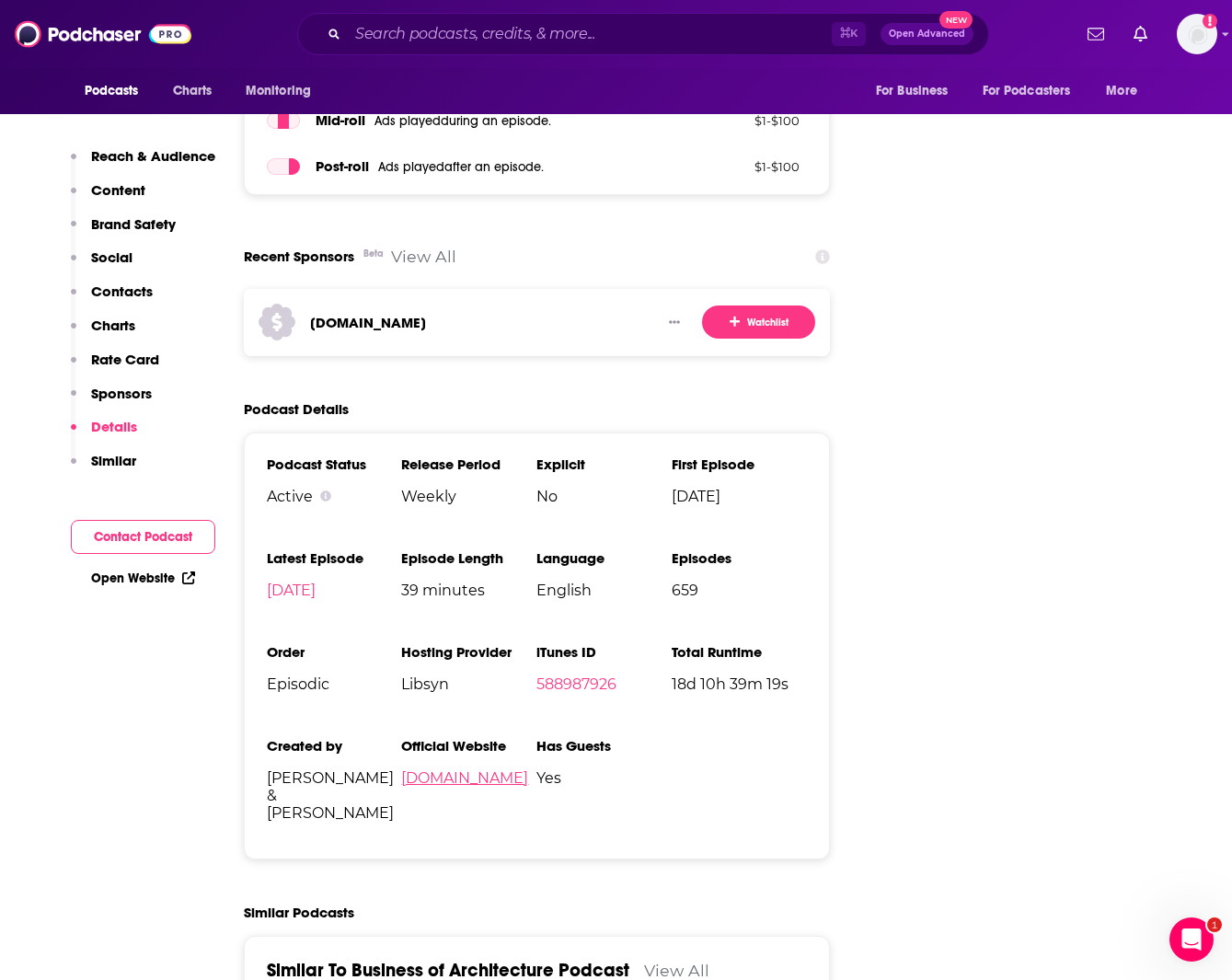 click on "[DOMAIN_NAME]" at bounding box center [465, 778] 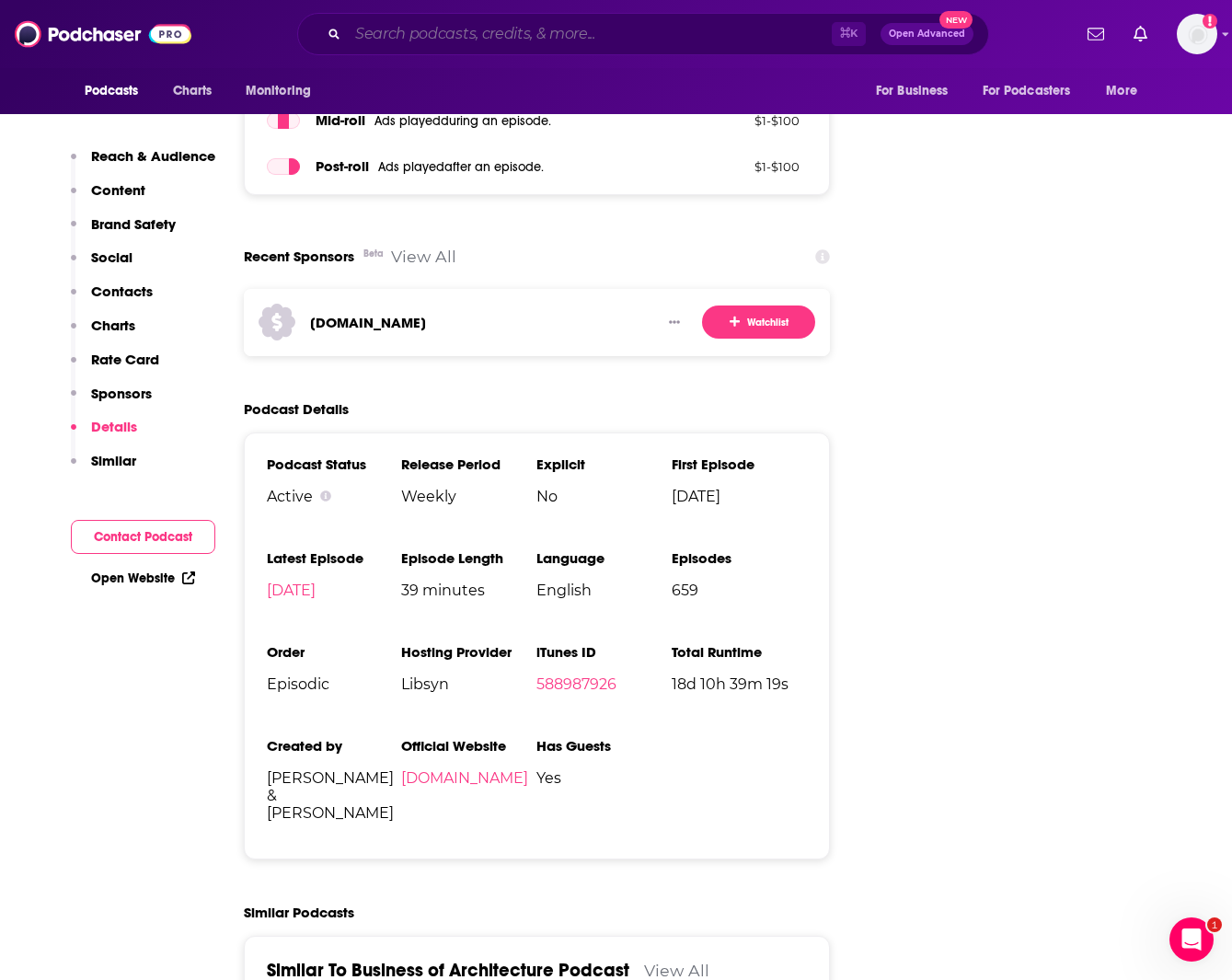 click at bounding box center (590, 34) 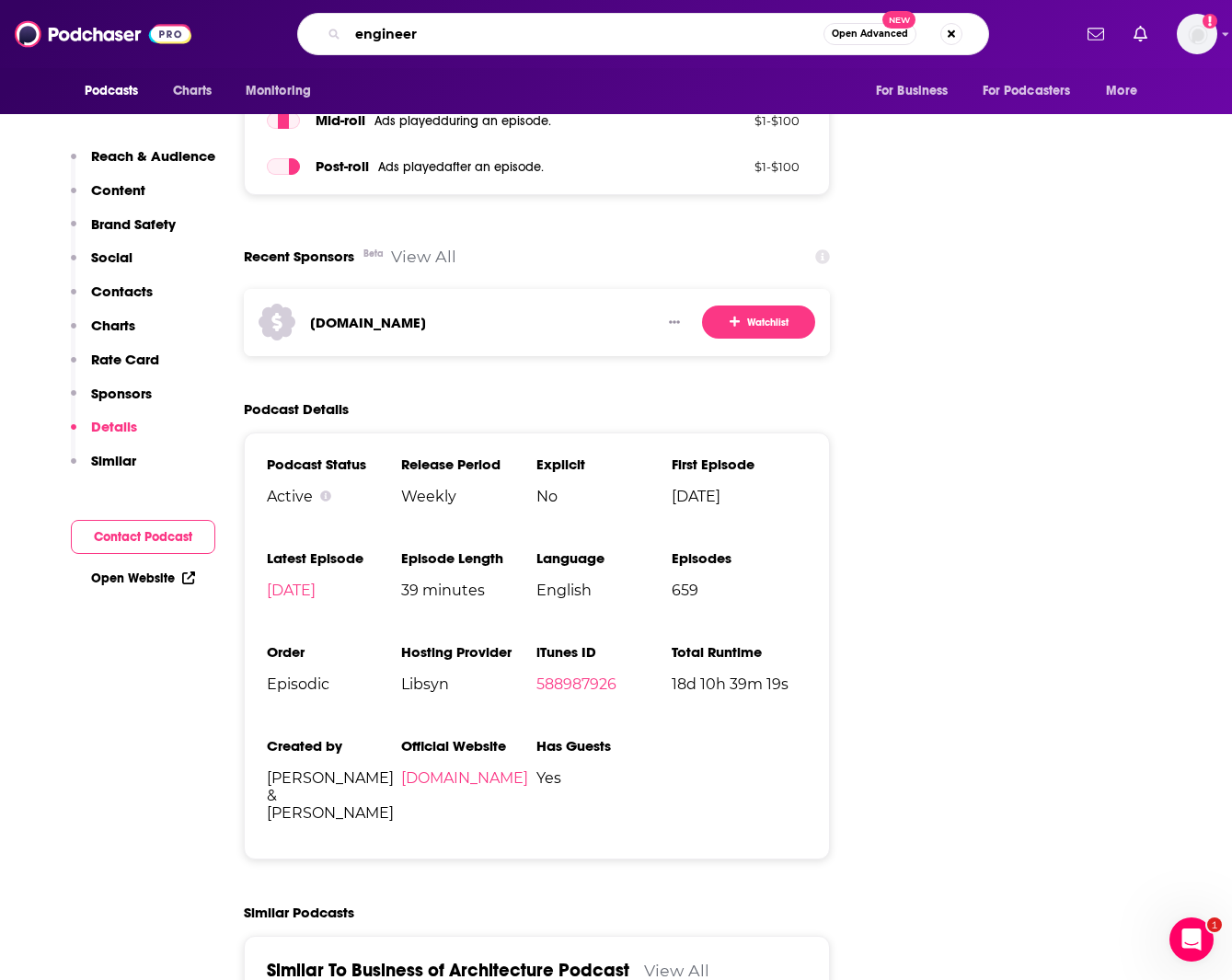 type on "engineers" 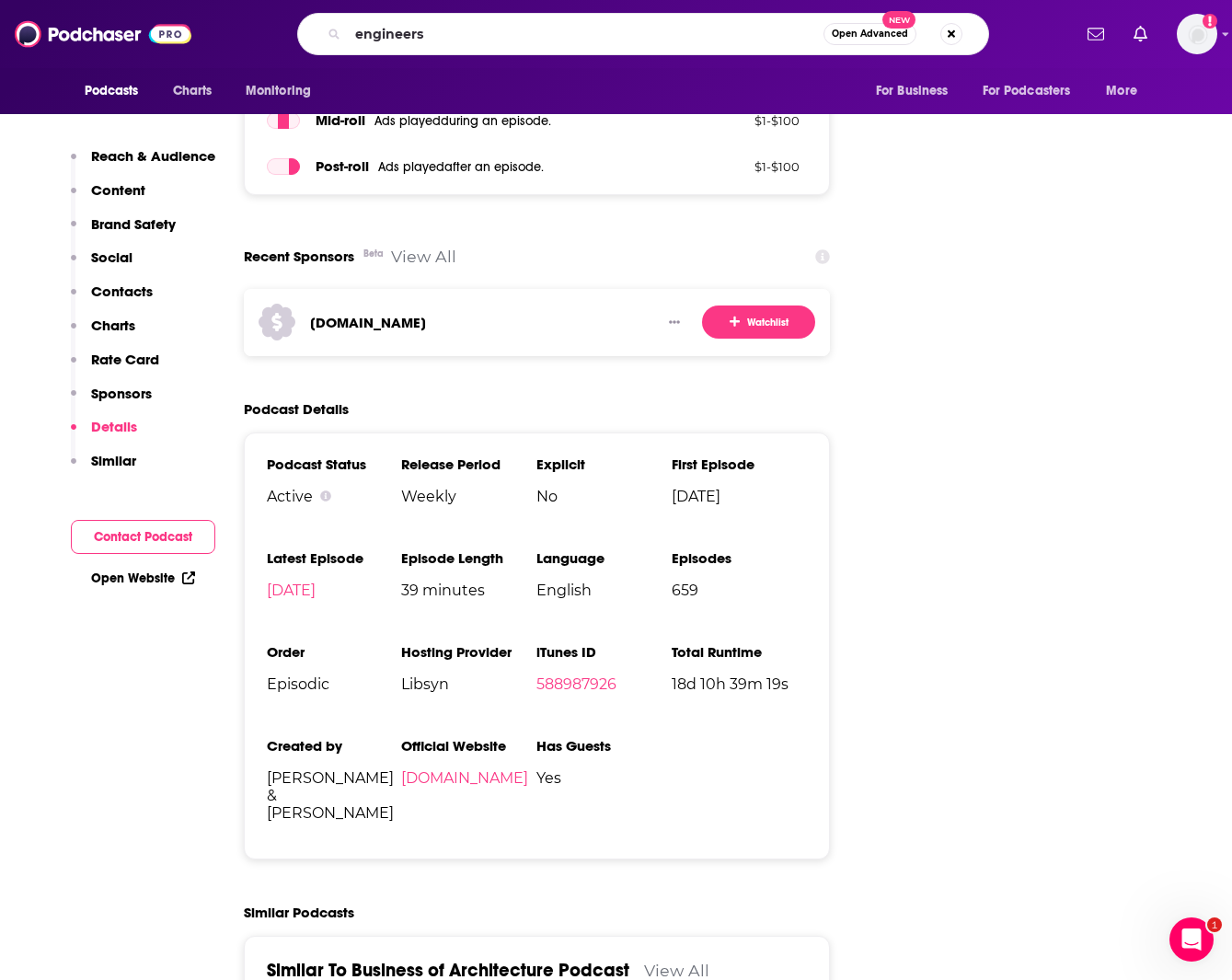 scroll, scrollTop: 0, scrollLeft: 0, axis: both 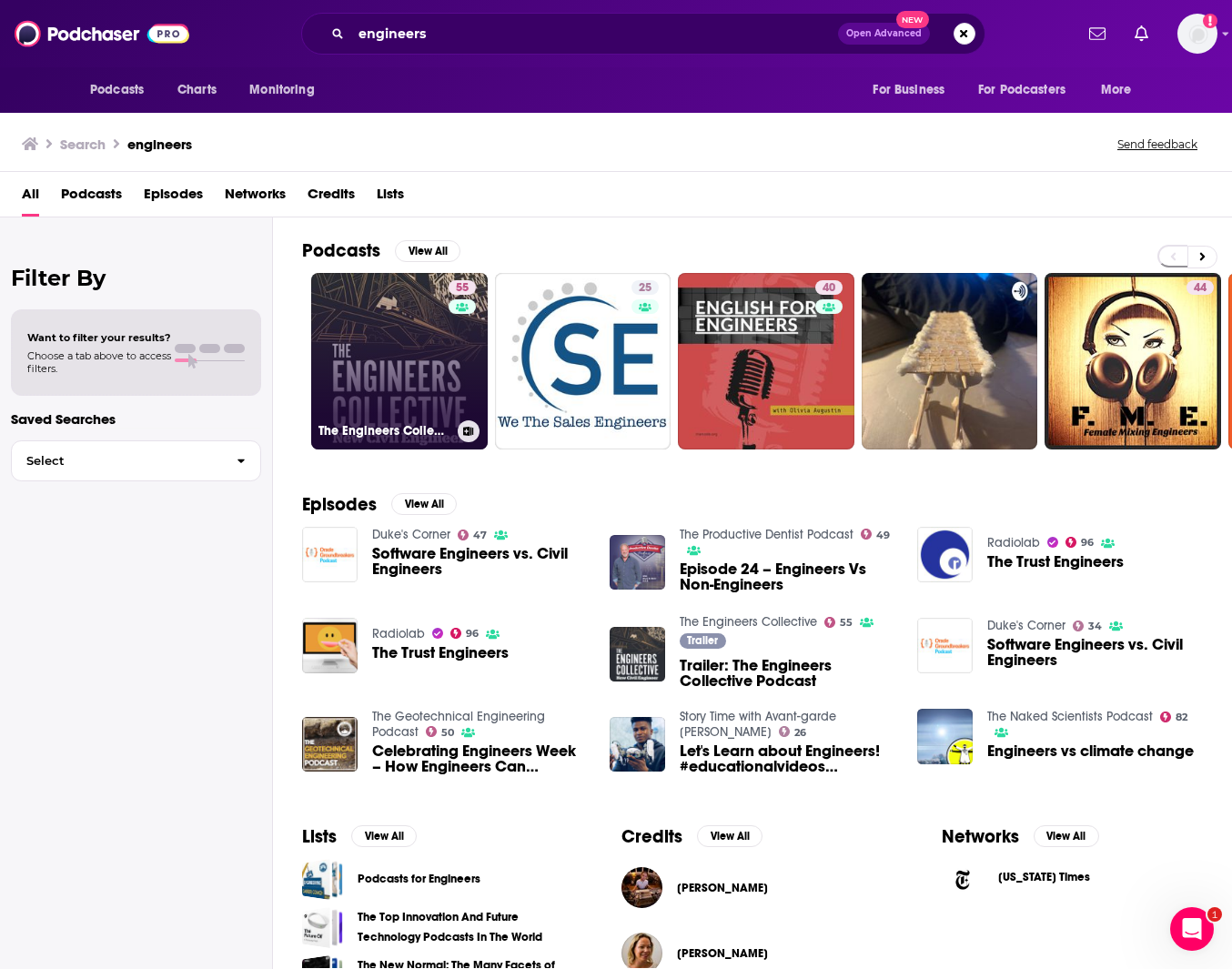click on "55 The Engineers Collective" at bounding box center (399, 361) 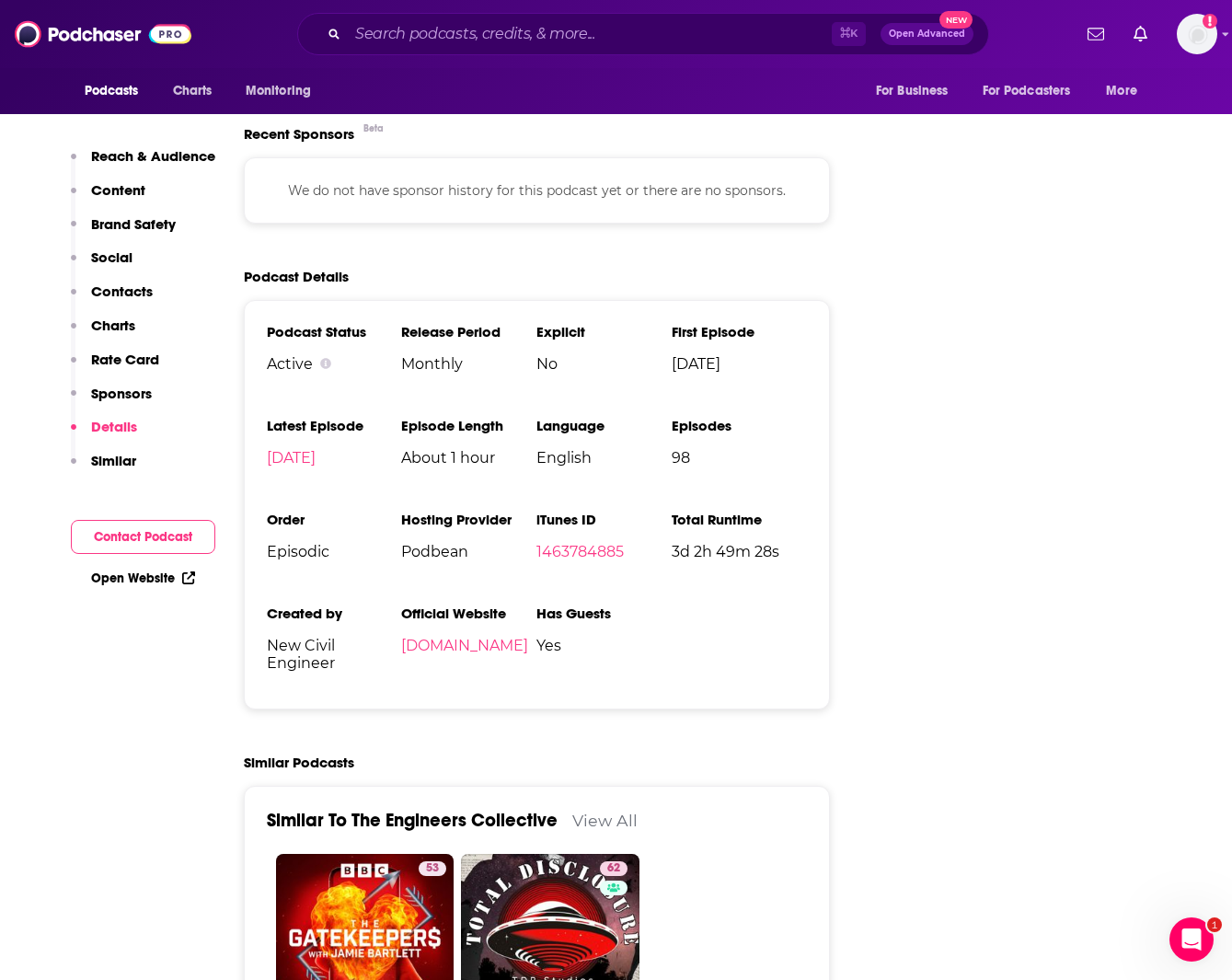 scroll, scrollTop: 3103, scrollLeft: 0, axis: vertical 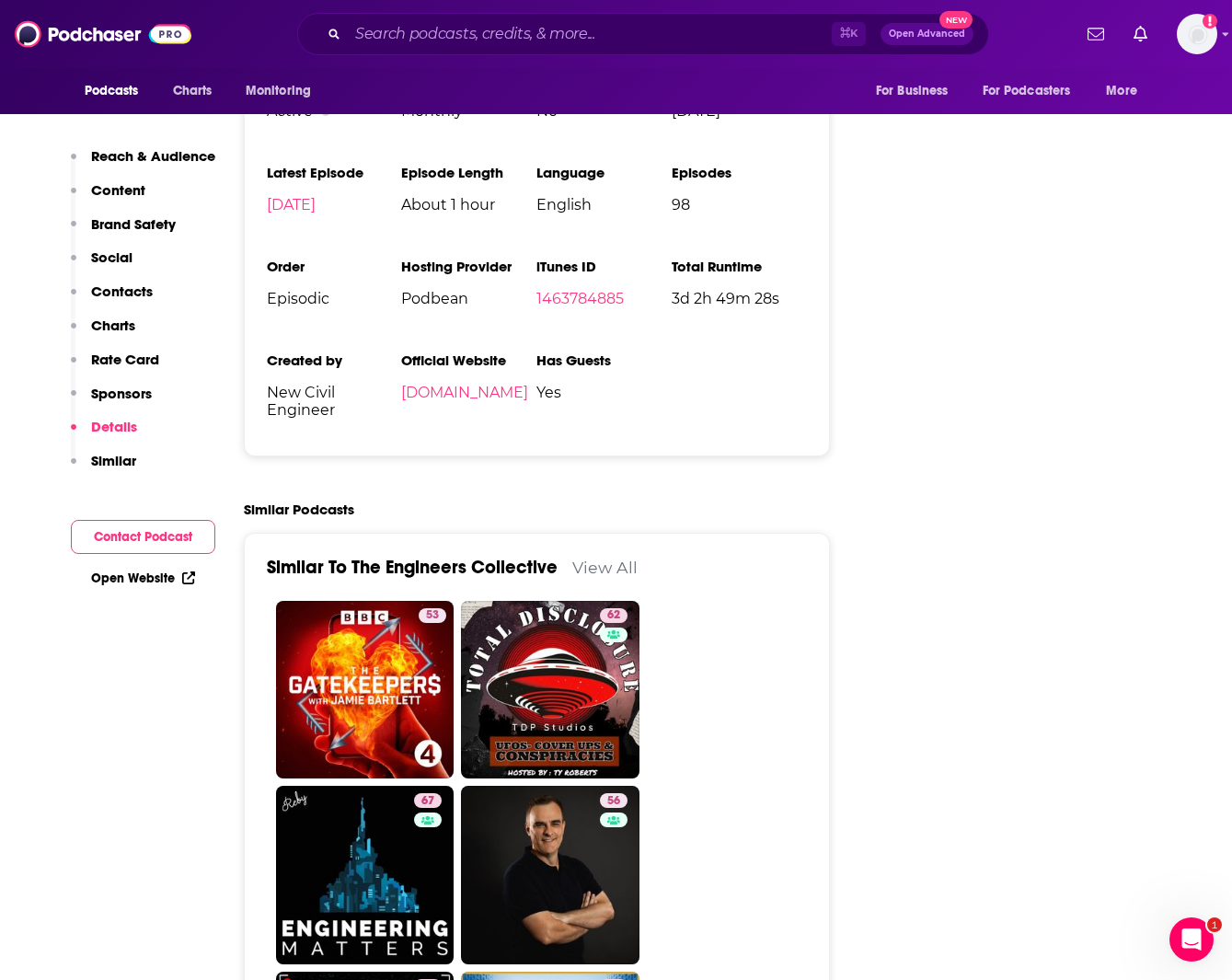 click on "Open Website" at bounding box center [143, 578] 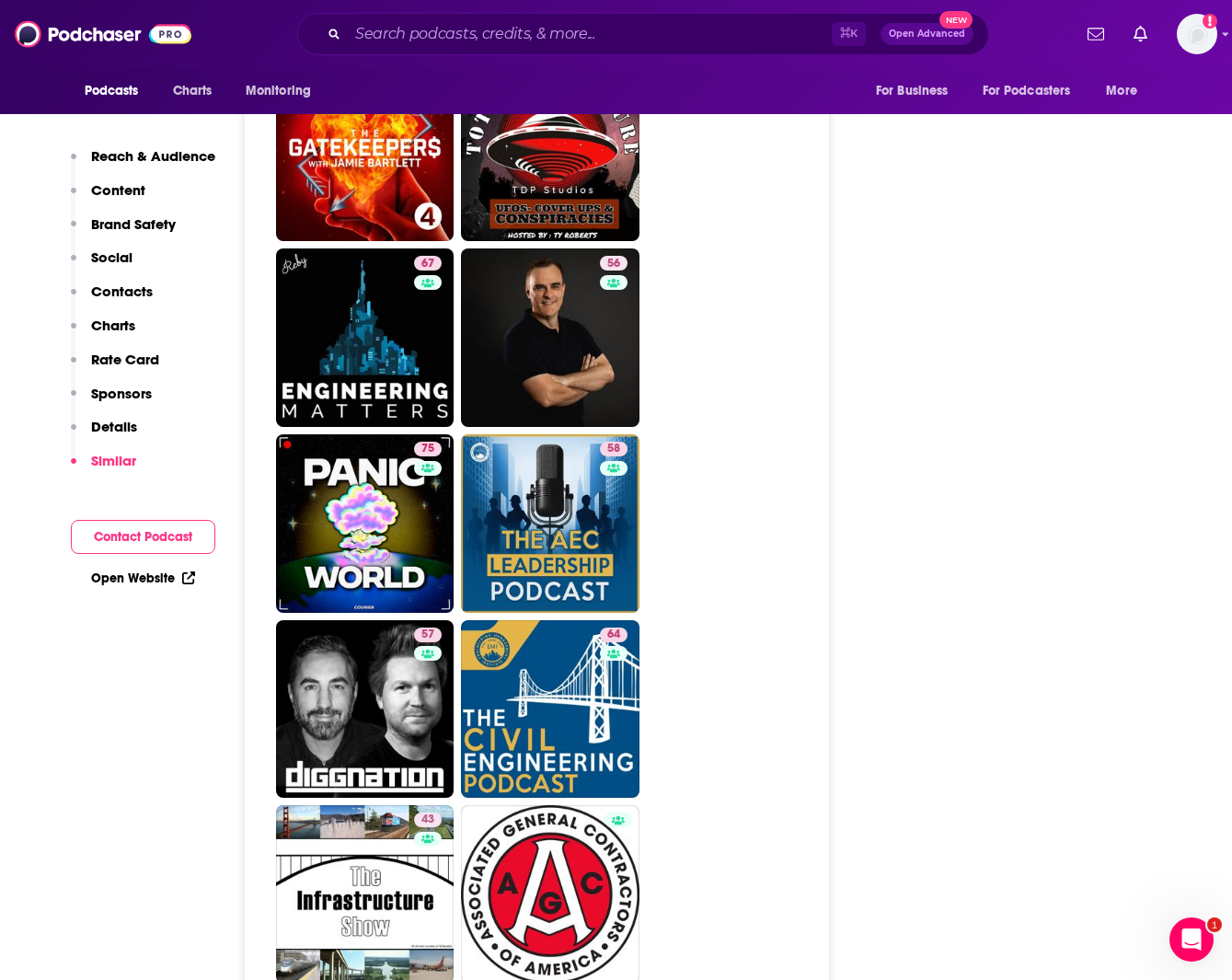 scroll, scrollTop: 3641, scrollLeft: 0, axis: vertical 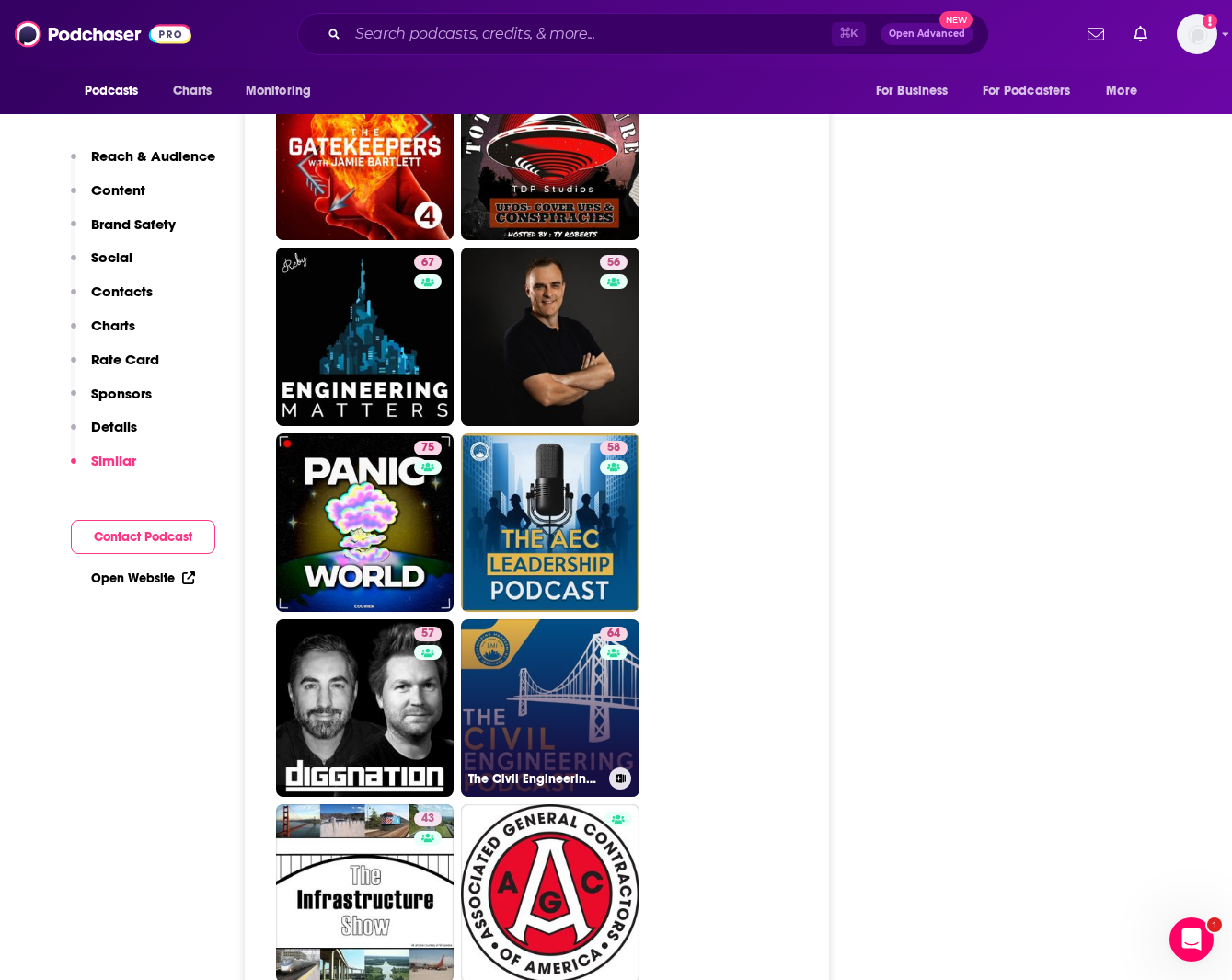 click on "64 The Civil Engineering Podcast" at bounding box center [550, 709] 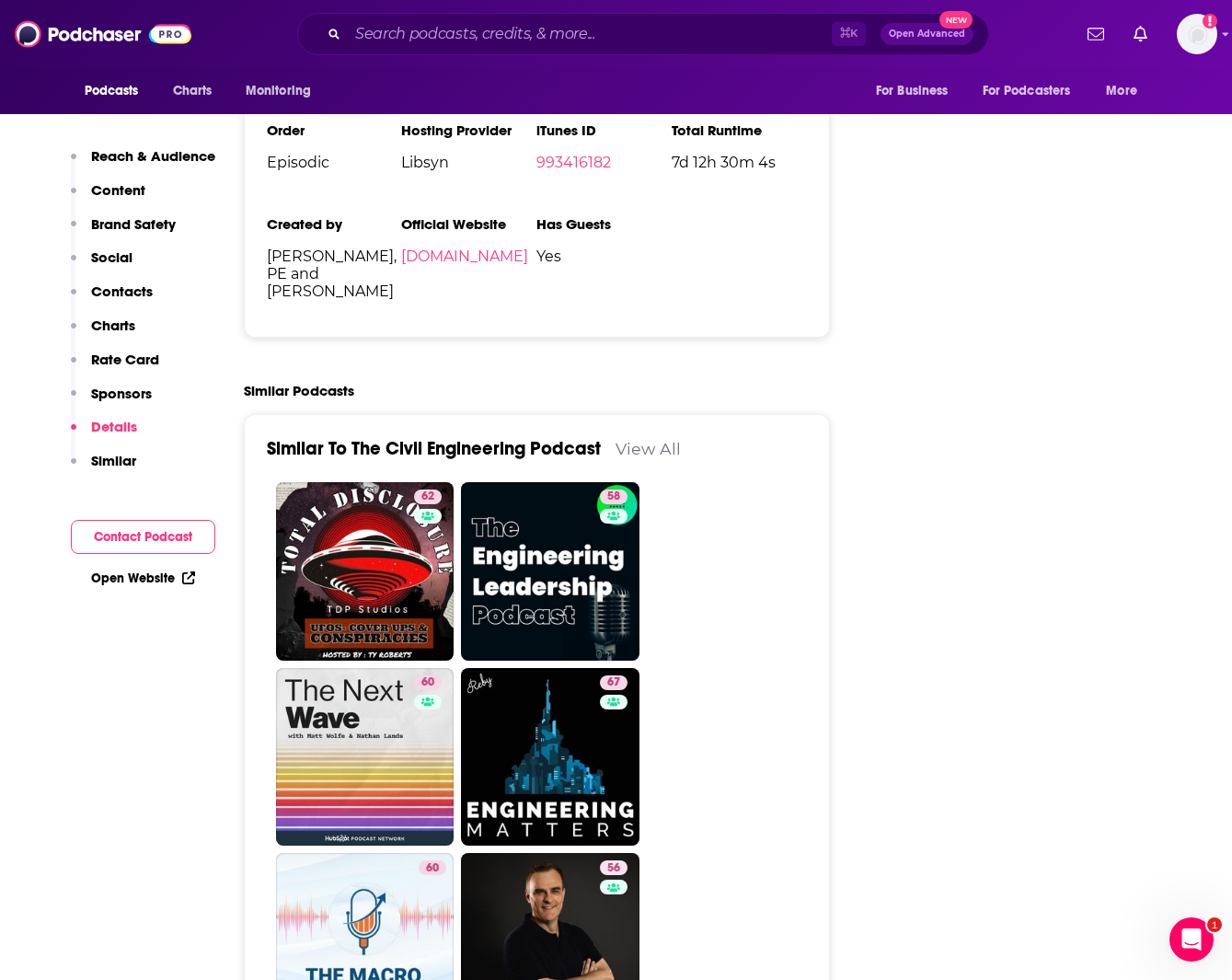 scroll, scrollTop: 3868, scrollLeft: 0, axis: vertical 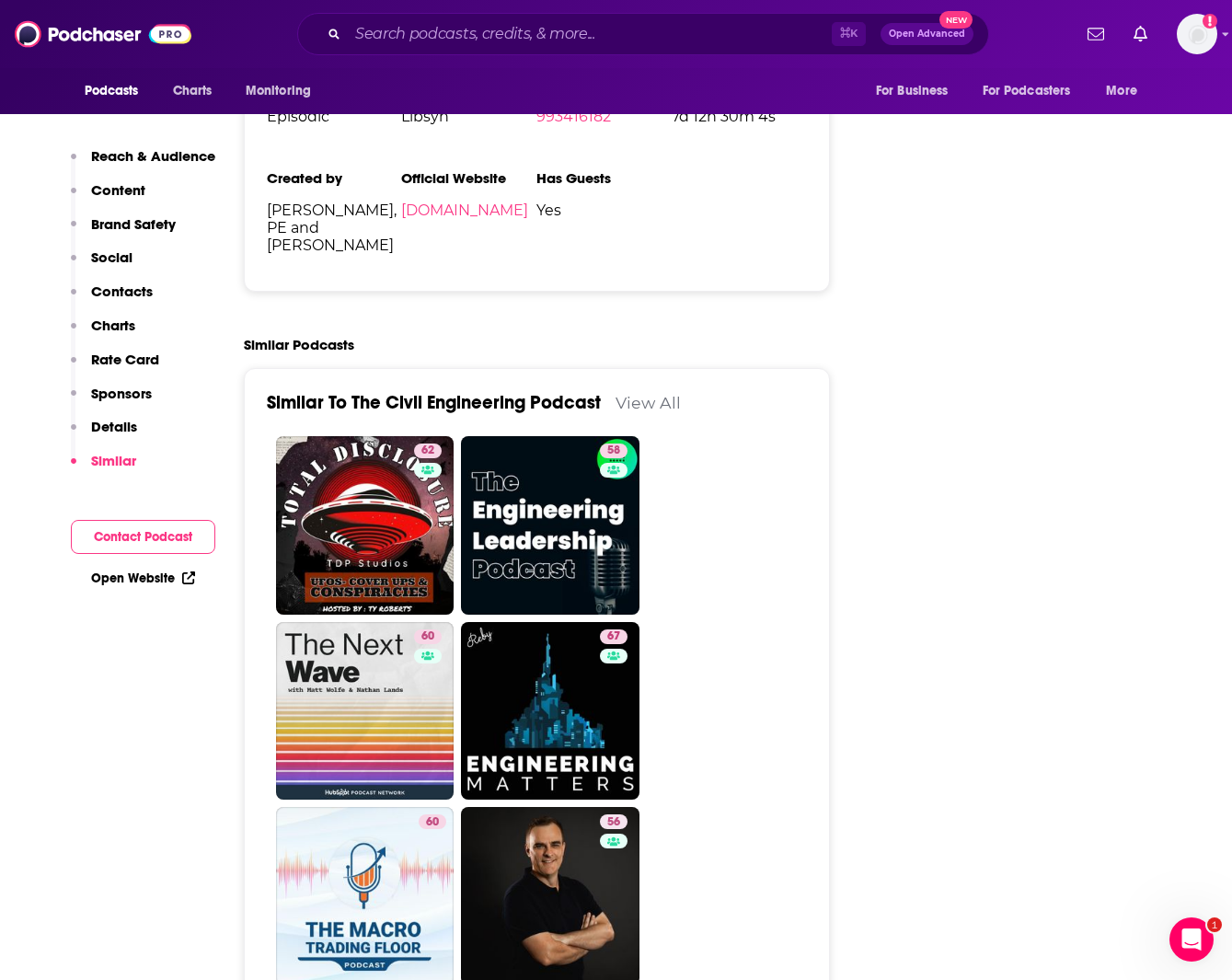 click on "Open Website" at bounding box center (143, 578) 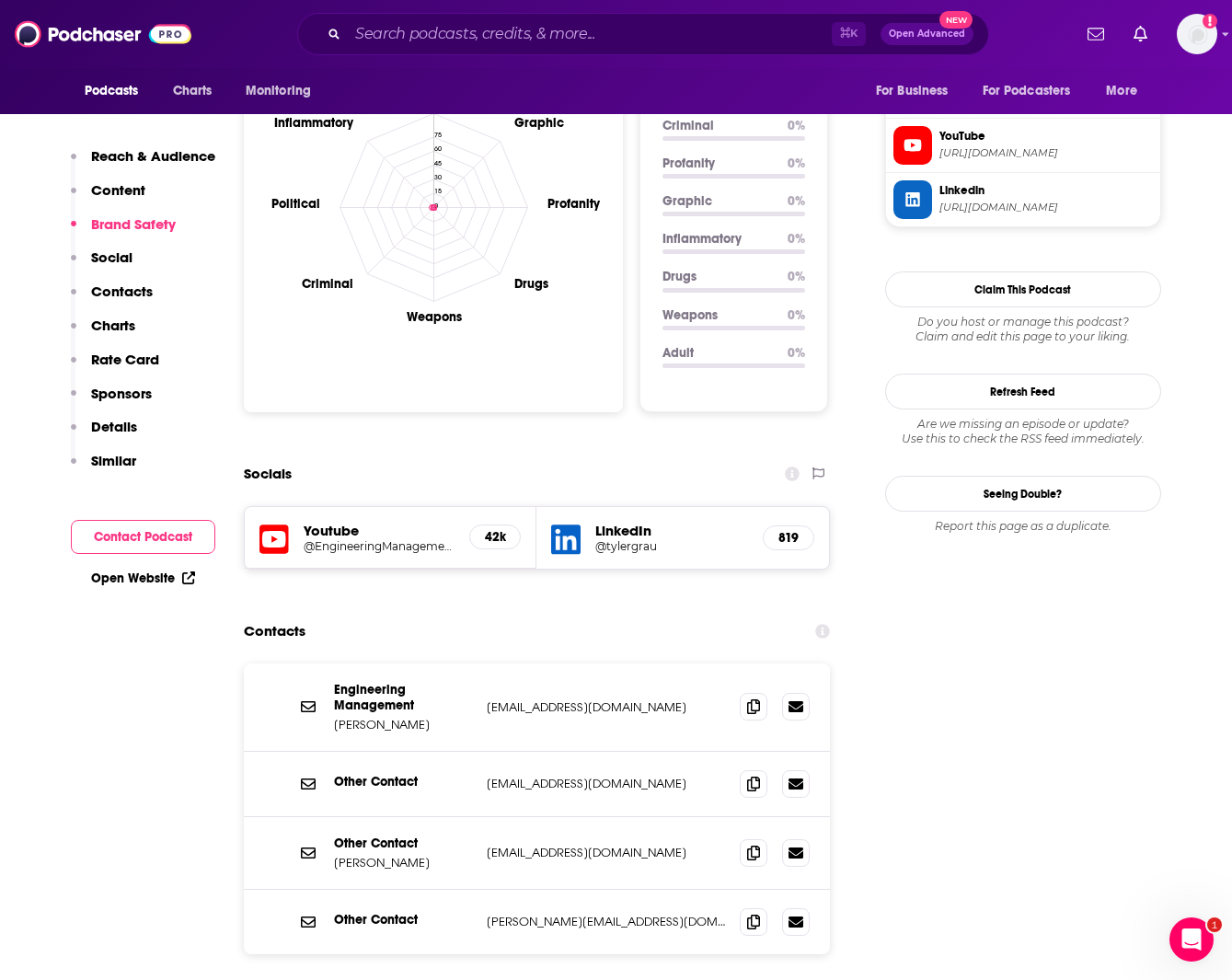 scroll, scrollTop: 1757, scrollLeft: 0, axis: vertical 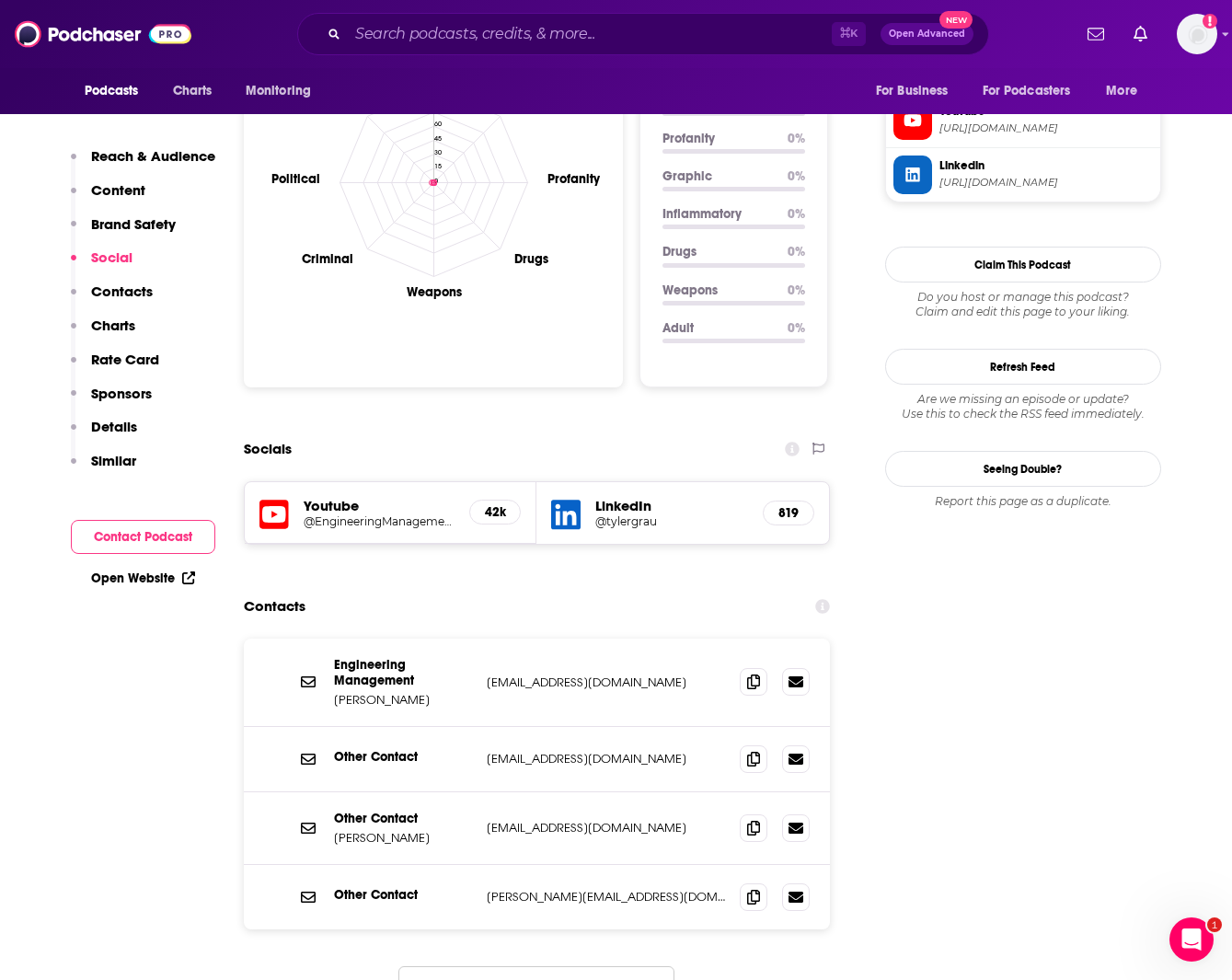 click on "afasano@engineeringmanagementinstitute.org" at bounding box center [606, 682] 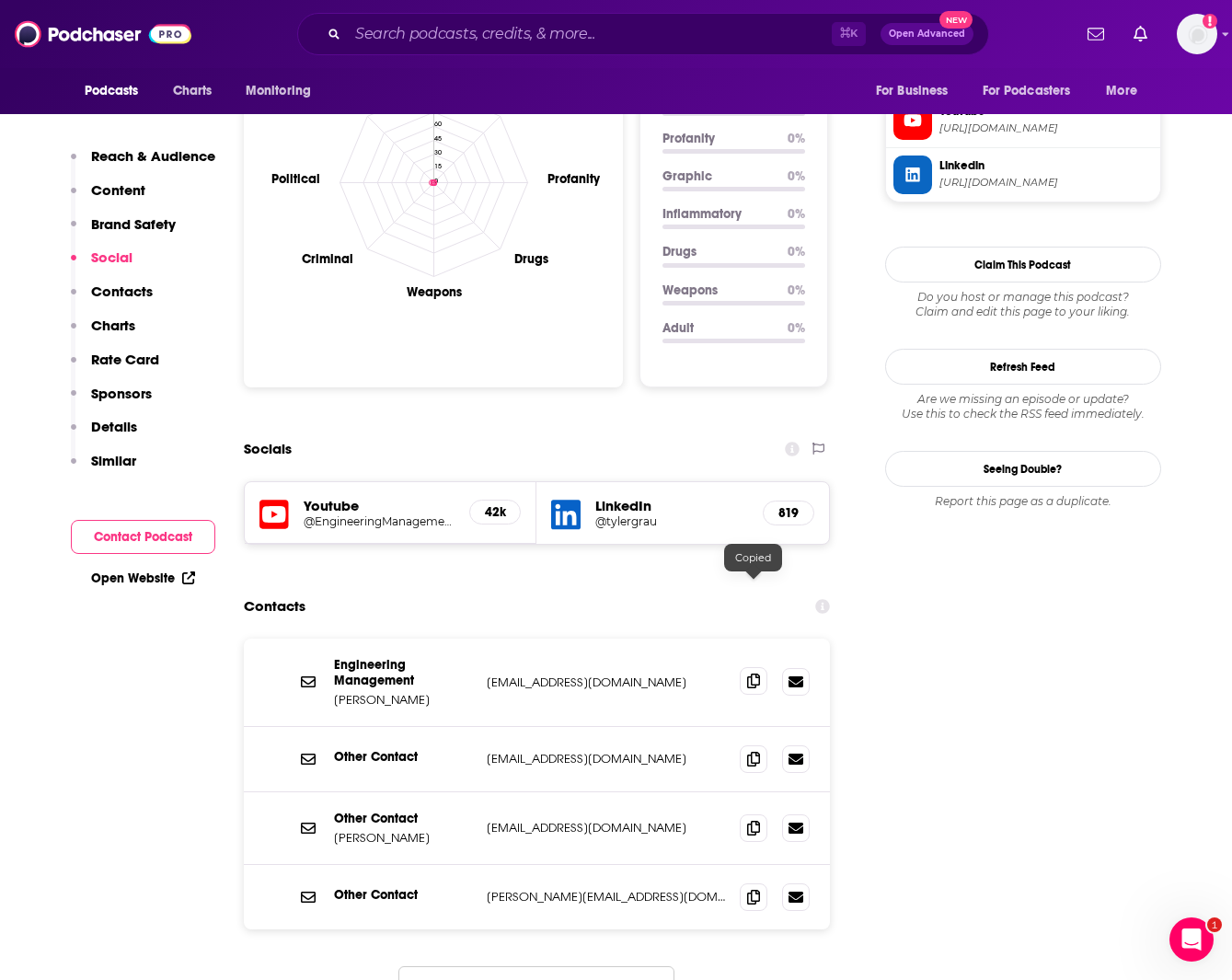 click 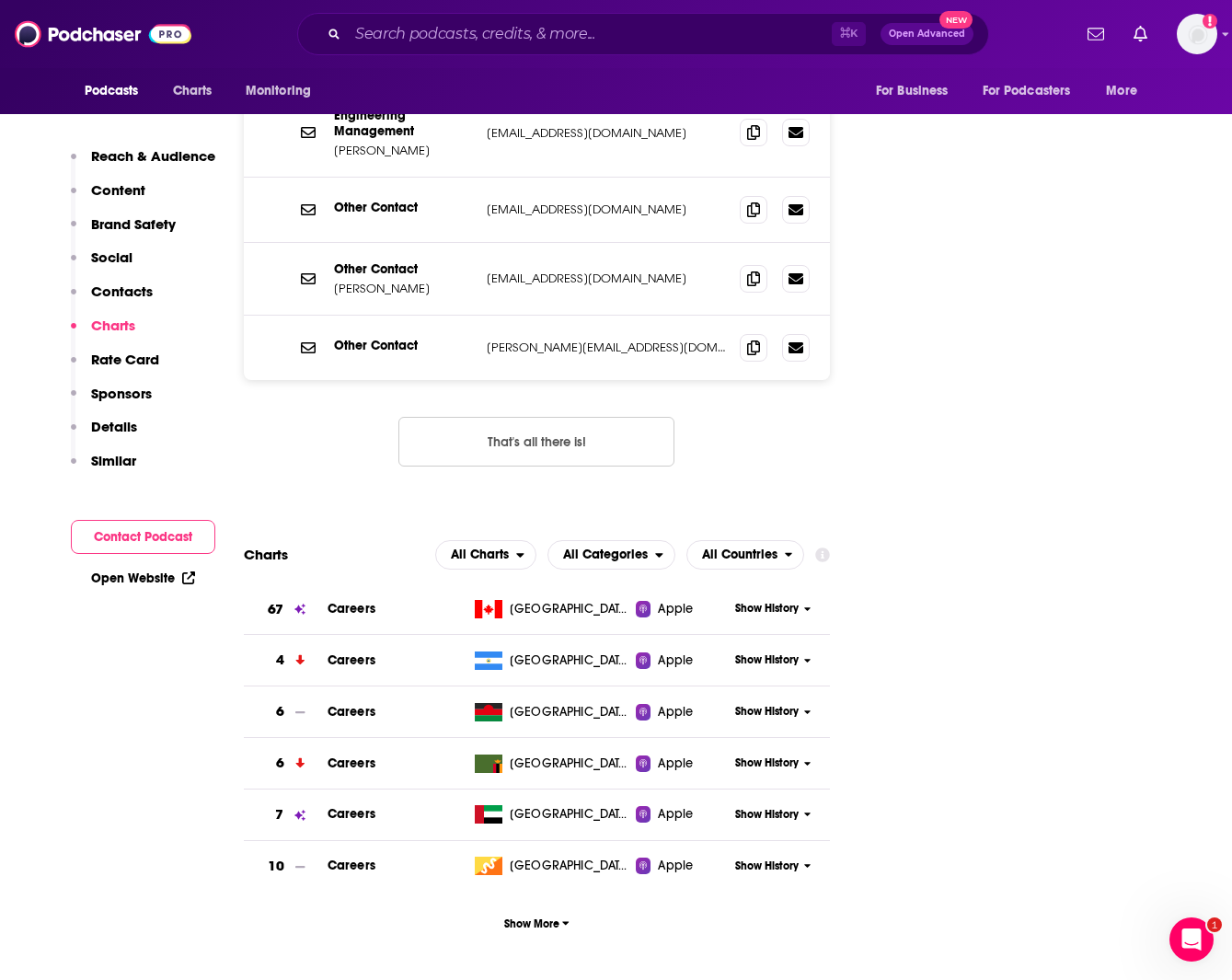 scroll, scrollTop: 2138, scrollLeft: 0, axis: vertical 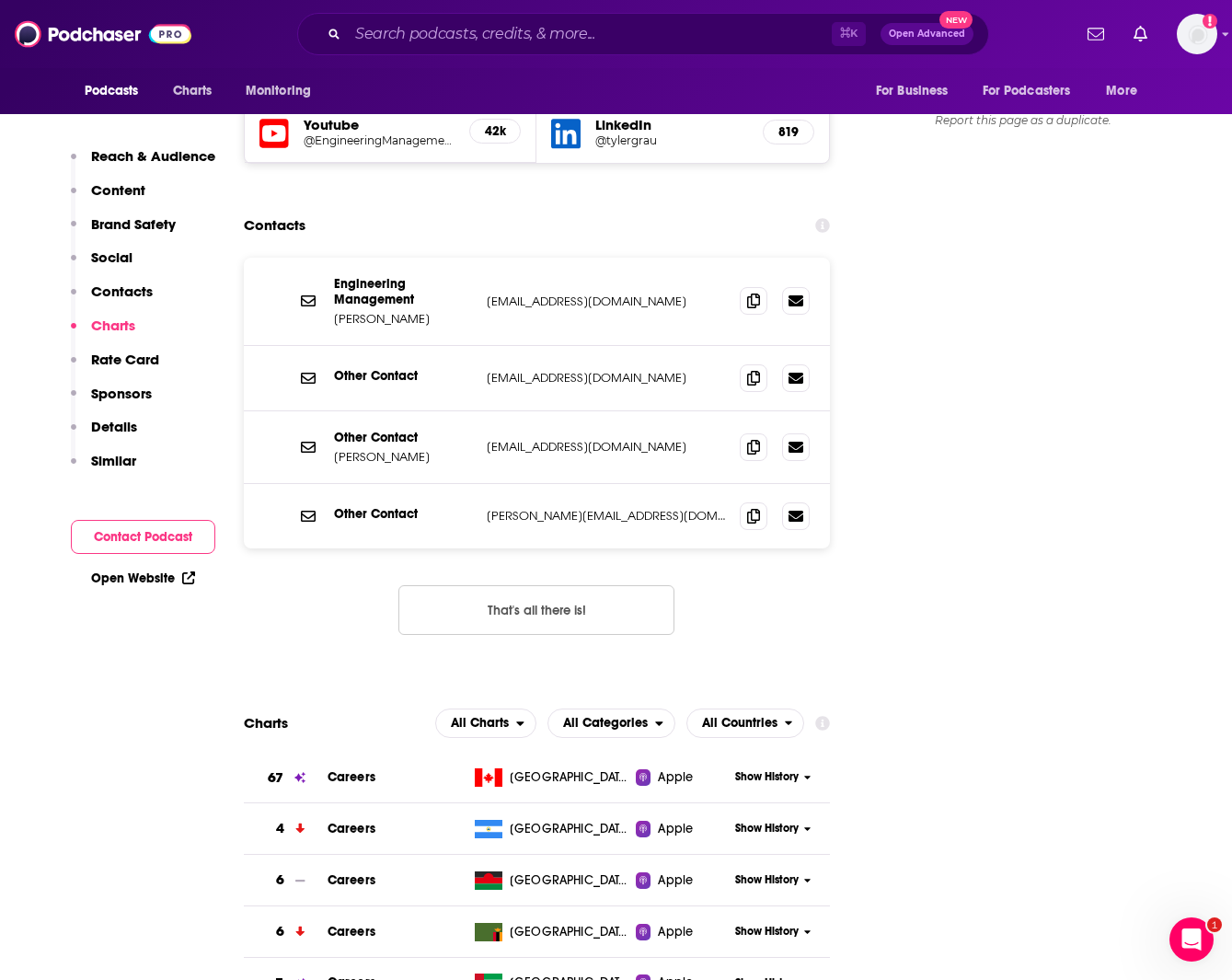 click on "Other Contact betty@engineeringmanagementinstitute.org betty@engineeringmanagementinstitute.org" at bounding box center (537, 516) 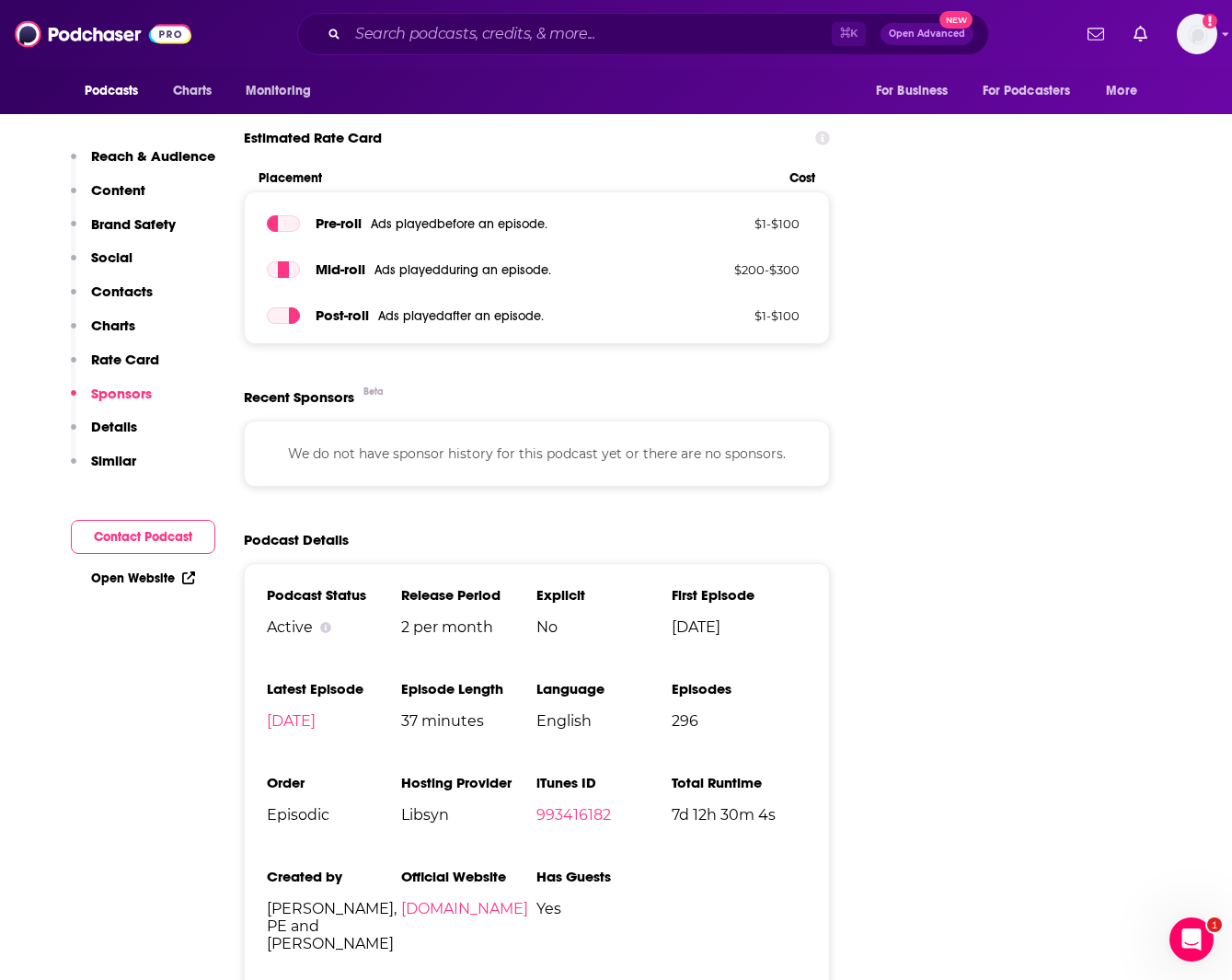 scroll, scrollTop: 3182, scrollLeft: 0, axis: vertical 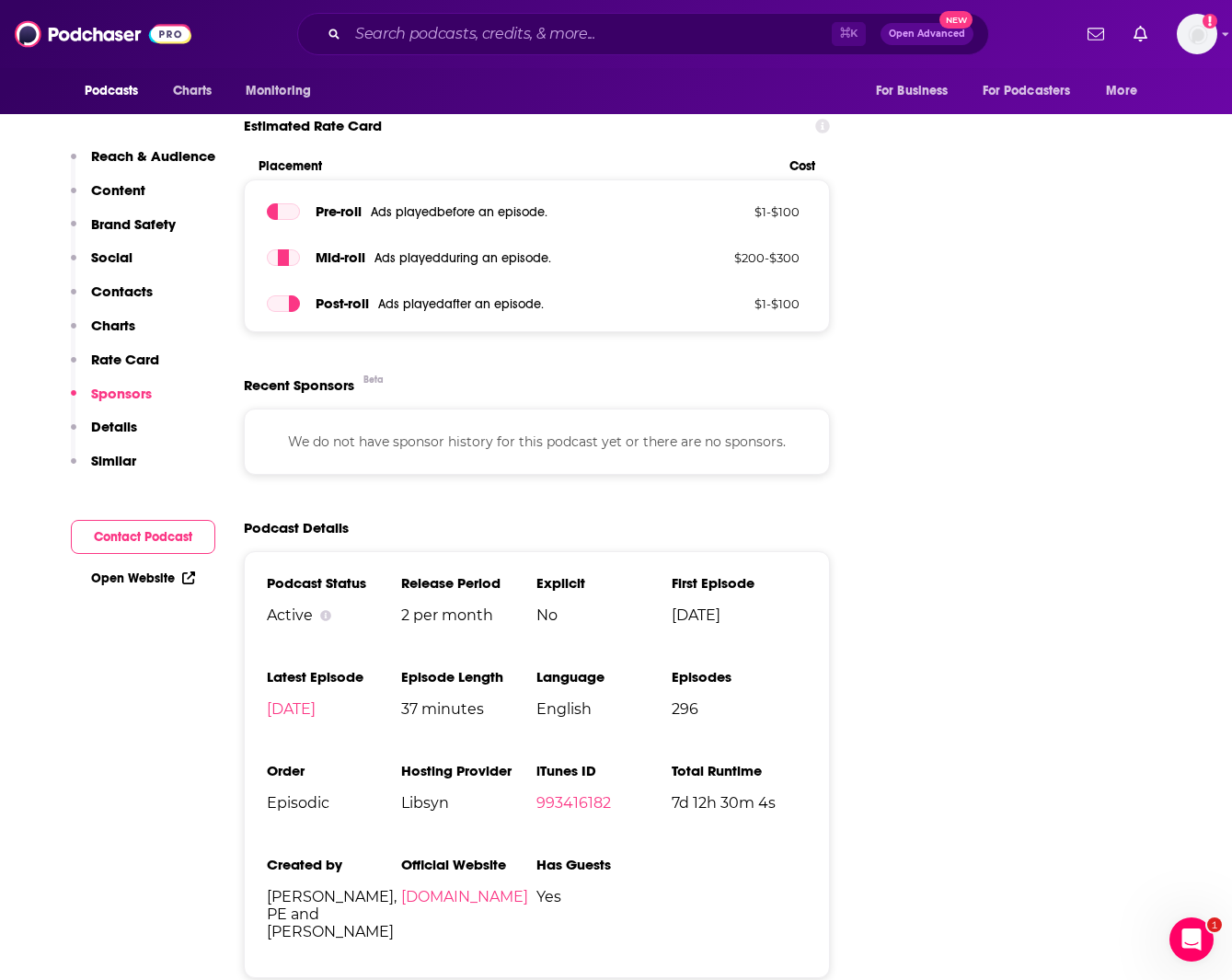 click on "Contact Podcast" at bounding box center [143, 536] 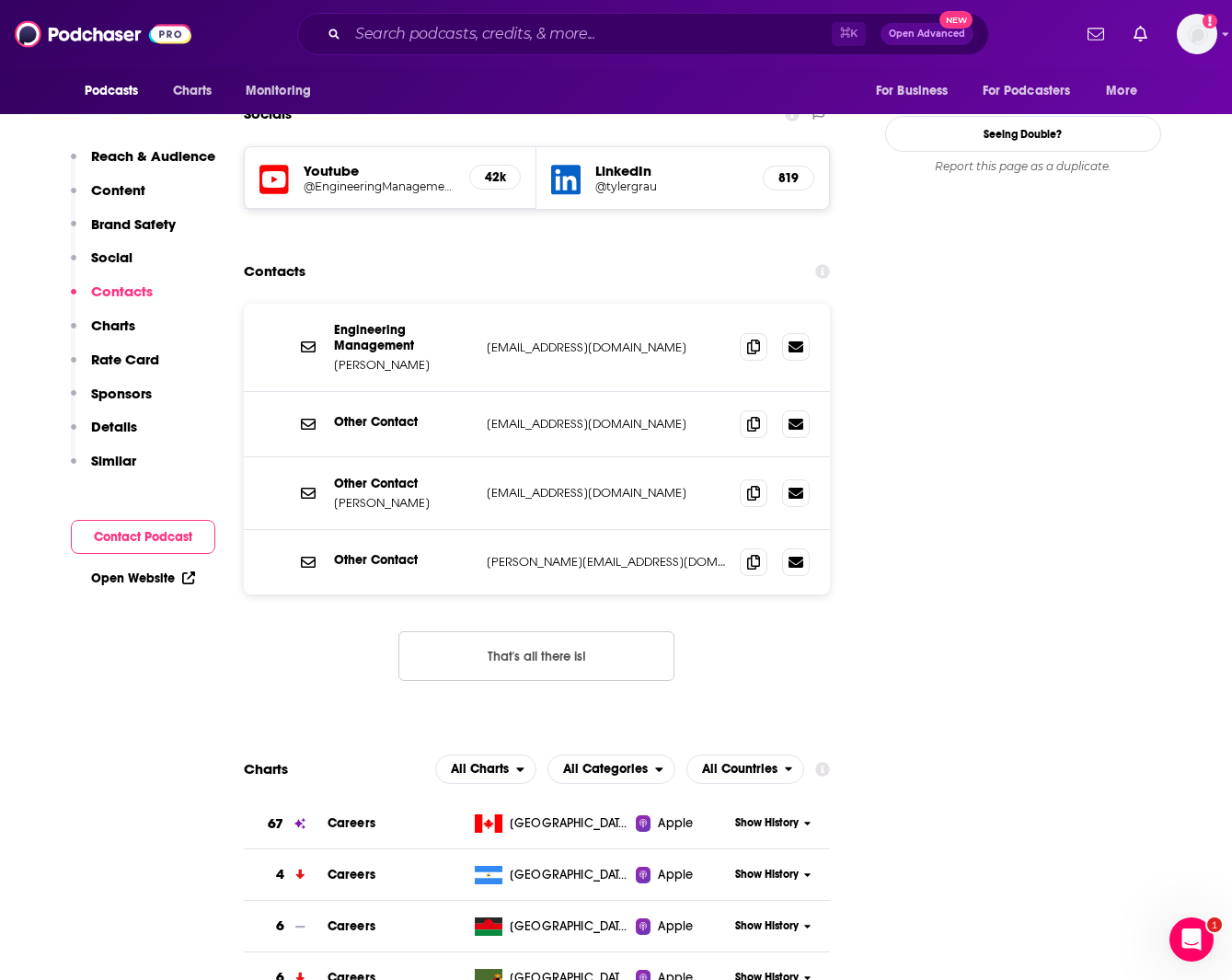 scroll, scrollTop: 1998, scrollLeft: 0, axis: vertical 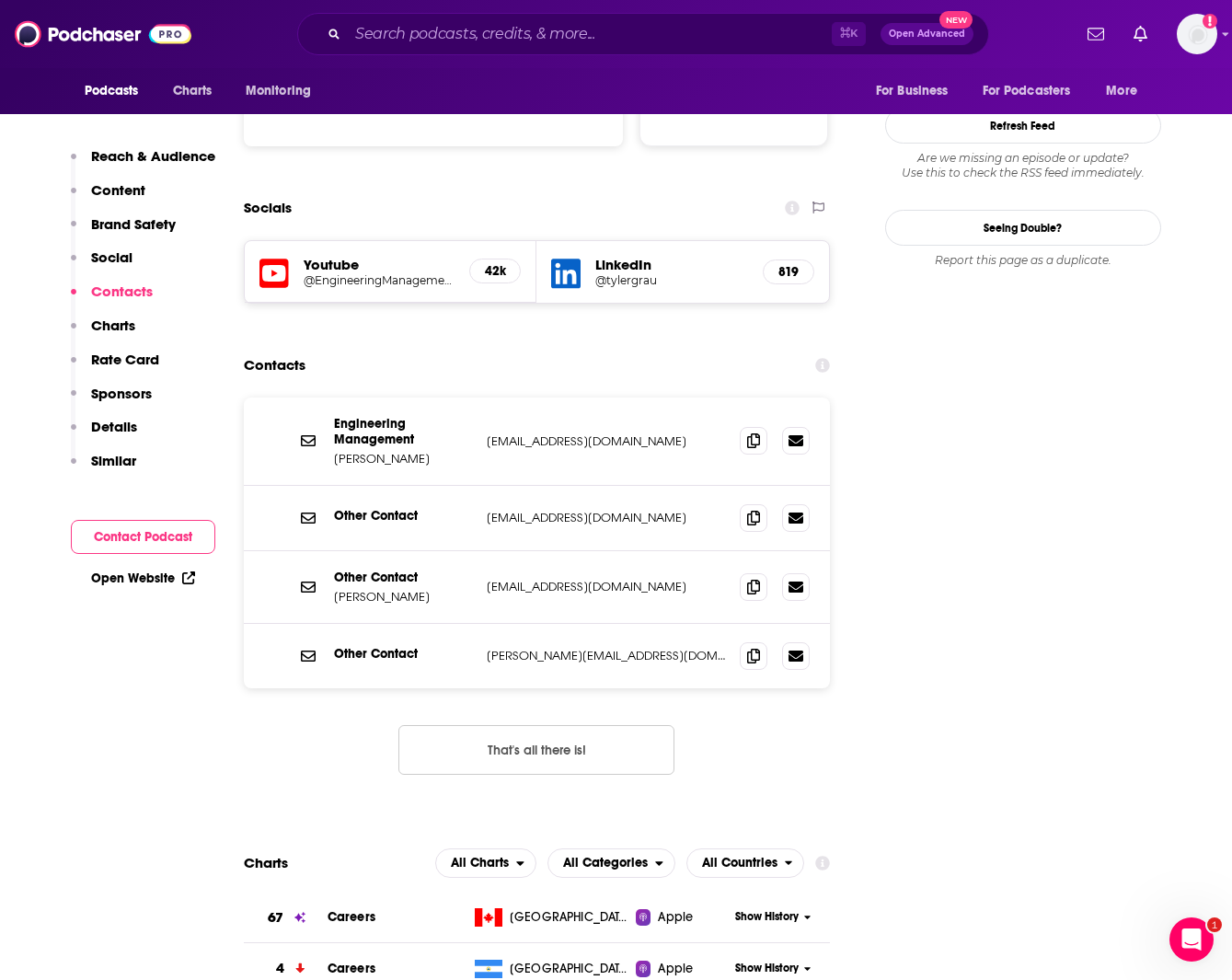 click on "Contact Podcast" at bounding box center (143, 536) 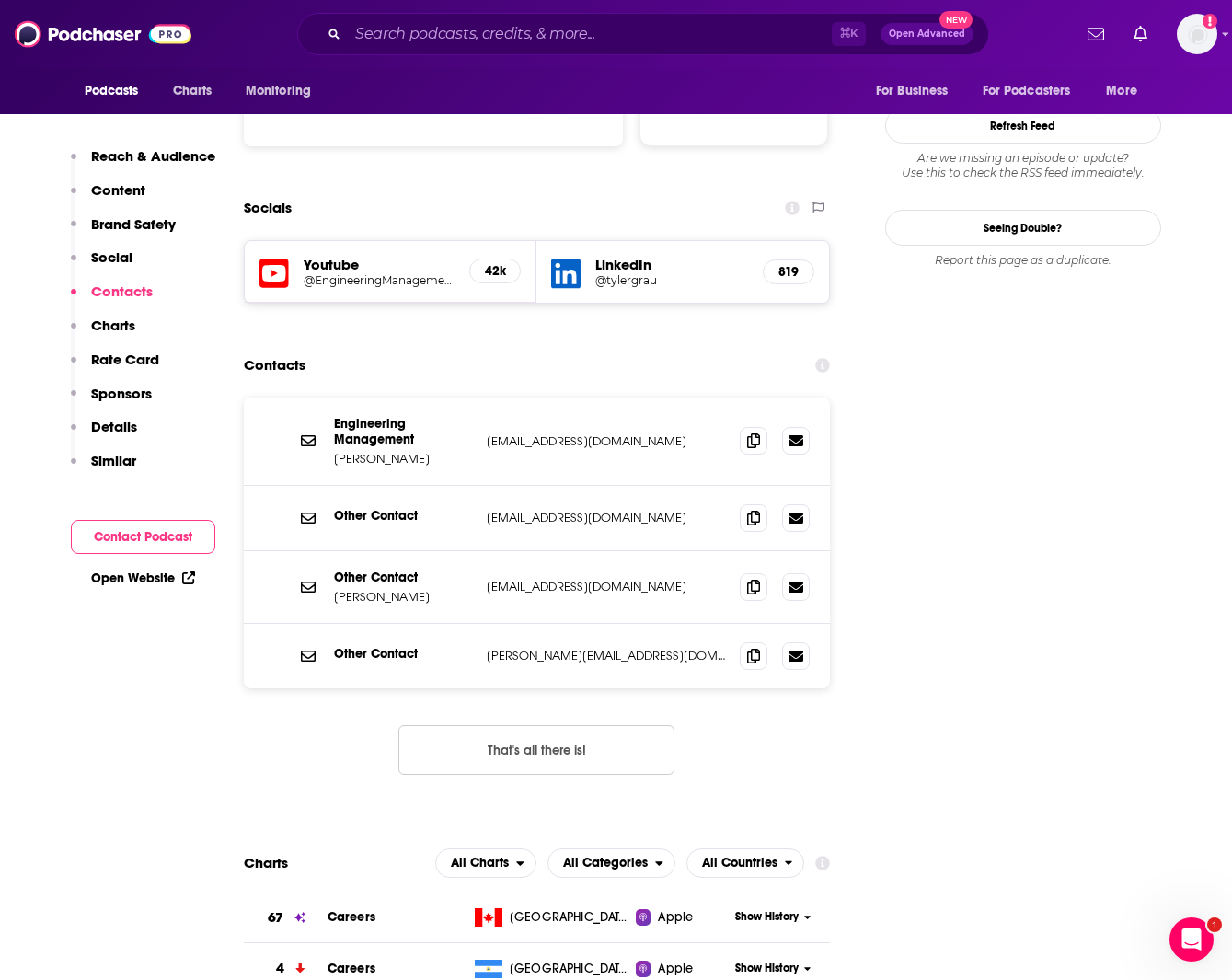 click on "content@engineeringmanagementinstitute.org" at bounding box center (606, 586) 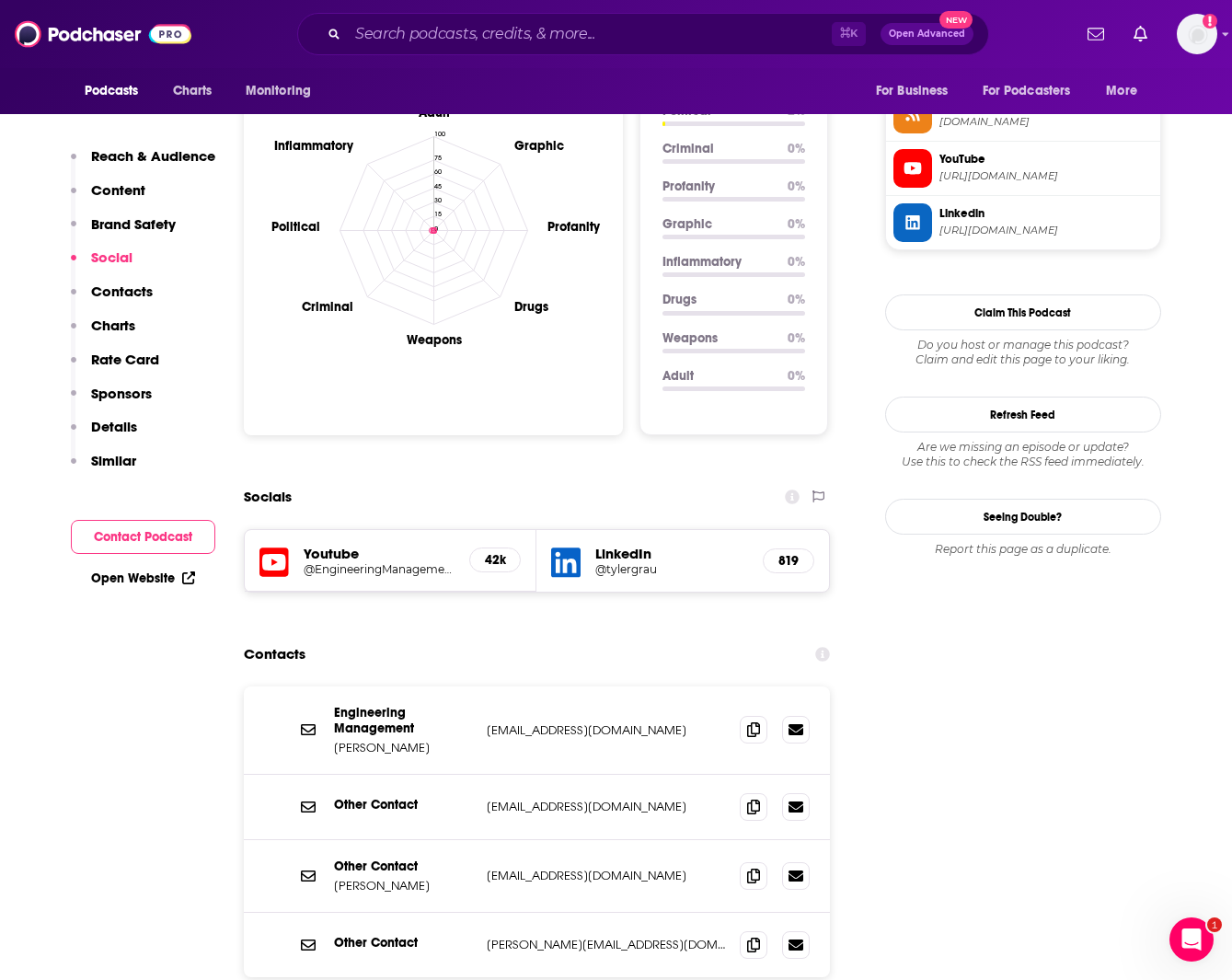 scroll, scrollTop: 1562, scrollLeft: 0, axis: vertical 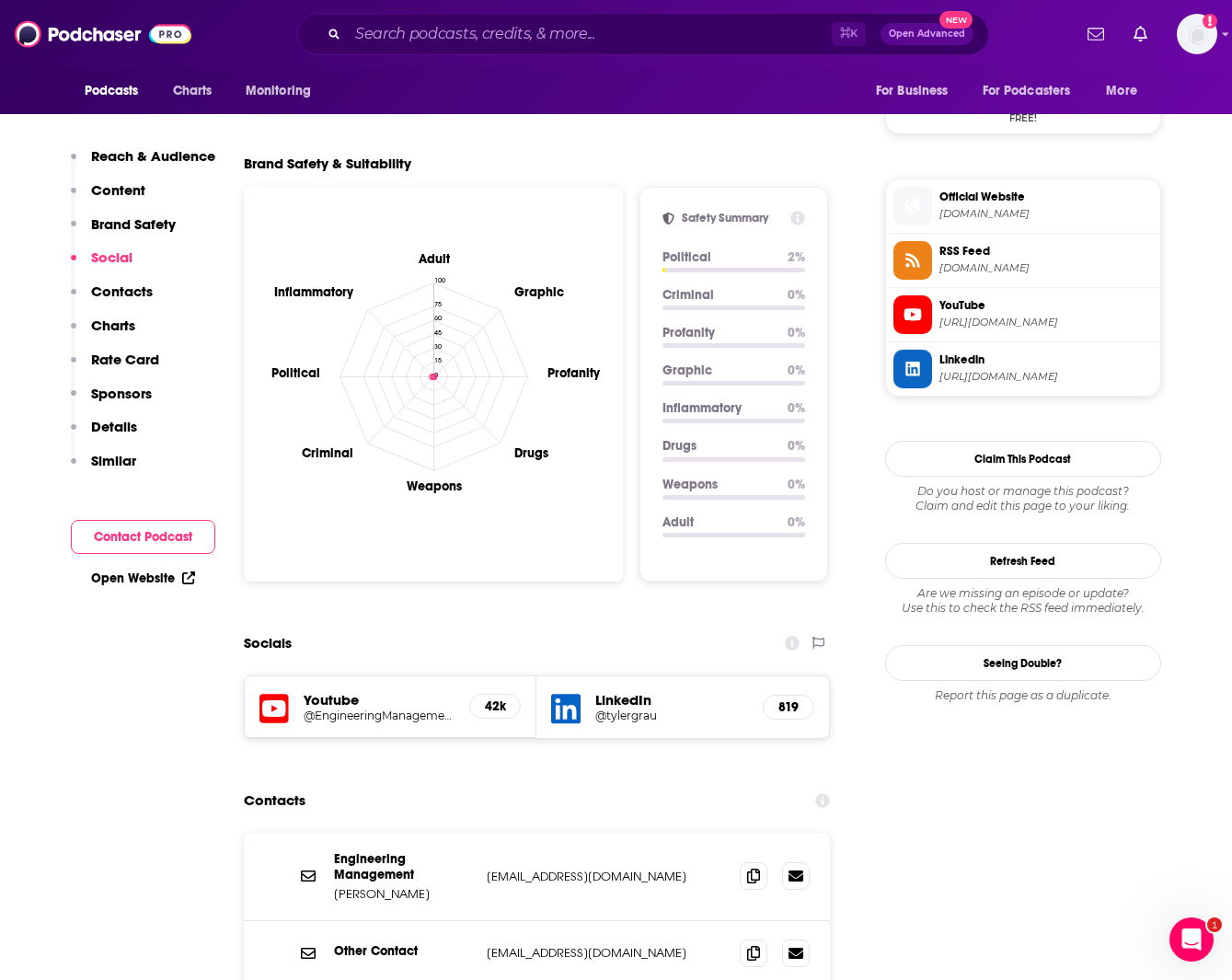 click on "engineeringmanagementinstitute.org" at bounding box center (1046, 213) 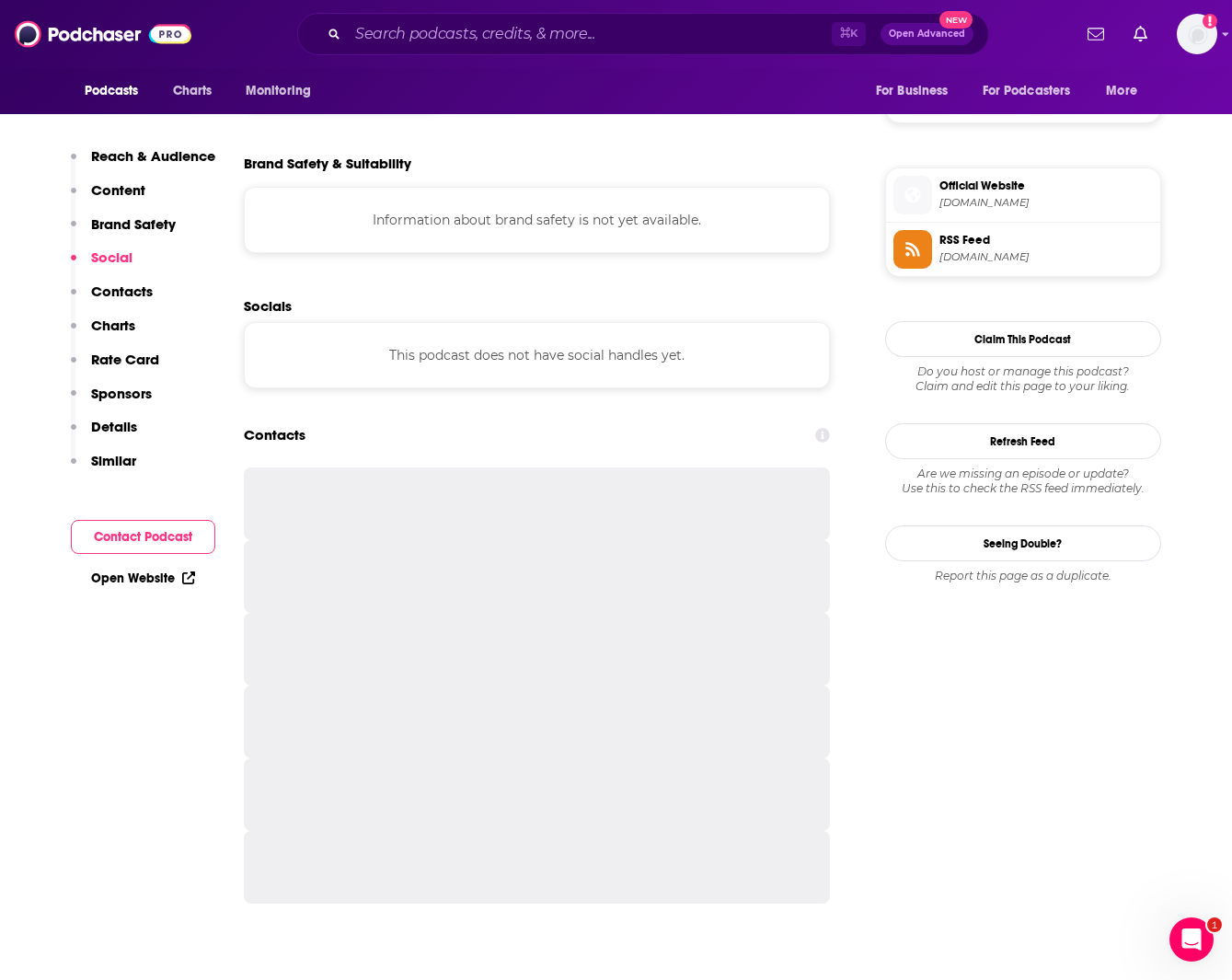 scroll, scrollTop: 0, scrollLeft: 0, axis: both 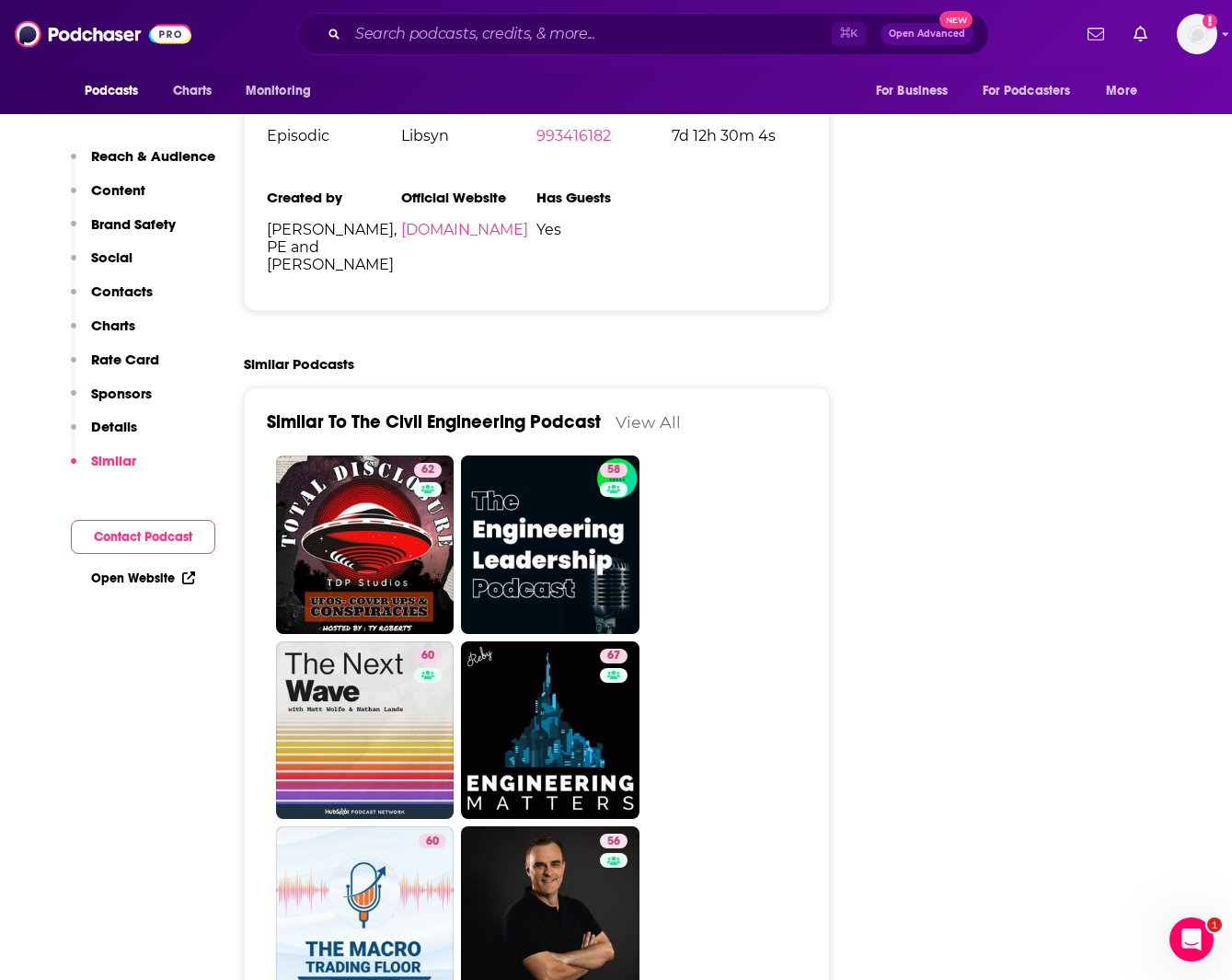 click on "Reach & Audience Content Brand Safety Social Contacts Charts Rate Card Sponsors Details Similar Contact Podcast Open Website" at bounding box center [143, 1818] 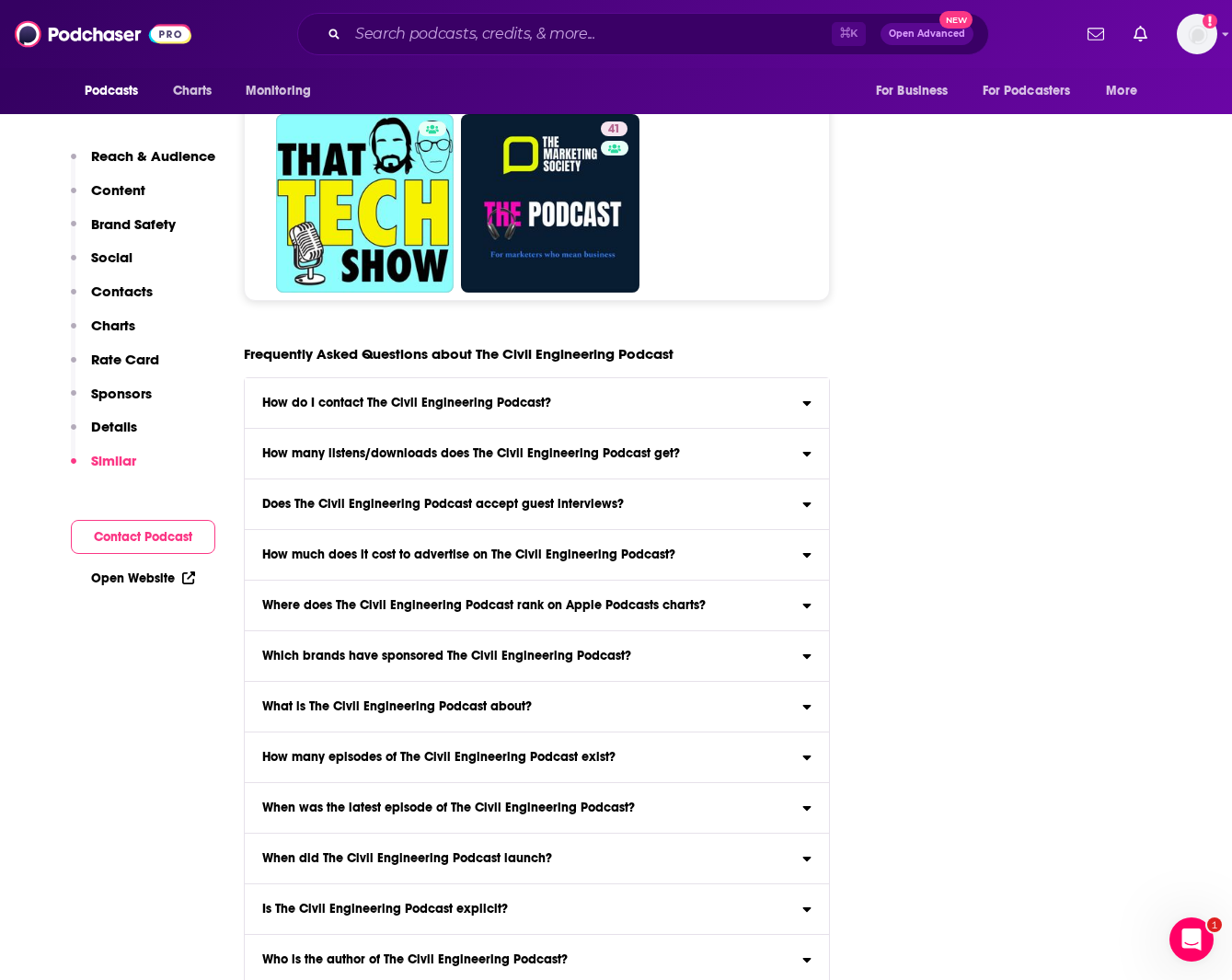 scroll, scrollTop: 9678, scrollLeft: 0, axis: vertical 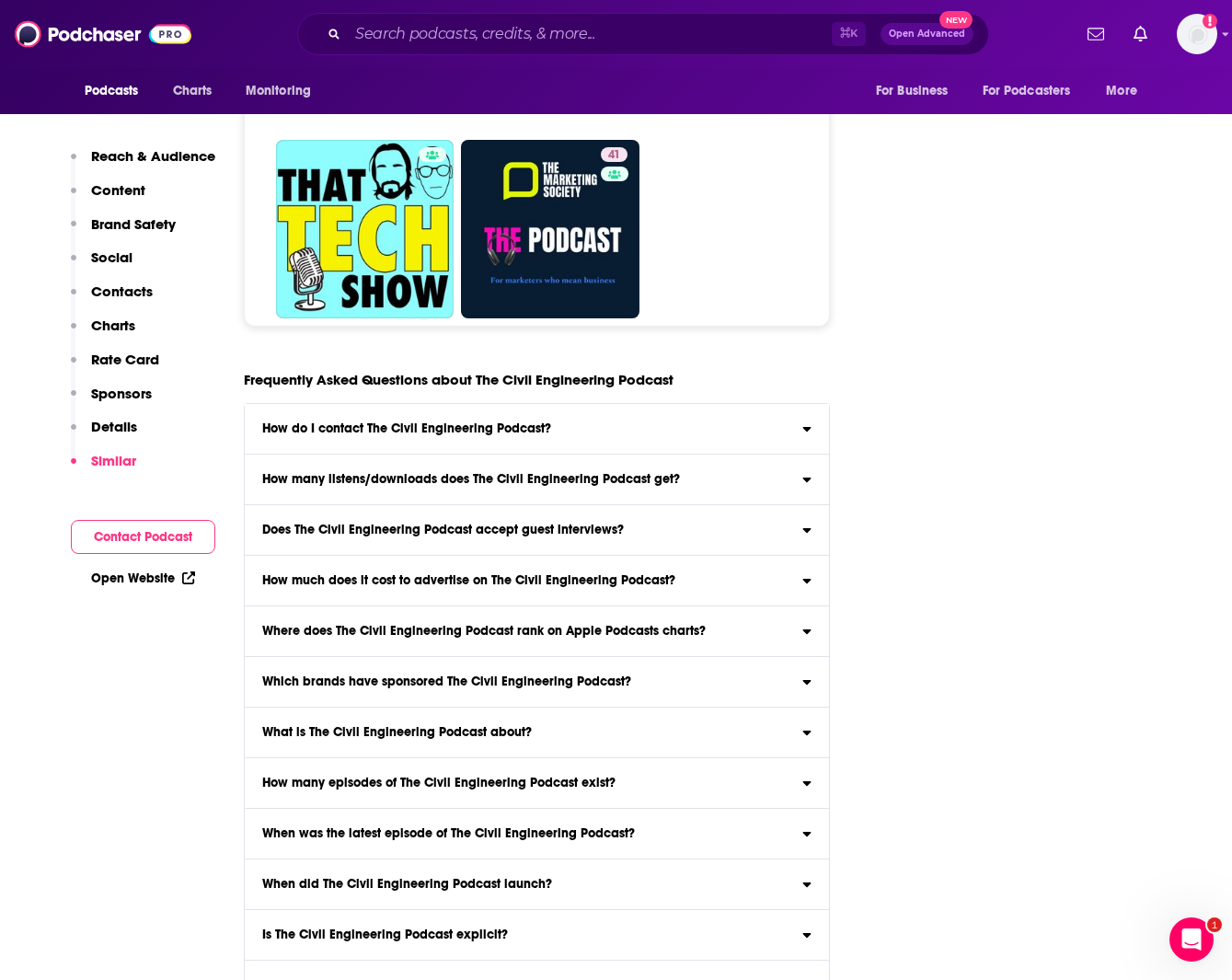 click on "How do I contact The Civil Engineering Podcast?" at bounding box center [407, 429] 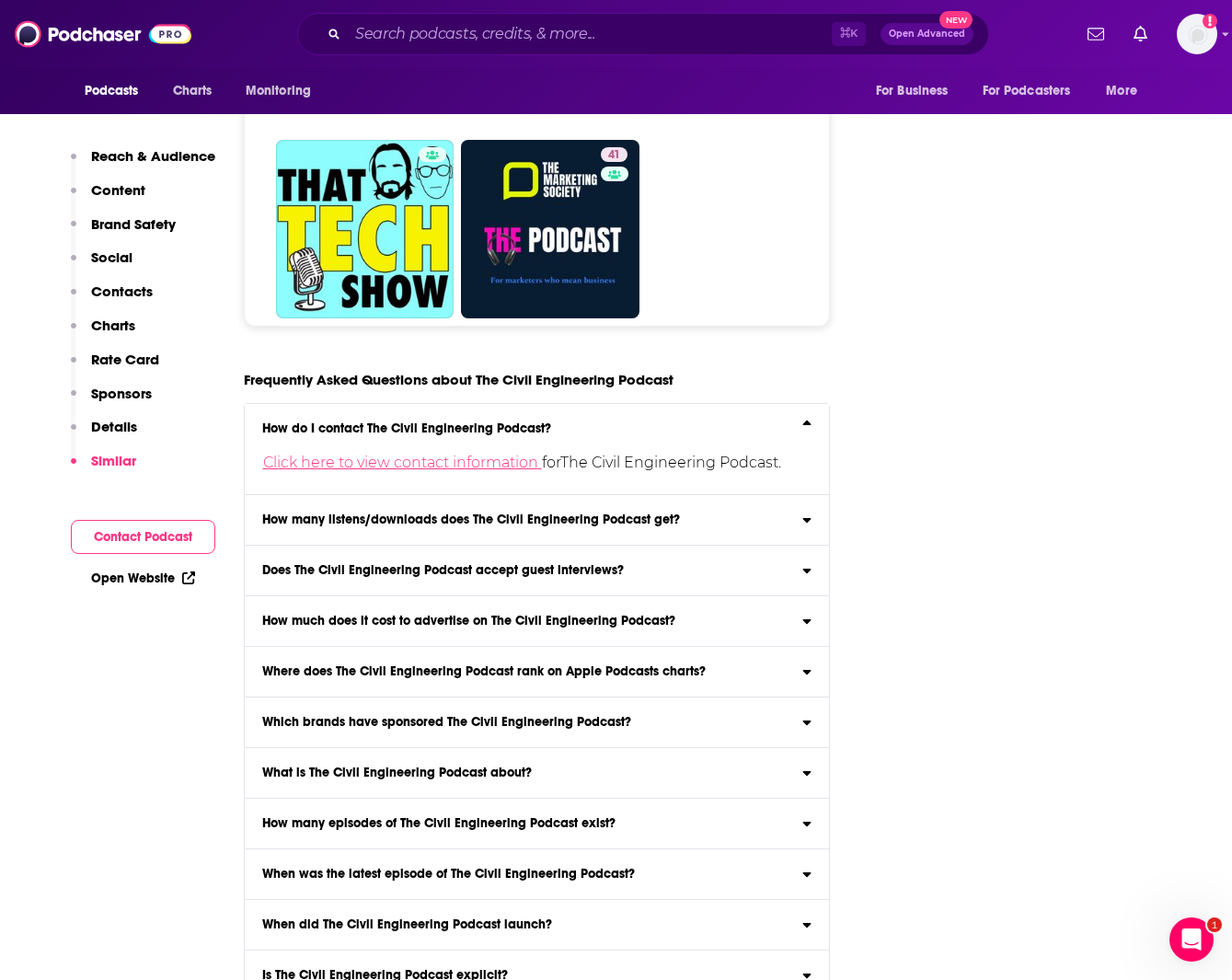 click on "Click here to view contact information" at bounding box center (402, 462) 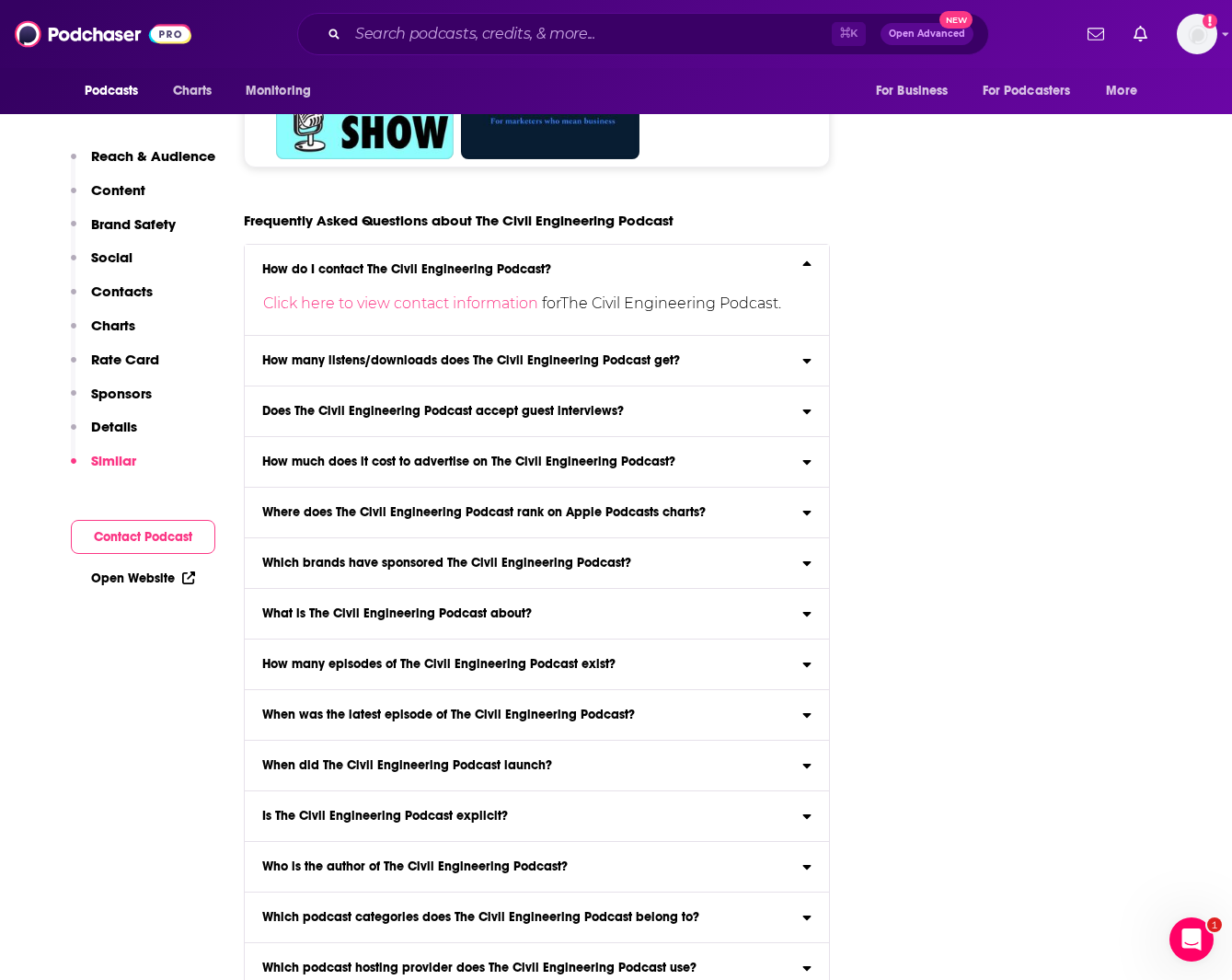 scroll, scrollTop: 9836, scrollLeft: 0, axis: vertical 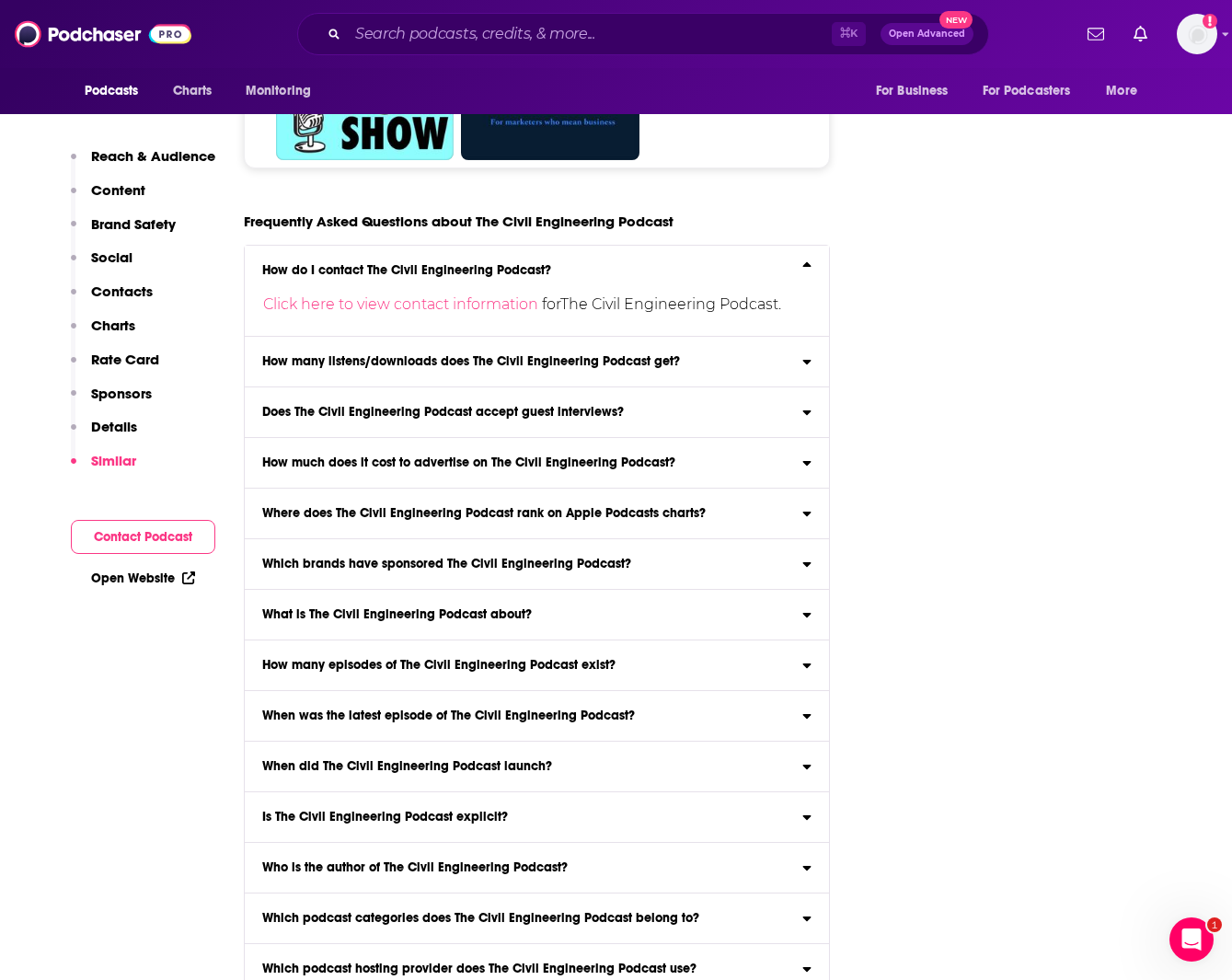 click on "Does The Civil Engineering Podcast accept guest interviews?" at bounding box center (443, 412) 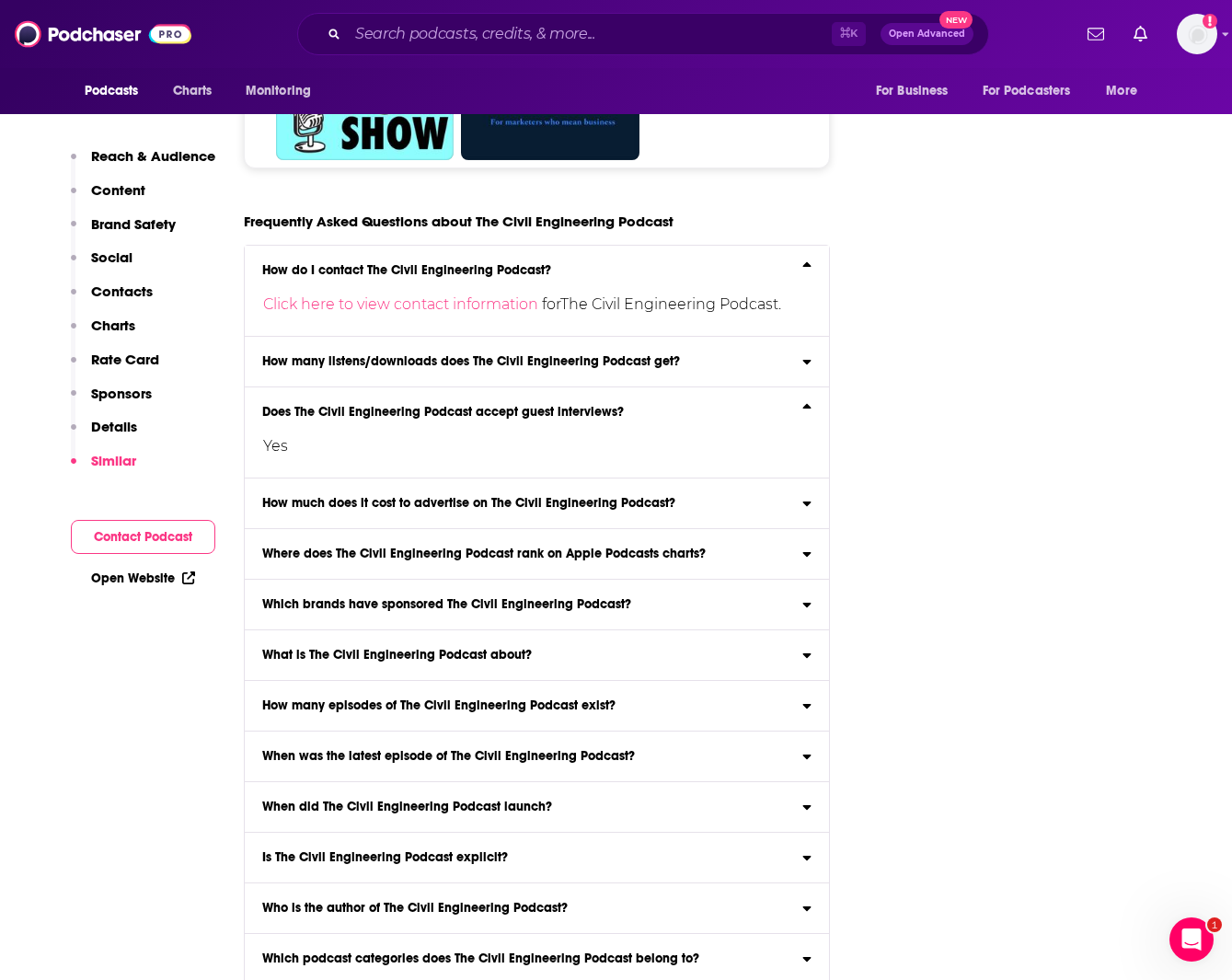 click on "How many listens/downloads does The Civil Engineering Podcast get?" at bounding box center (471, 362) 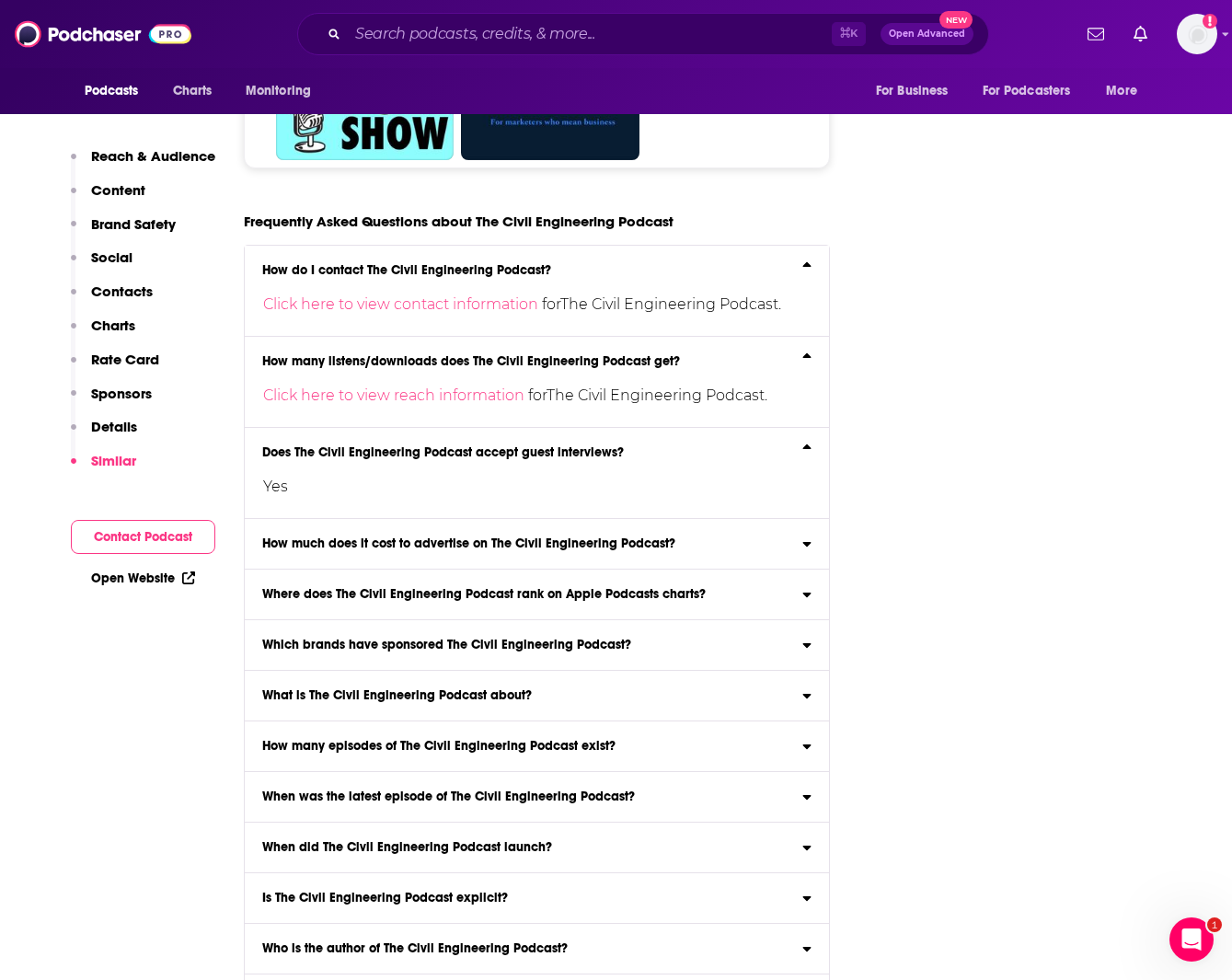 click on "Which brands have sponsored The Civil Engineering Podcast?" at bounding box center (446, 645) 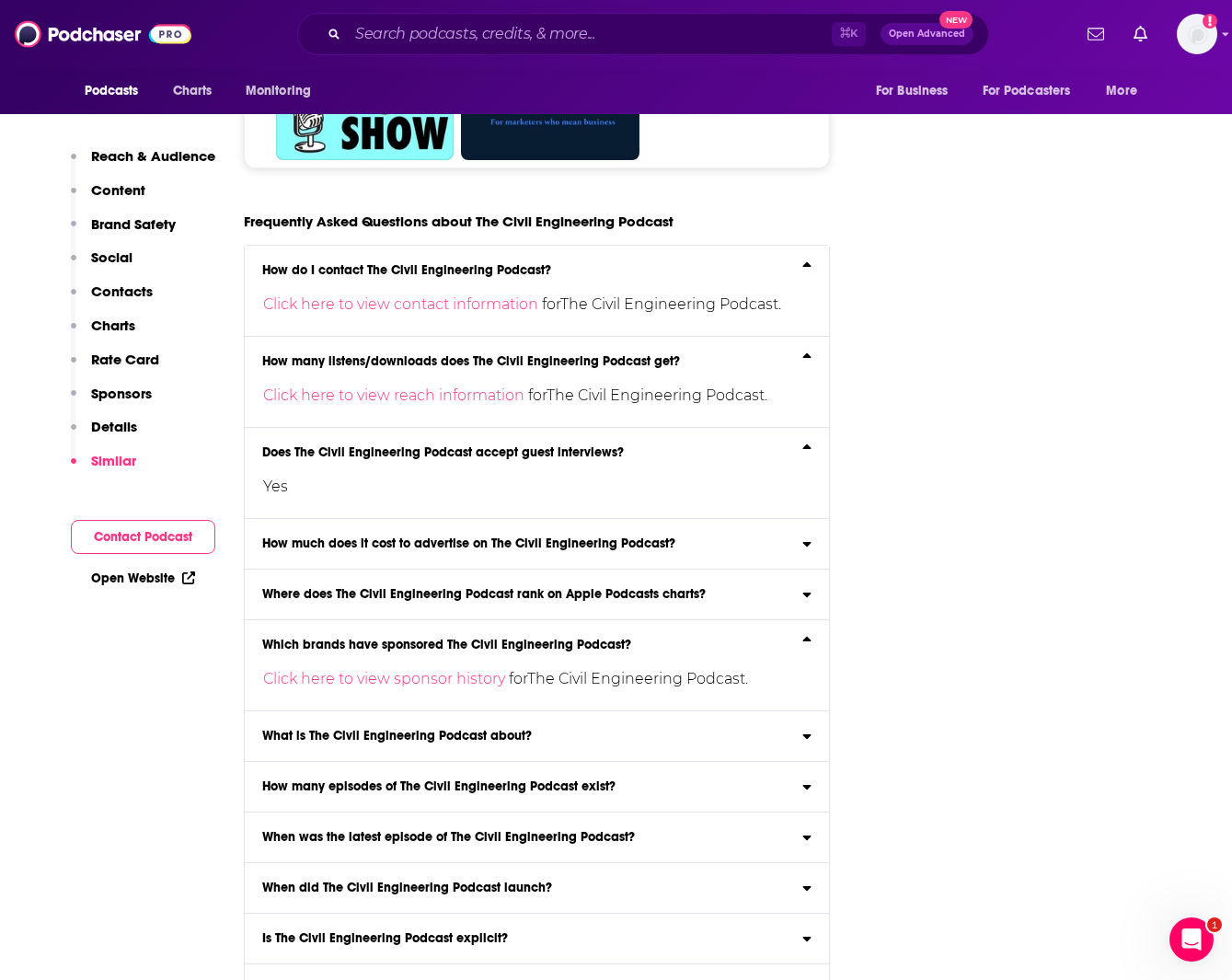 click on "What is The Civil Engineering Podcast about?" at bounding box center (397, 736) 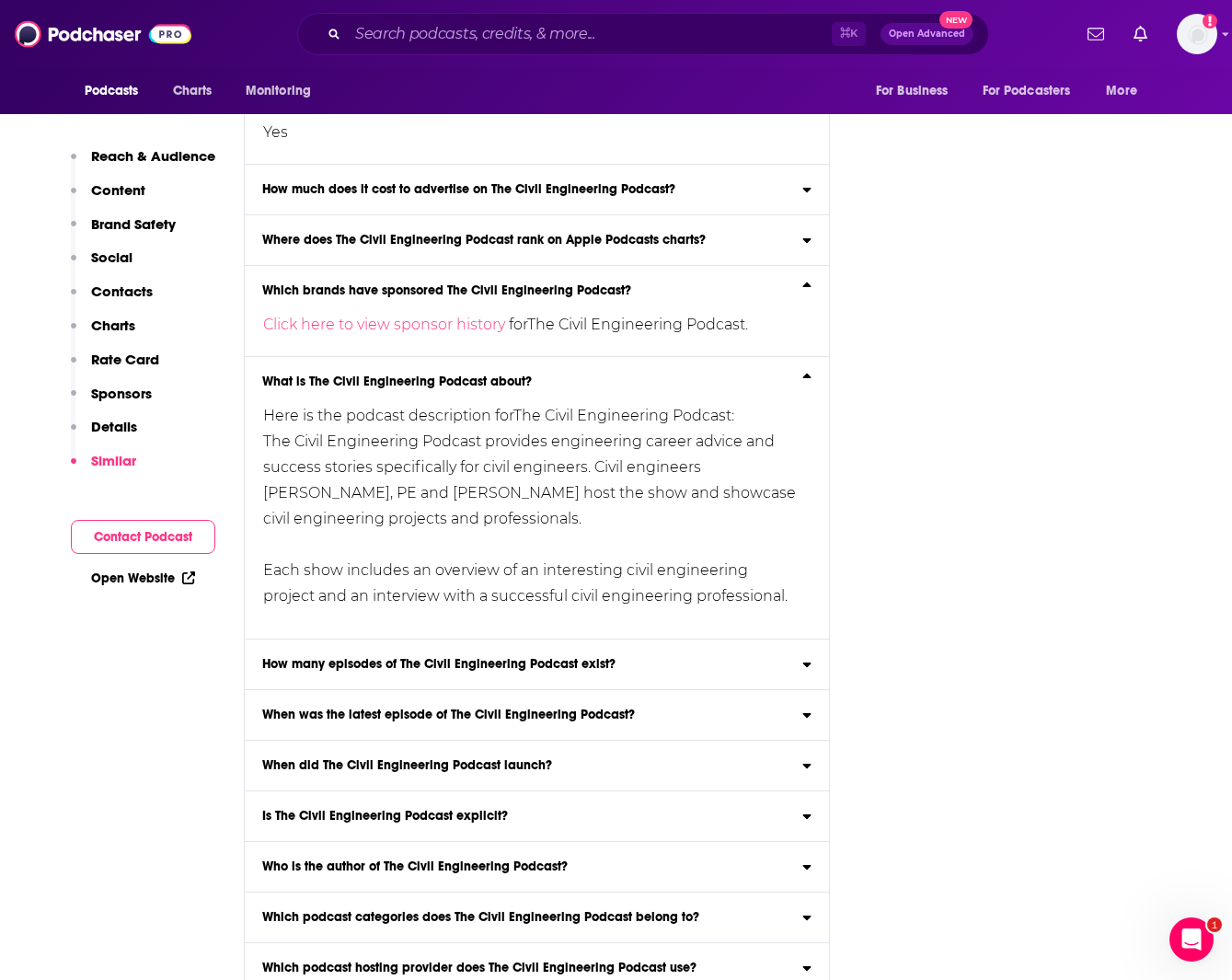 scroll, scrollTop: 10189, scrollLeft: 0, axis: vertical 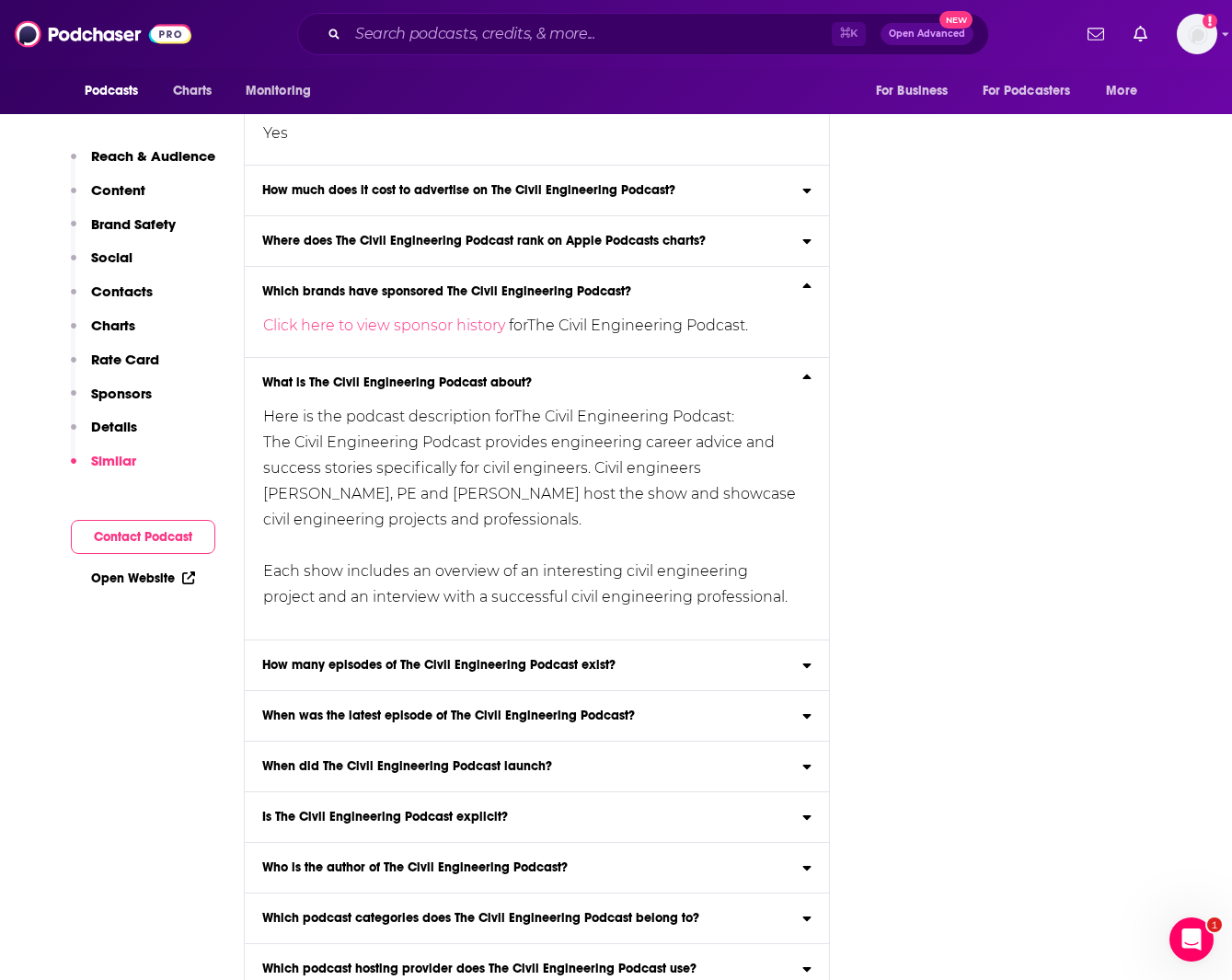 type on "https://www.podchaser.com/podcasts/the-engineers-collective-1137208" 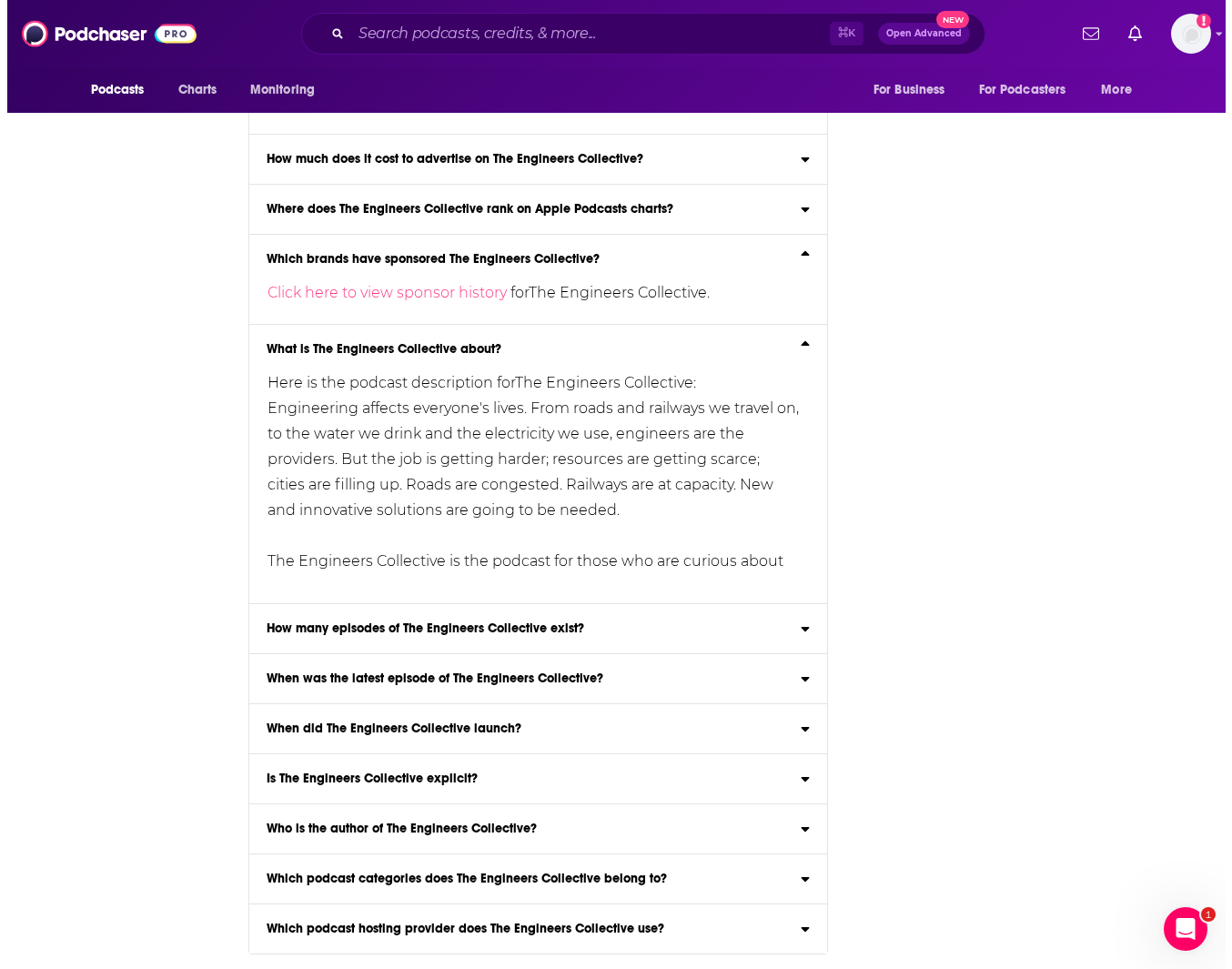scroll, scrollTop: 0, scrollLeft: 0, axis: both 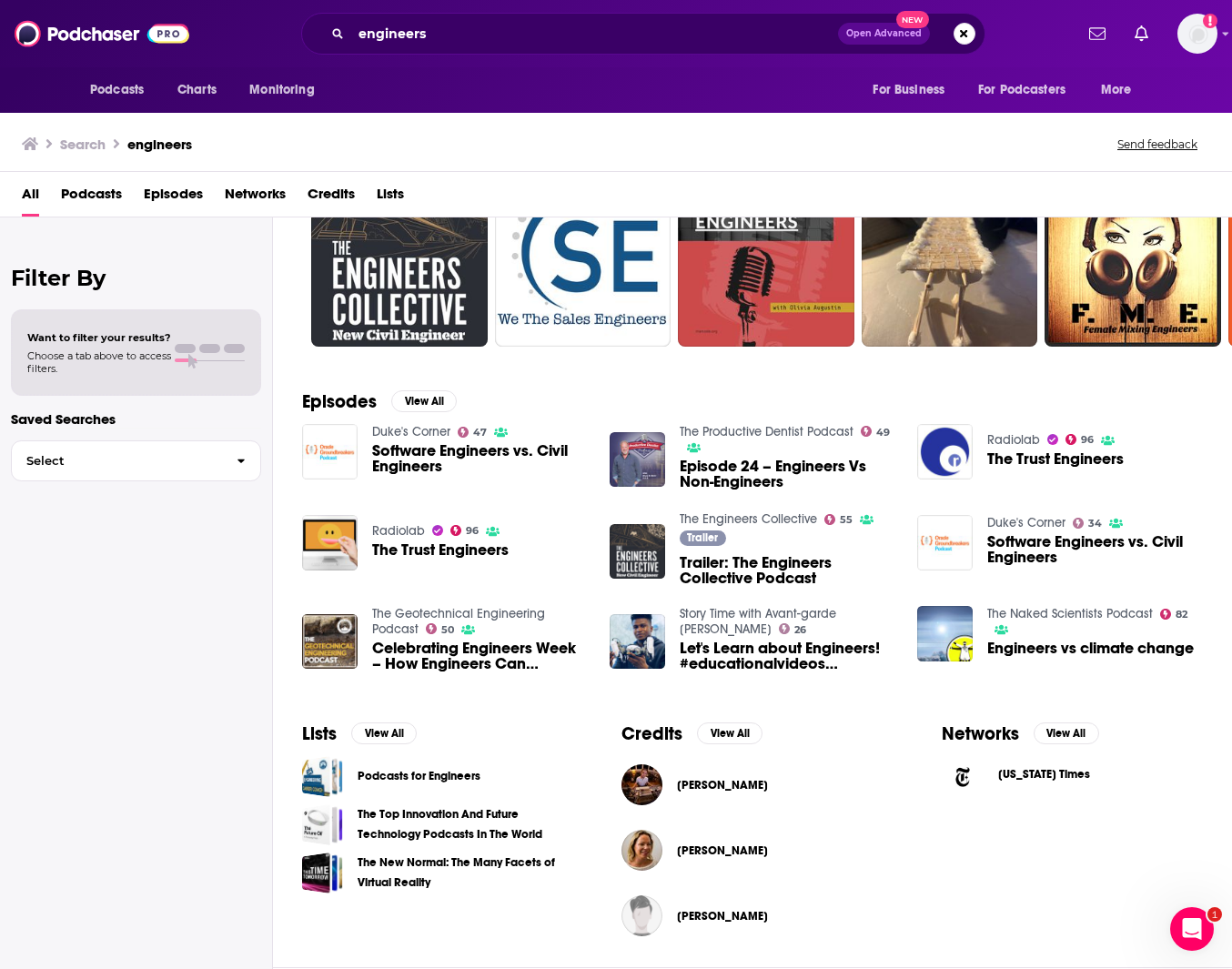 click on "Podcasts for Engineers" at bounding box center (419, 776) 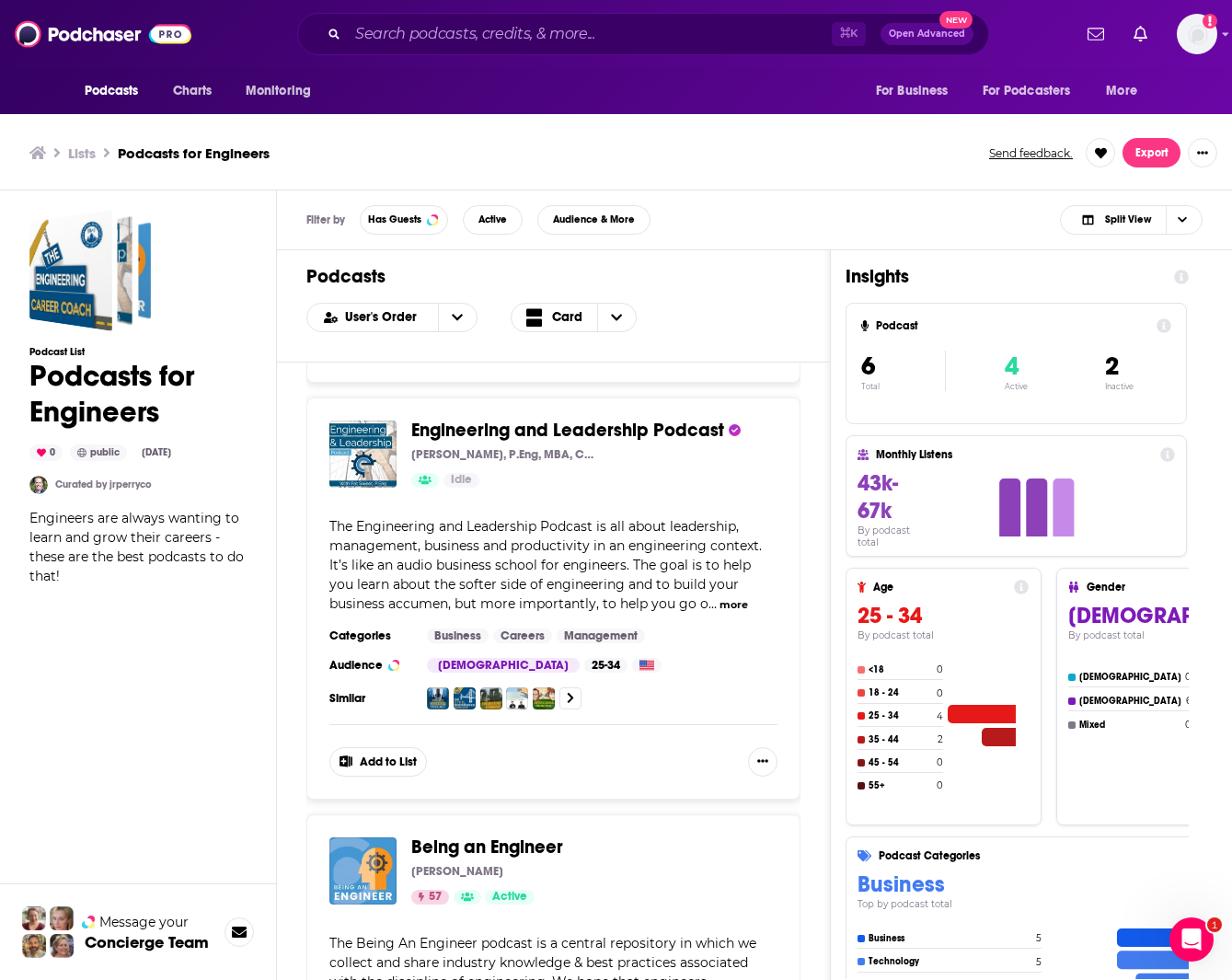 scroll, scrollTop: 467, scrollLeft: 0, axis: vertical 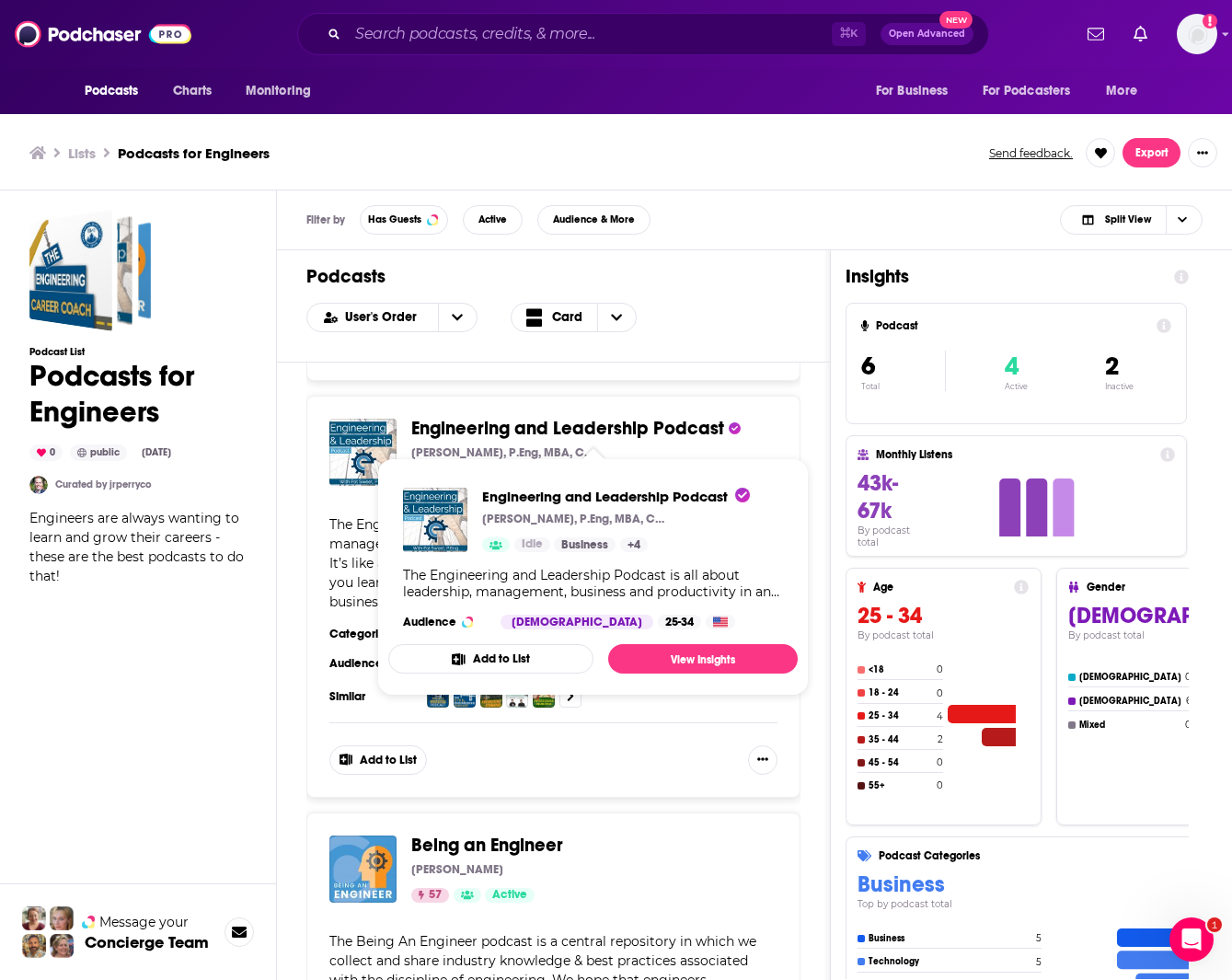 click on "Podcast List Podcasts for Engineers 0 public Jun 24th, 2022 Curated by jrperryco Engineers are always wanting to learn and grow their careers - these are the best podcasts to do that! Message your Concierge Team" at bounding box center (138, 678) 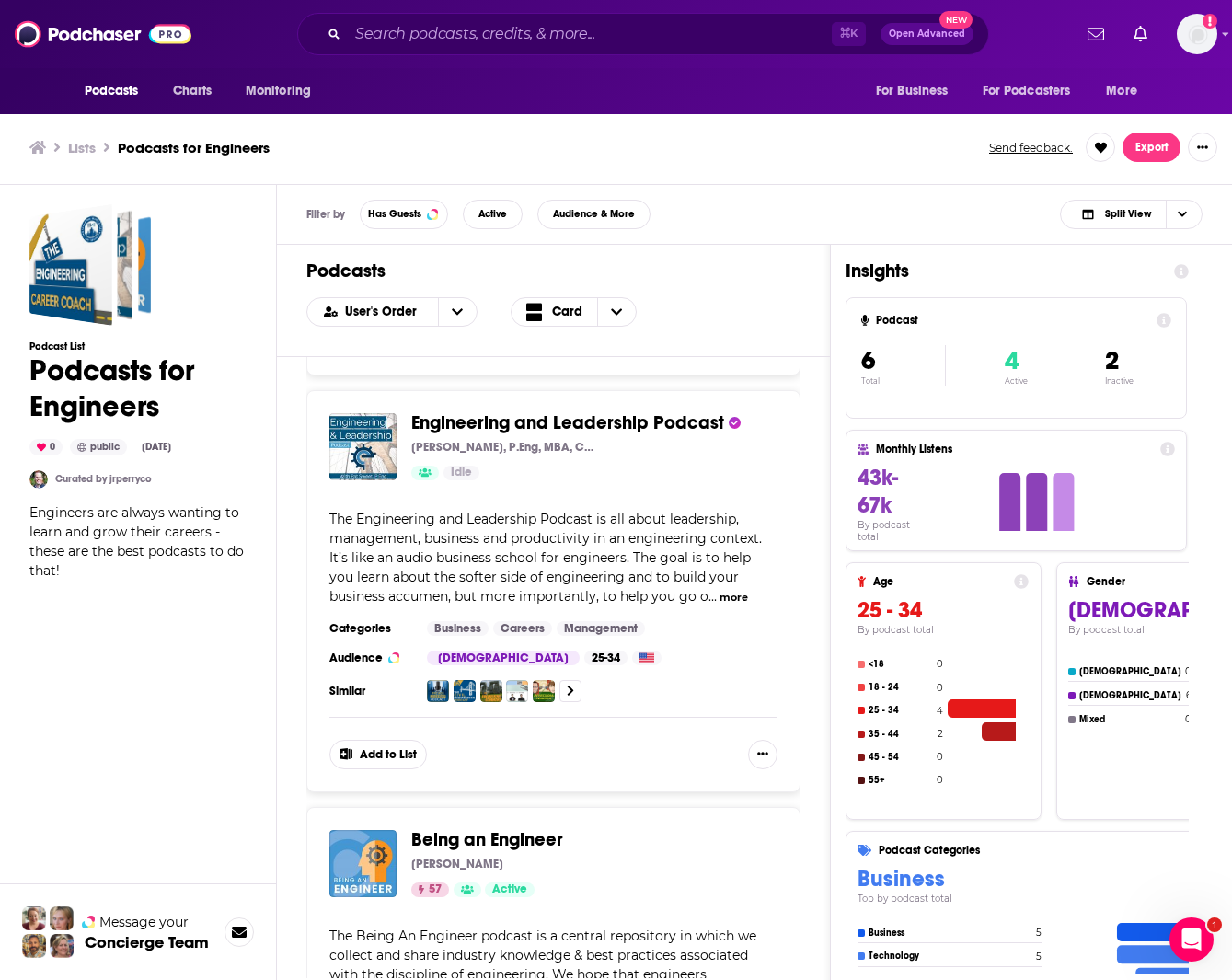 scroll, scrollTop: 6, scrollLeft: 0, axis: vertical 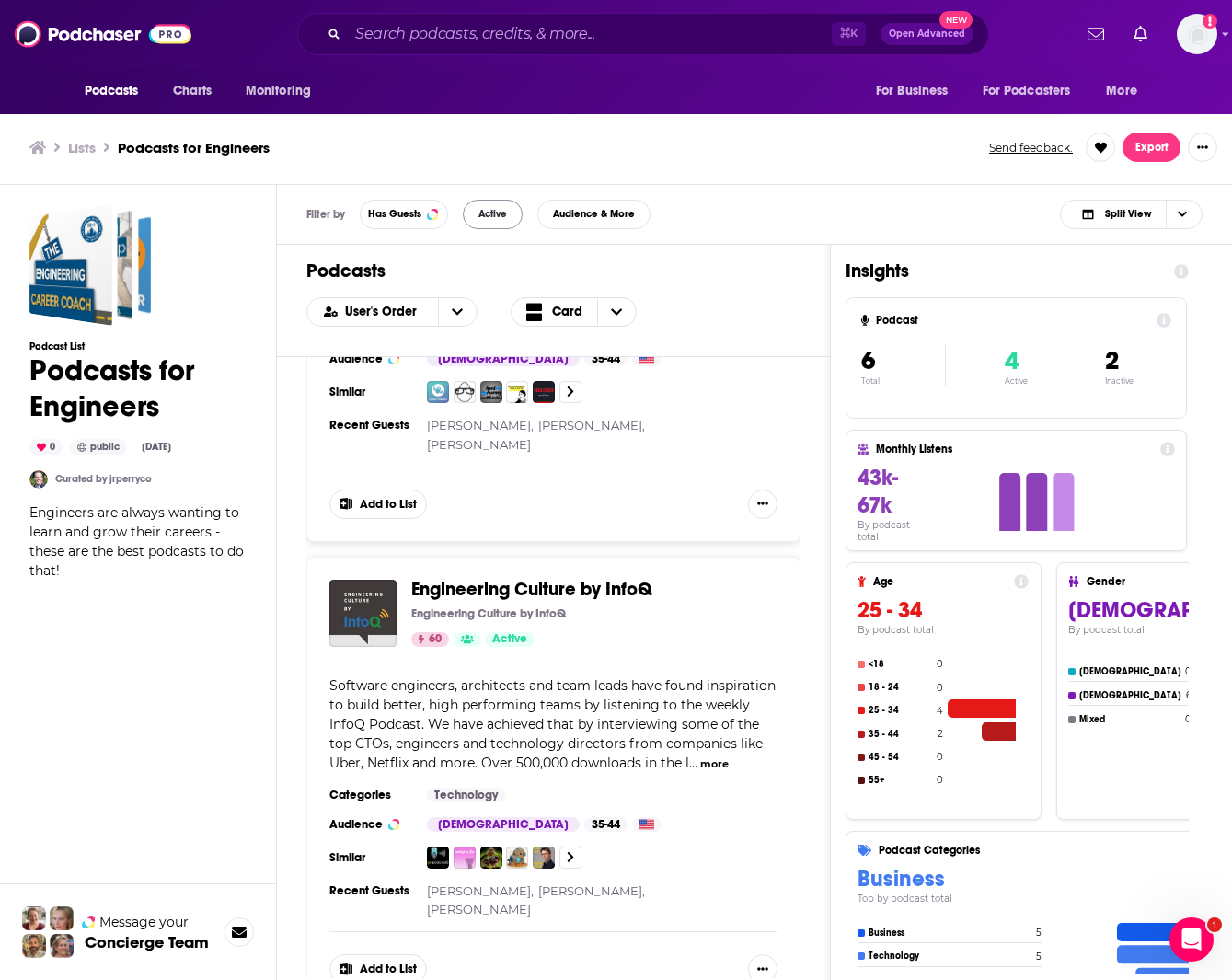 click on "Active" at bounding box center (492, 213) 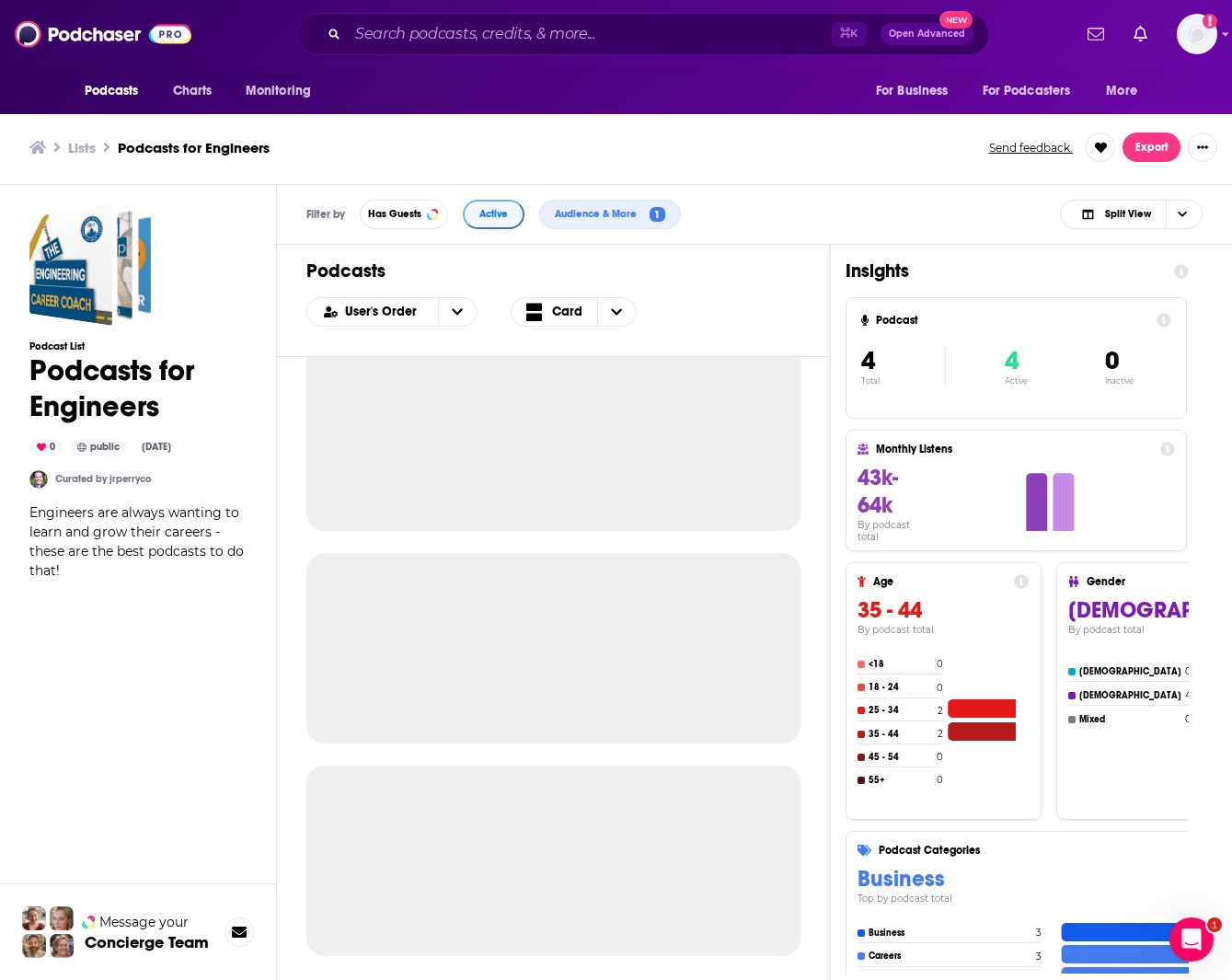 scroll, scrollTop: 1316, scrollLeft: 0, axis: vertical 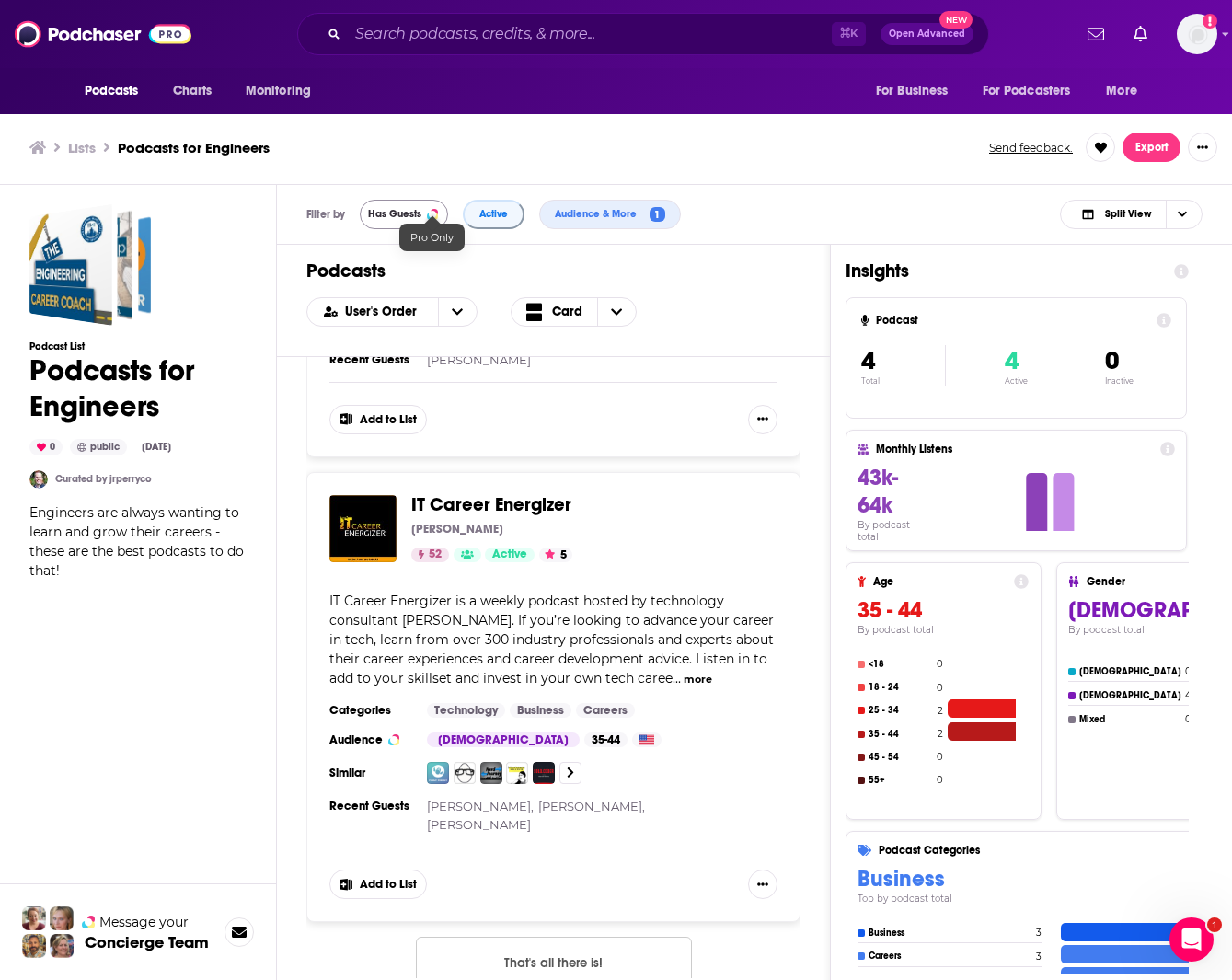 click on "Has Guests" at bounding box center [395, 213] 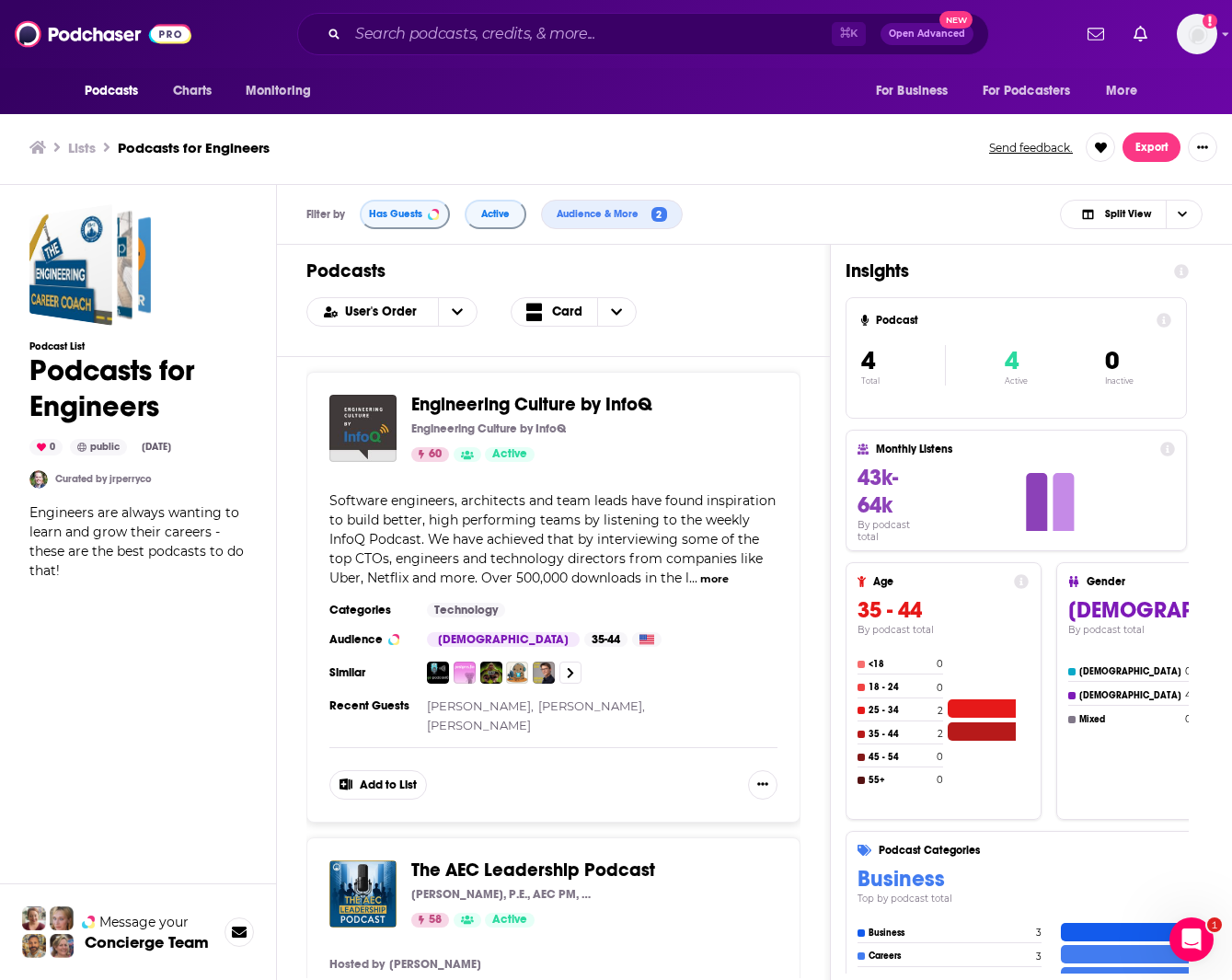 scroll, scrollTop: 0, scrollLeft: 0, axis: both 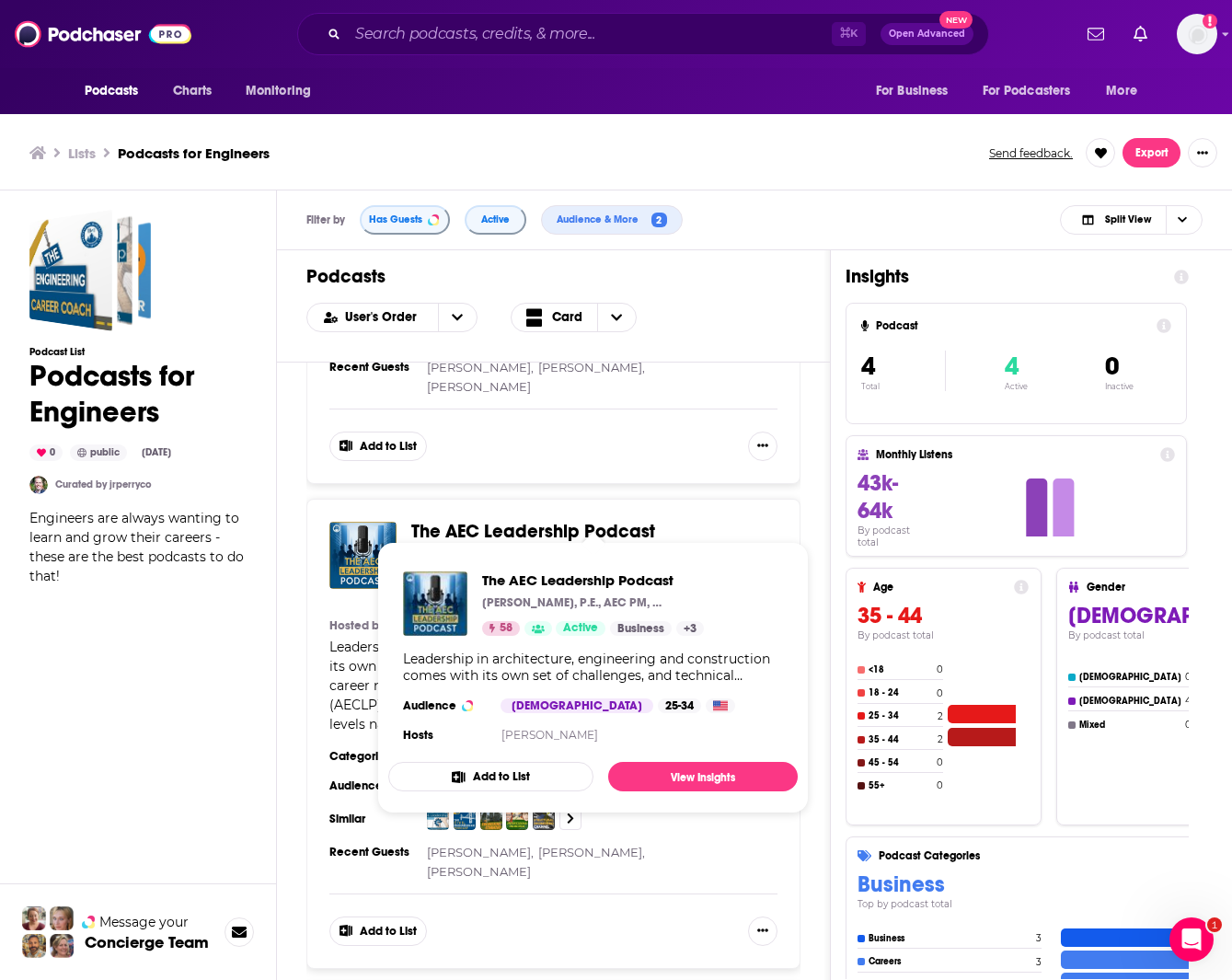 click on "The AEC Leadership Podcast" at bounding box center [533, 531] 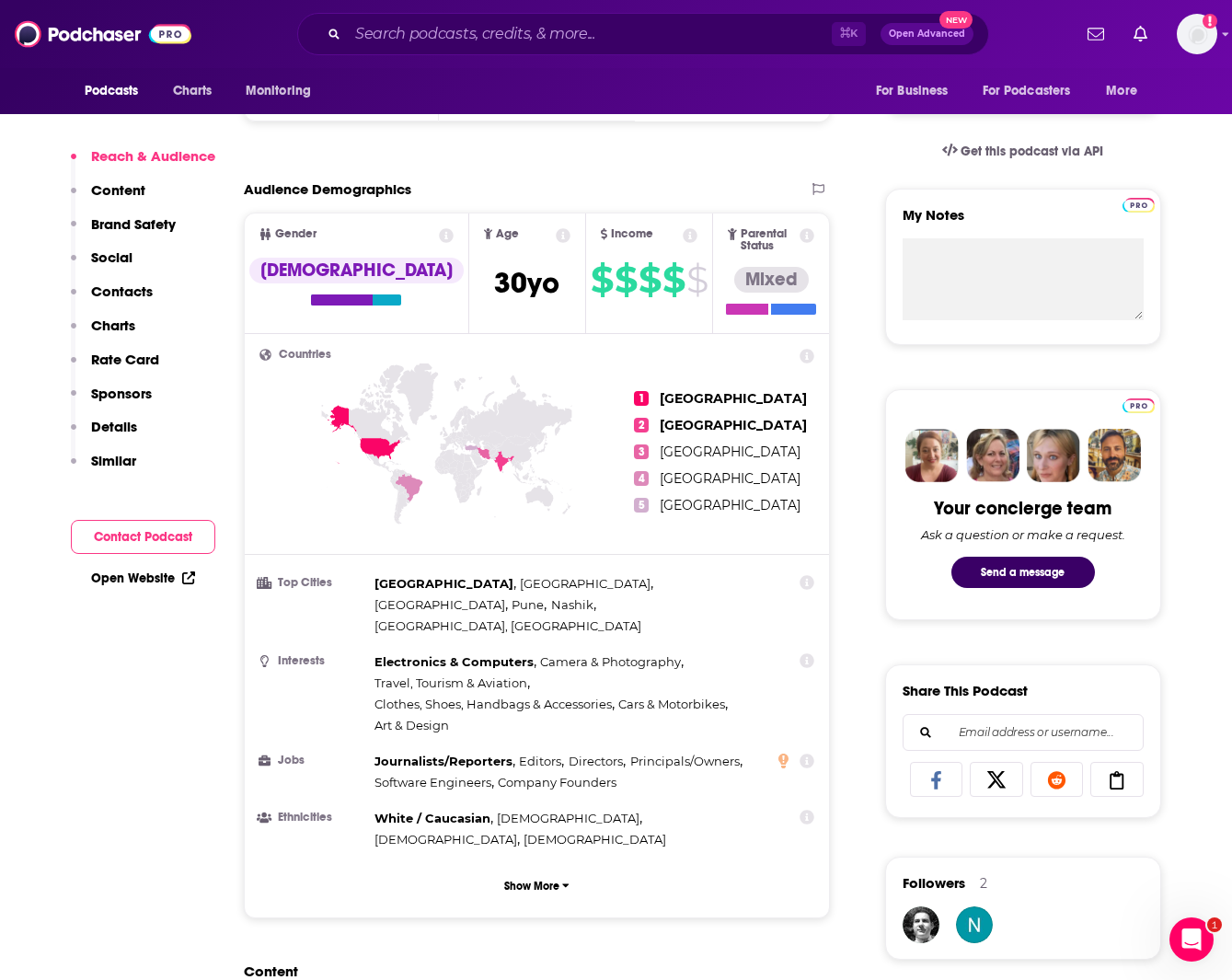 scroll, scrollTop: 590, scrollLeft: 0, axis: vertical 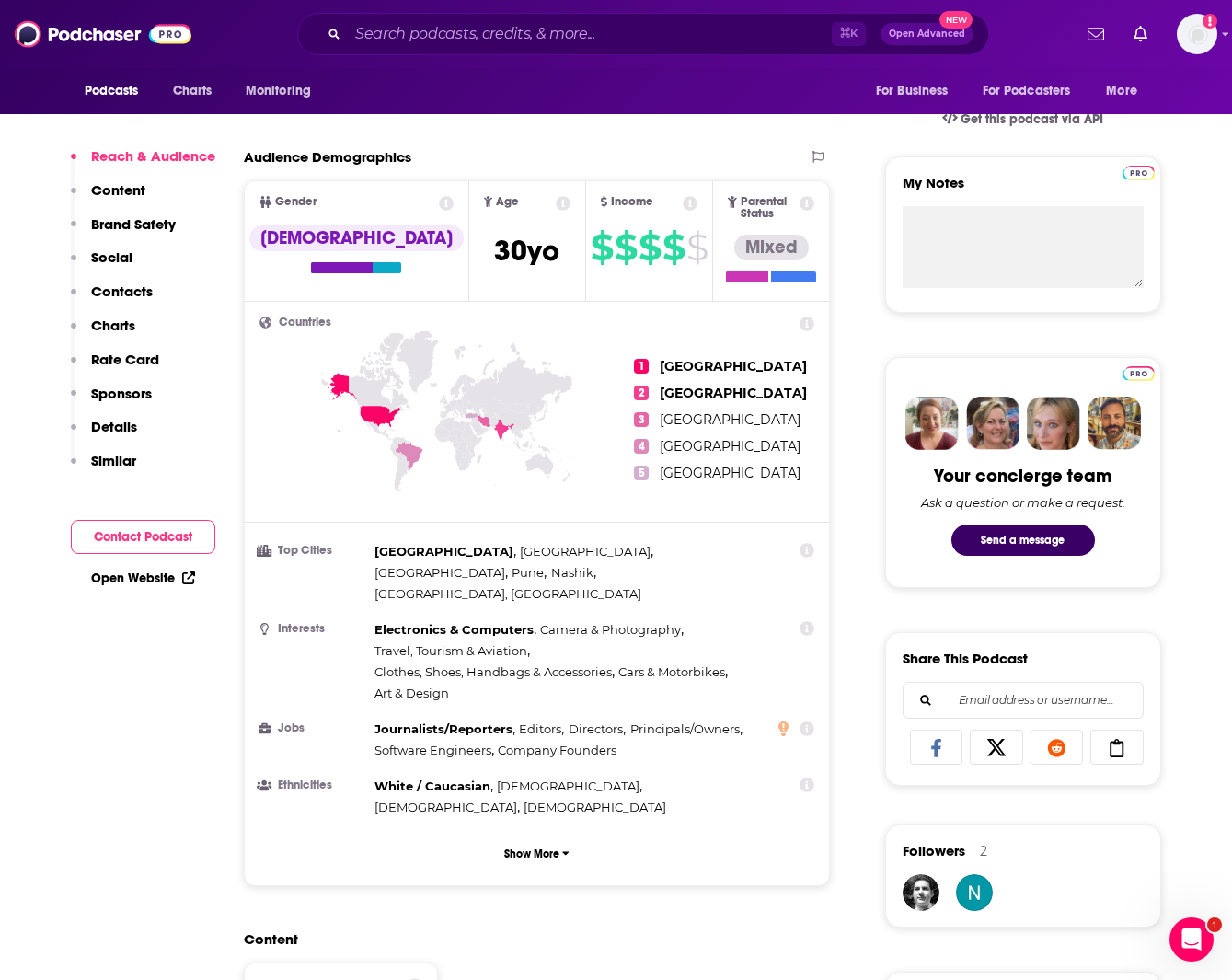 click on "Open Website" at bounding box center (143, 578) 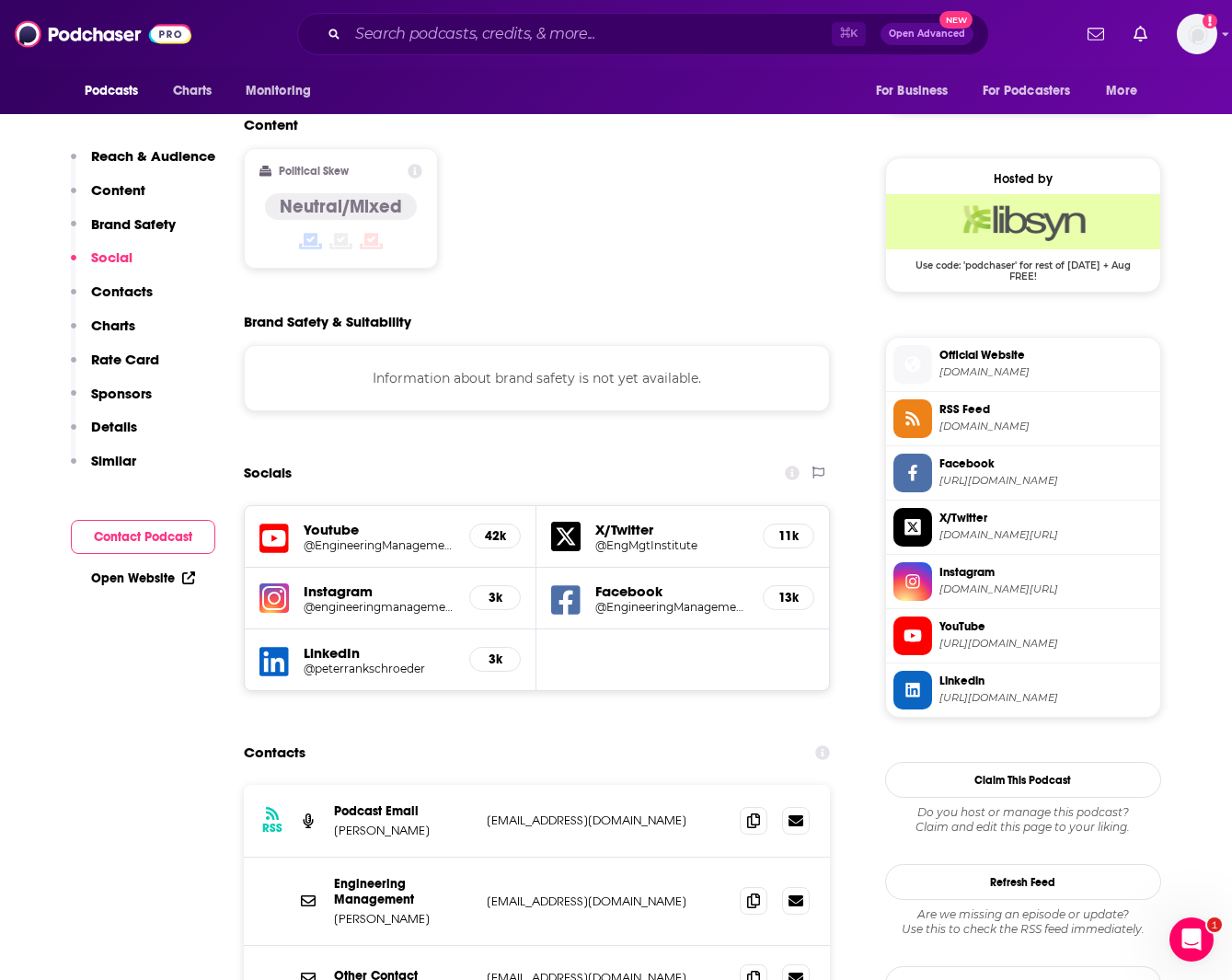 scroll, scrollTop: 1451, scrollLeft: 0, axis: vertical 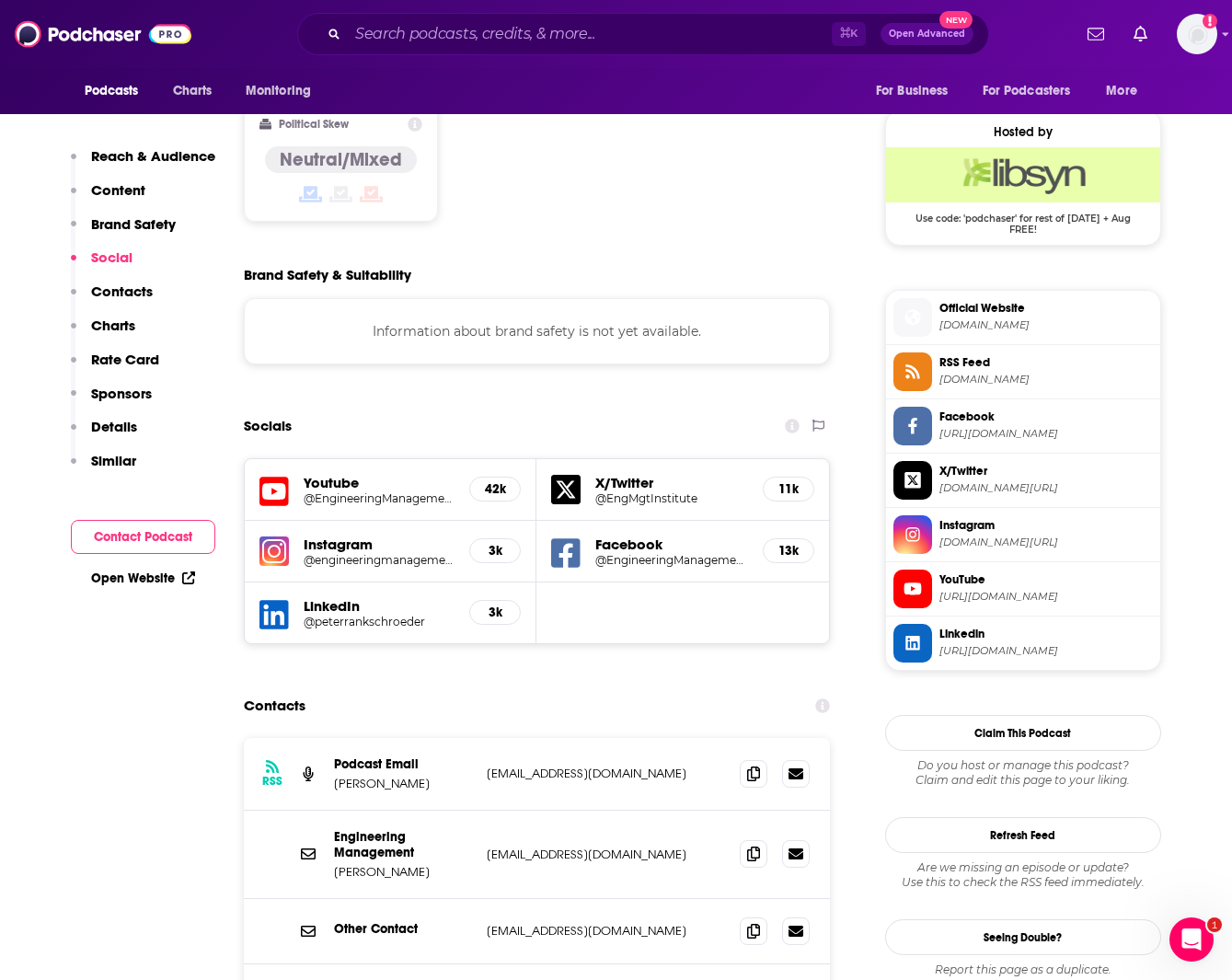 click on "content@engineeringmanagementinstitute.org" at bounding box center (606, 773) 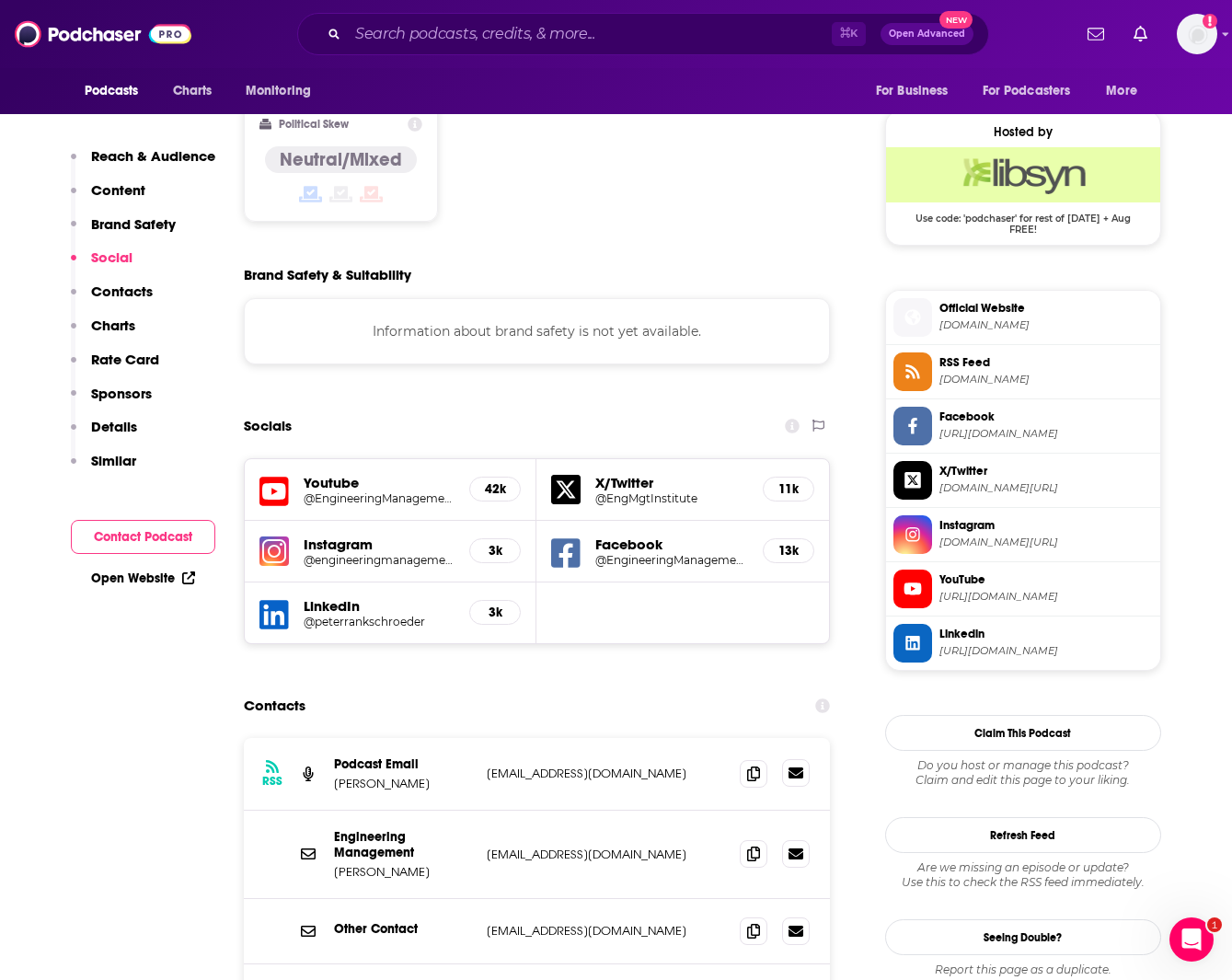 click 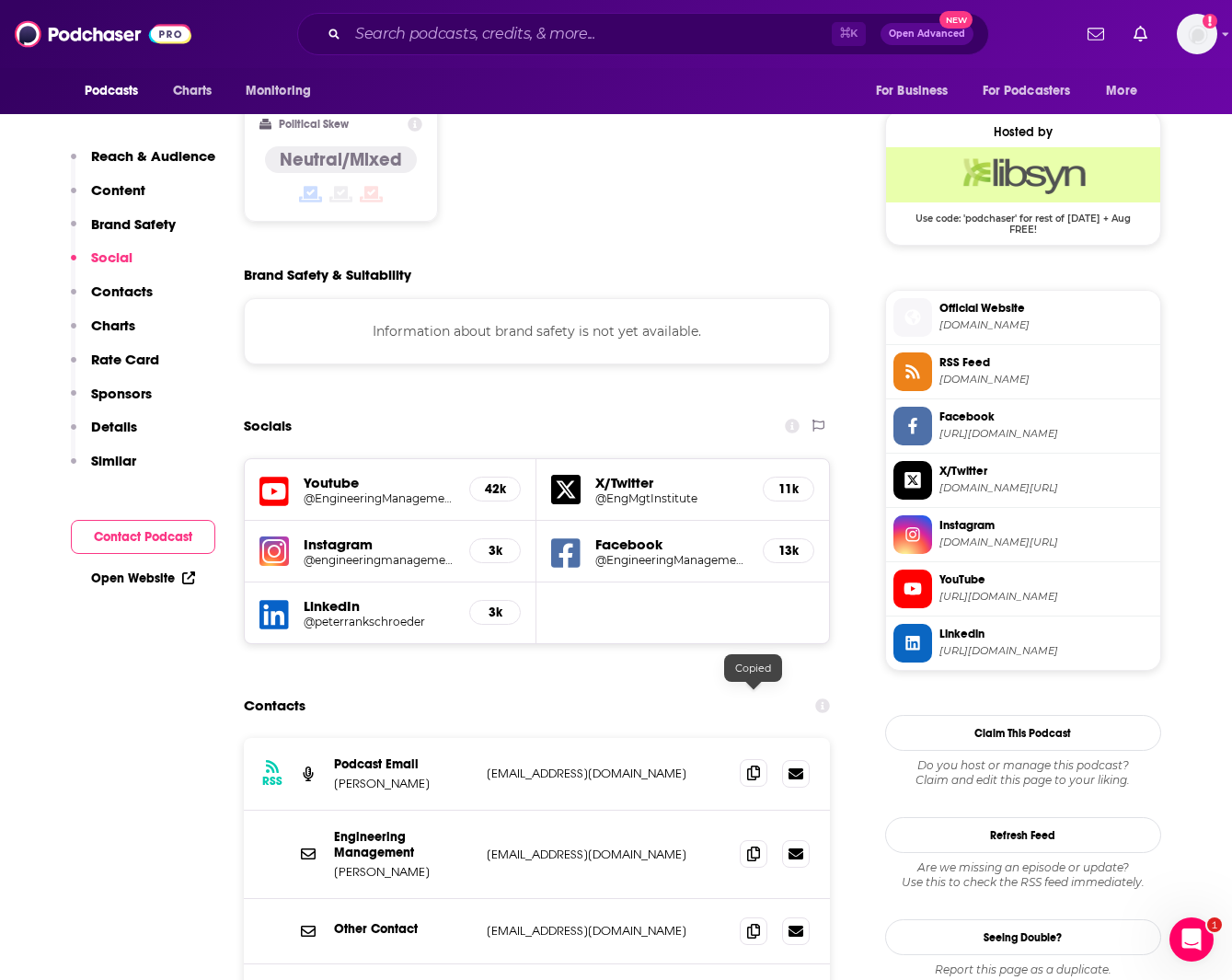 click 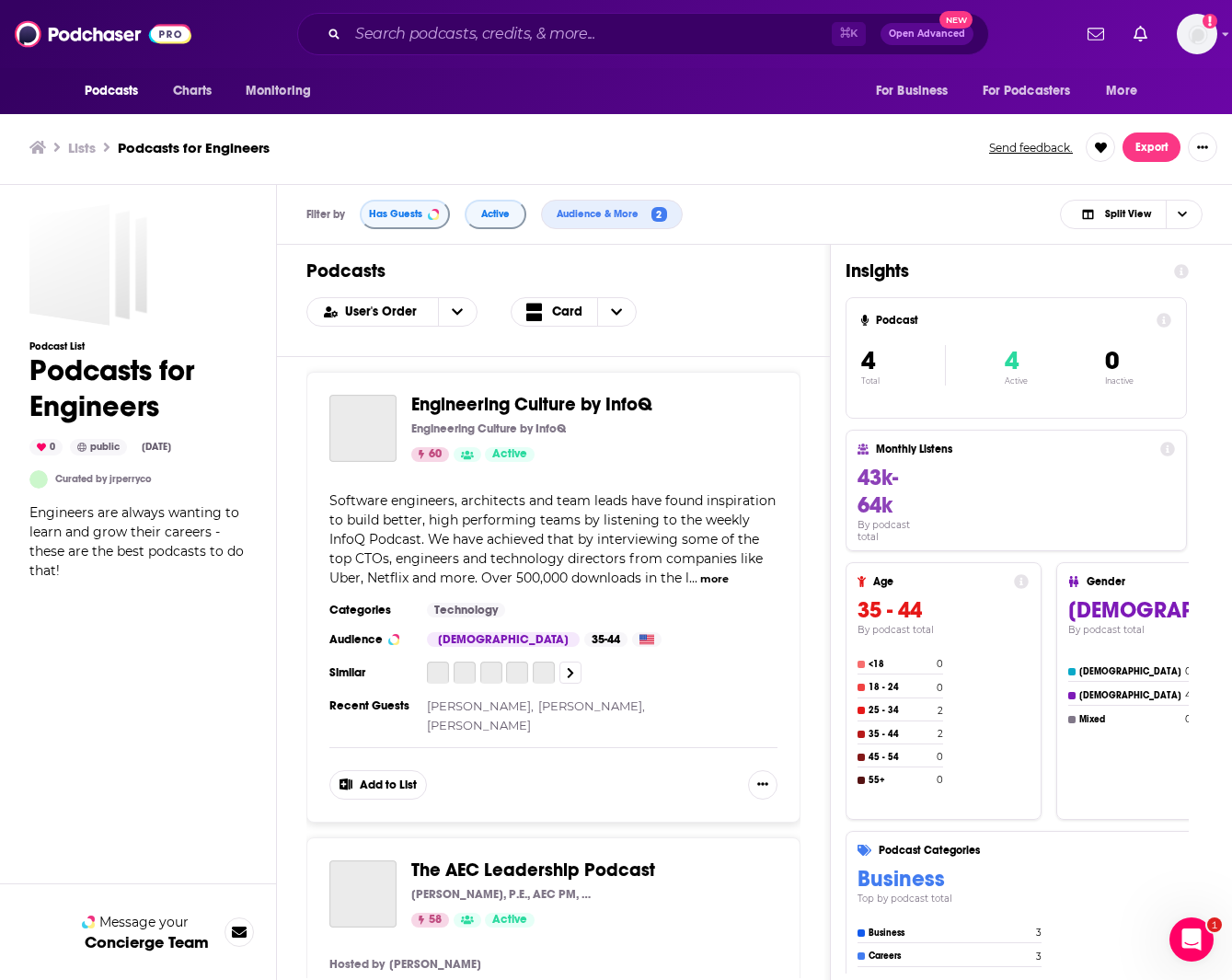 scroll, scrollTop: 0, scrollLeft: 0, axis: both 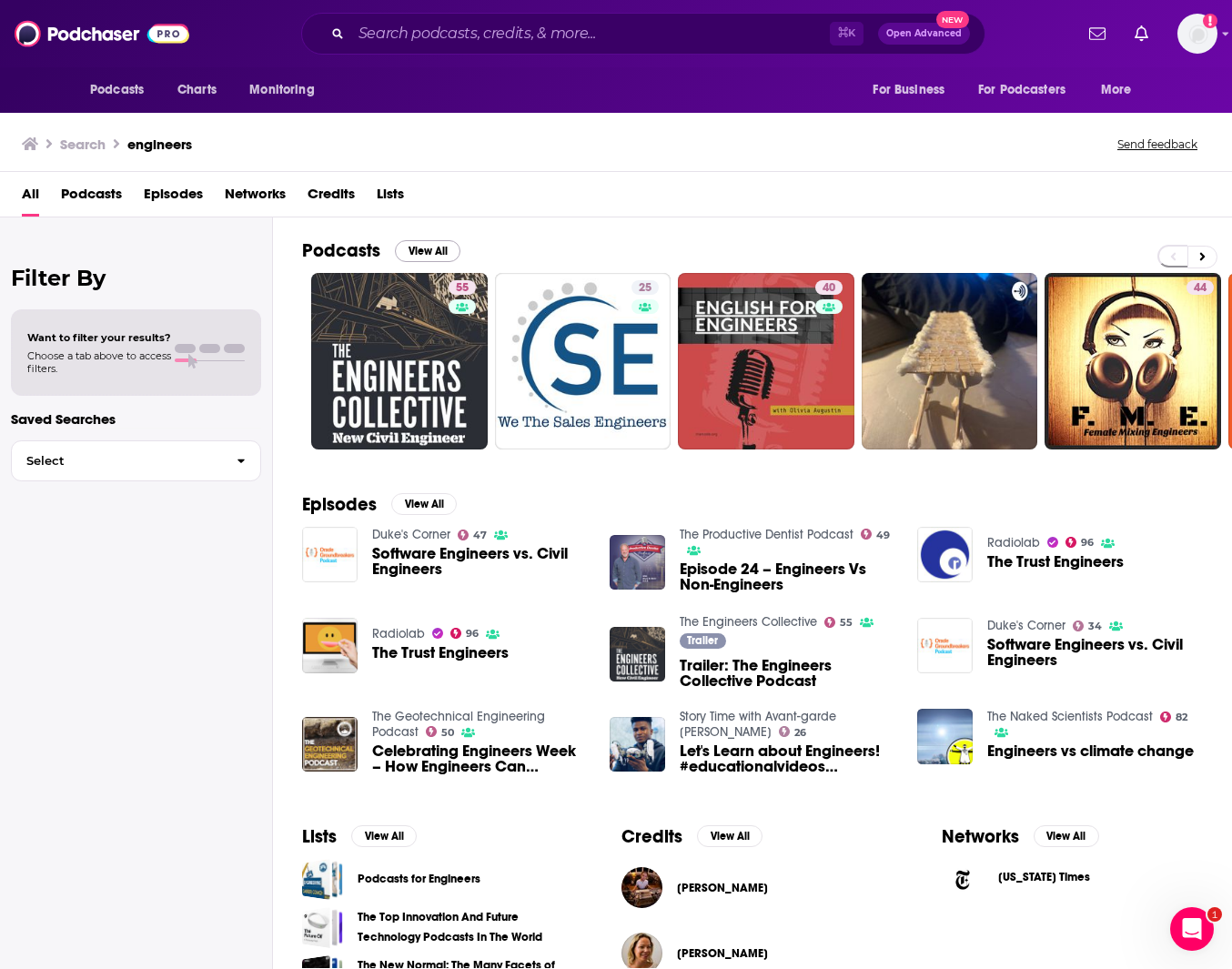 click on "View All" at bounding box center [428, 251] 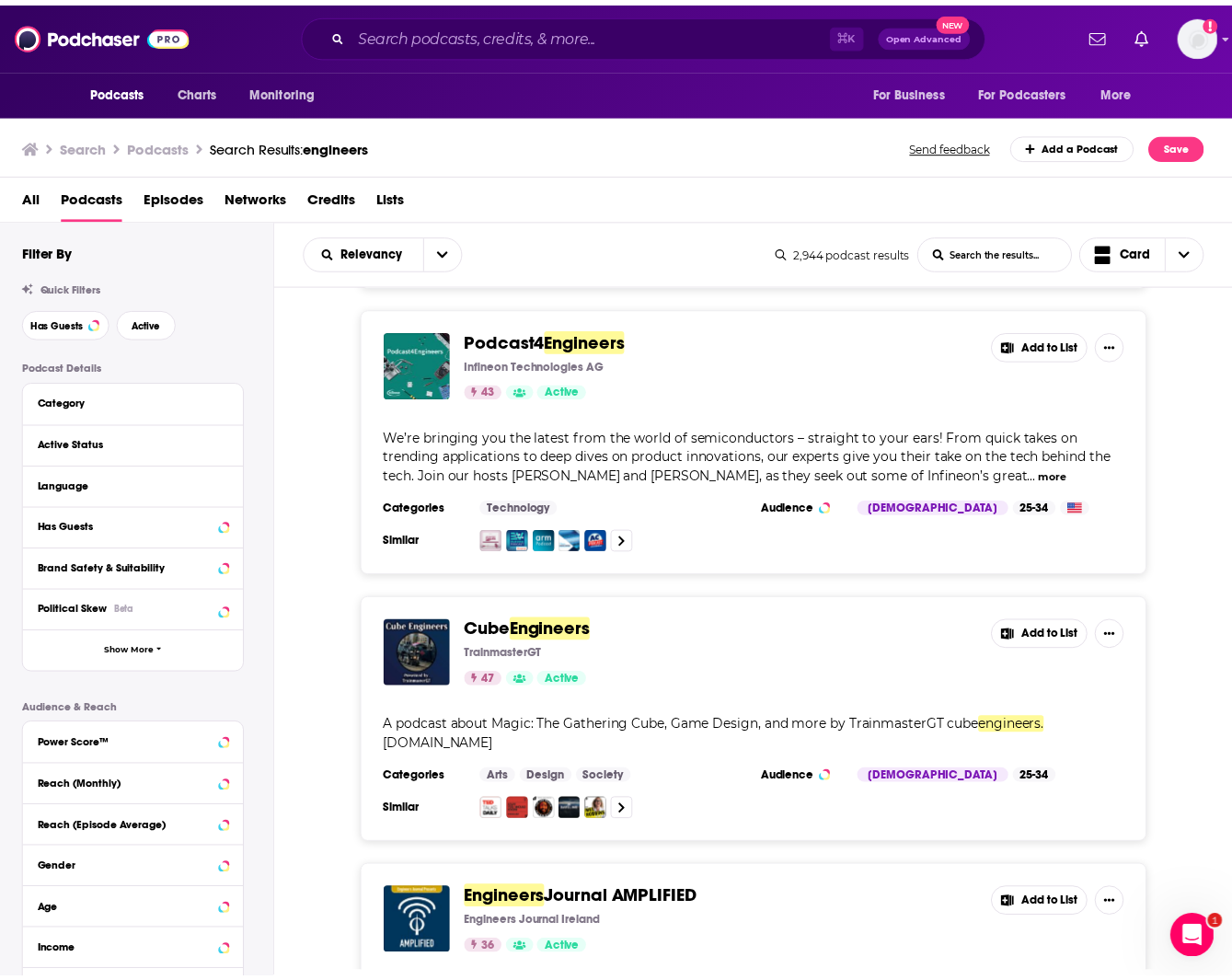 scroll, scrollTop: 1675, scrollLeft: 0, axis: vertical 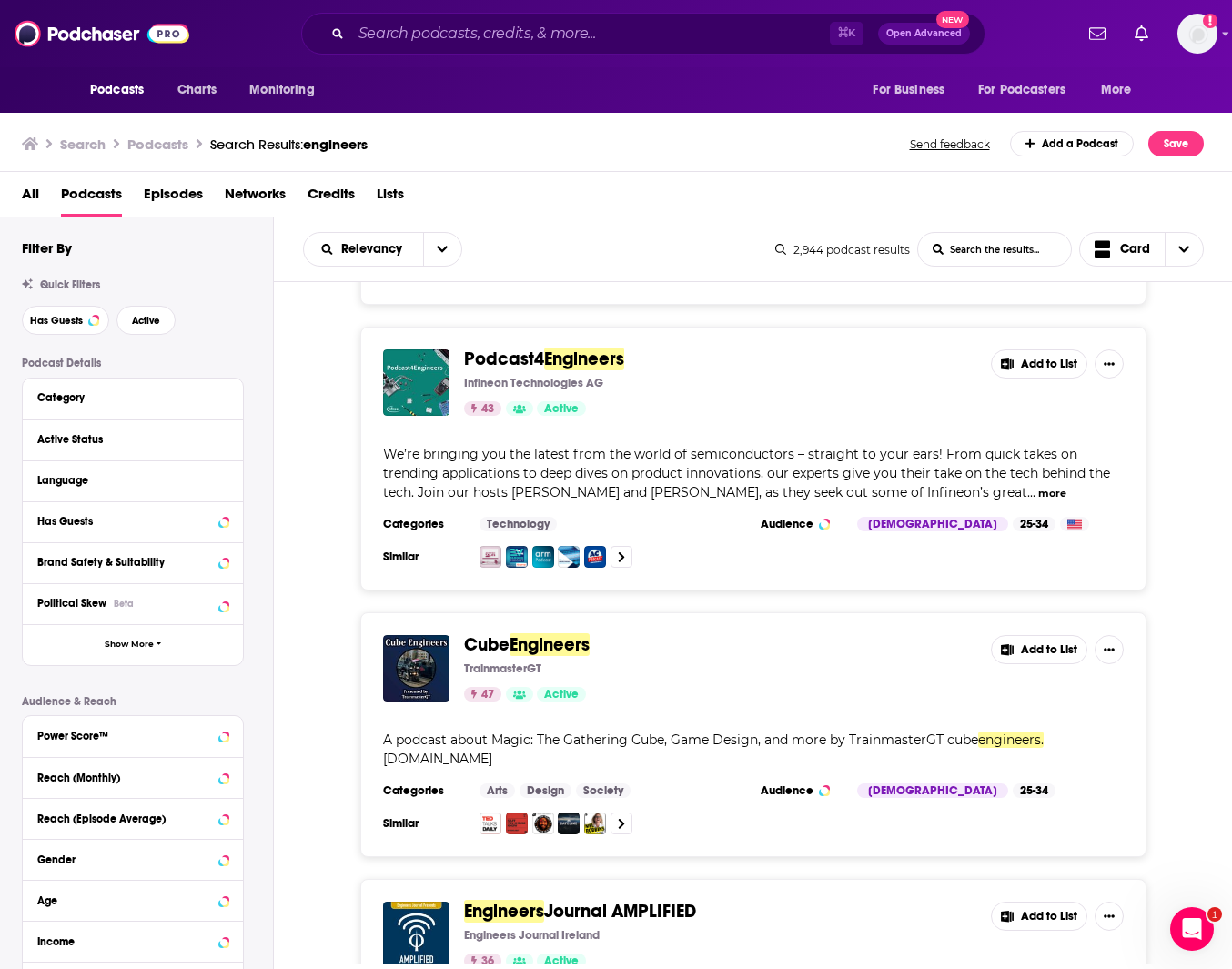 click on "Podcast4 Engineers Infineon Technologies AG 43 Active" at bounding box center (720, 382) 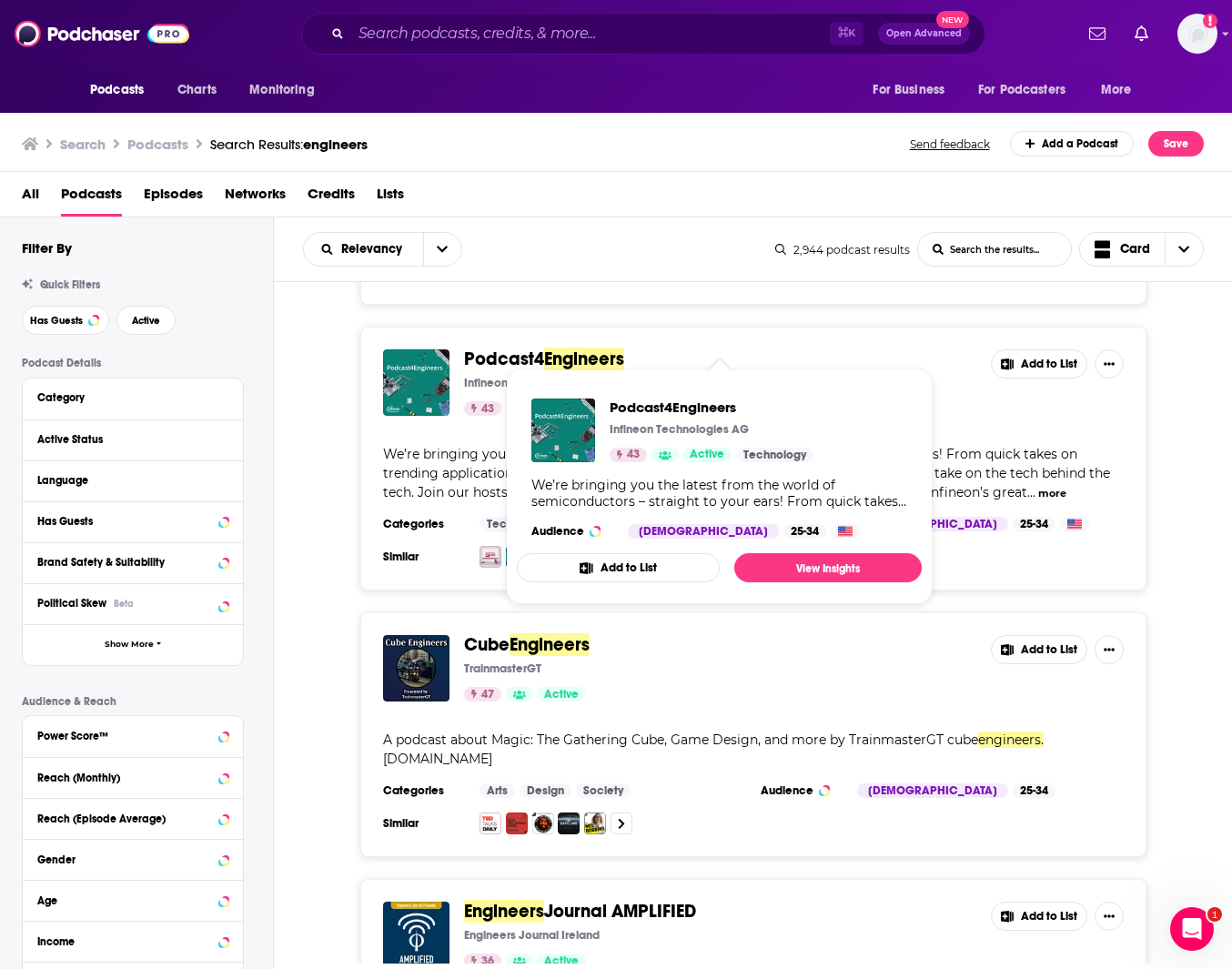 click on "Engineers" at bounding box center (584, 358) 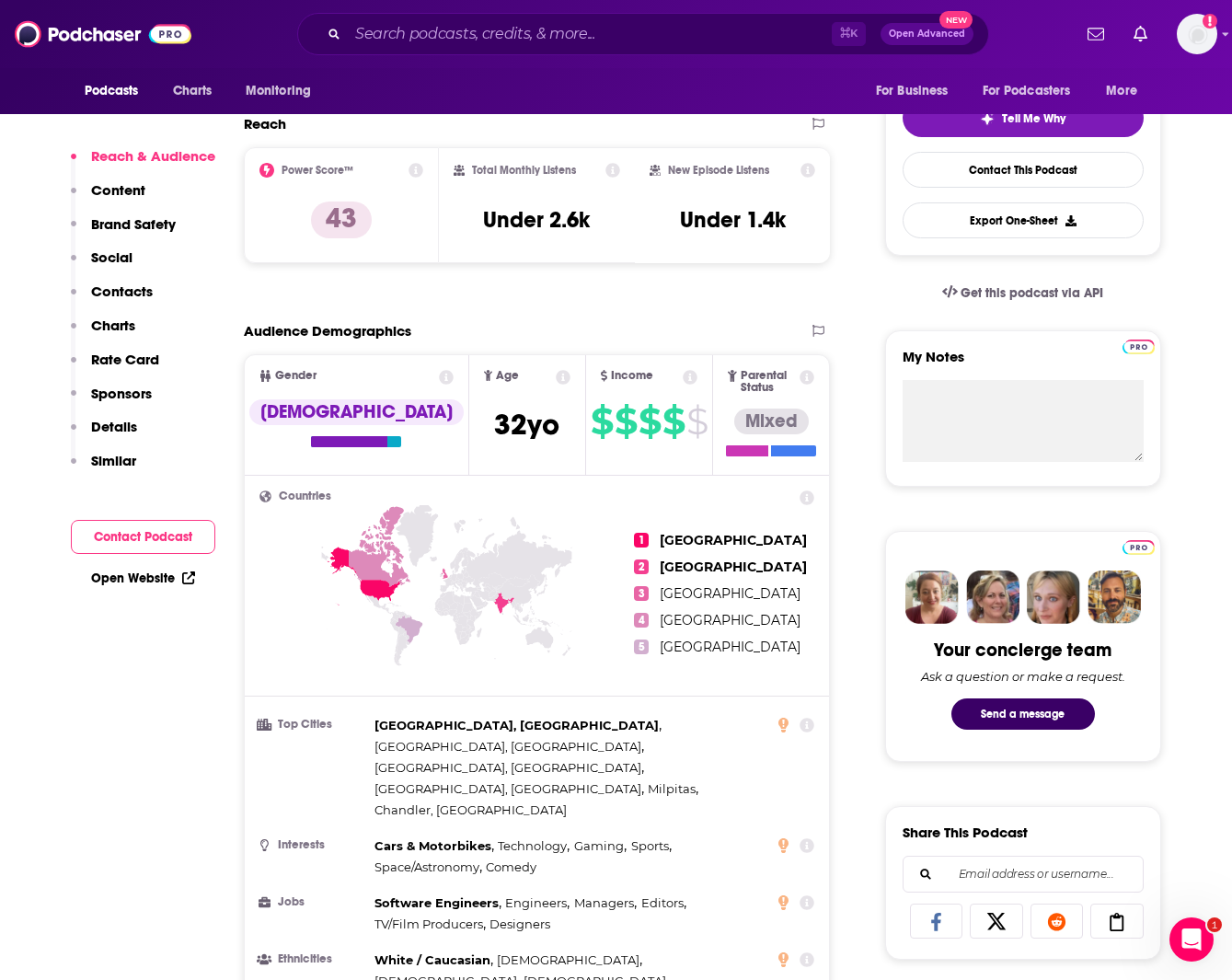 scroll, scrollTop: 463, scrollLeft: 0, axis: vertical 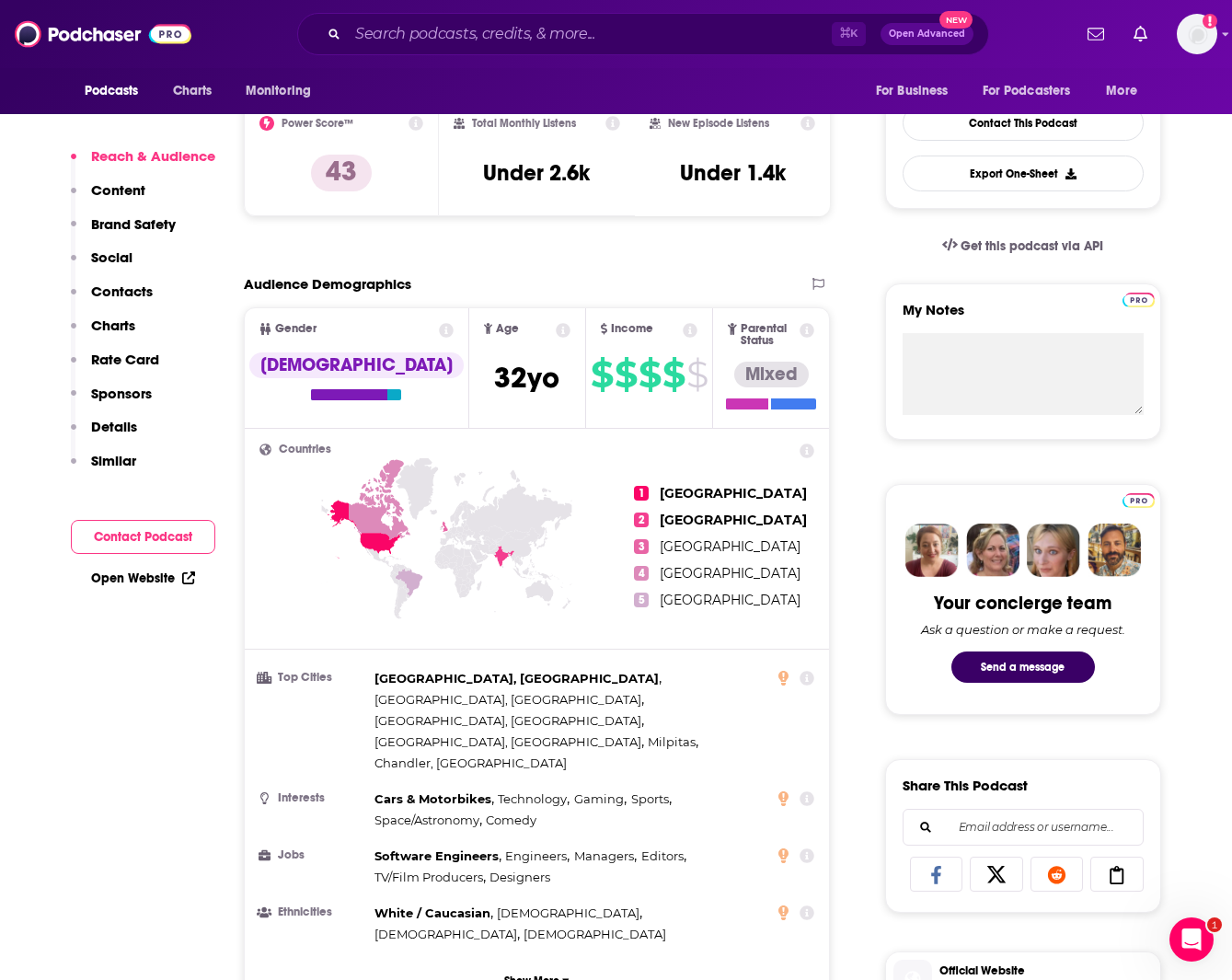 click on "Open Website" at bounding box center (143, 578) 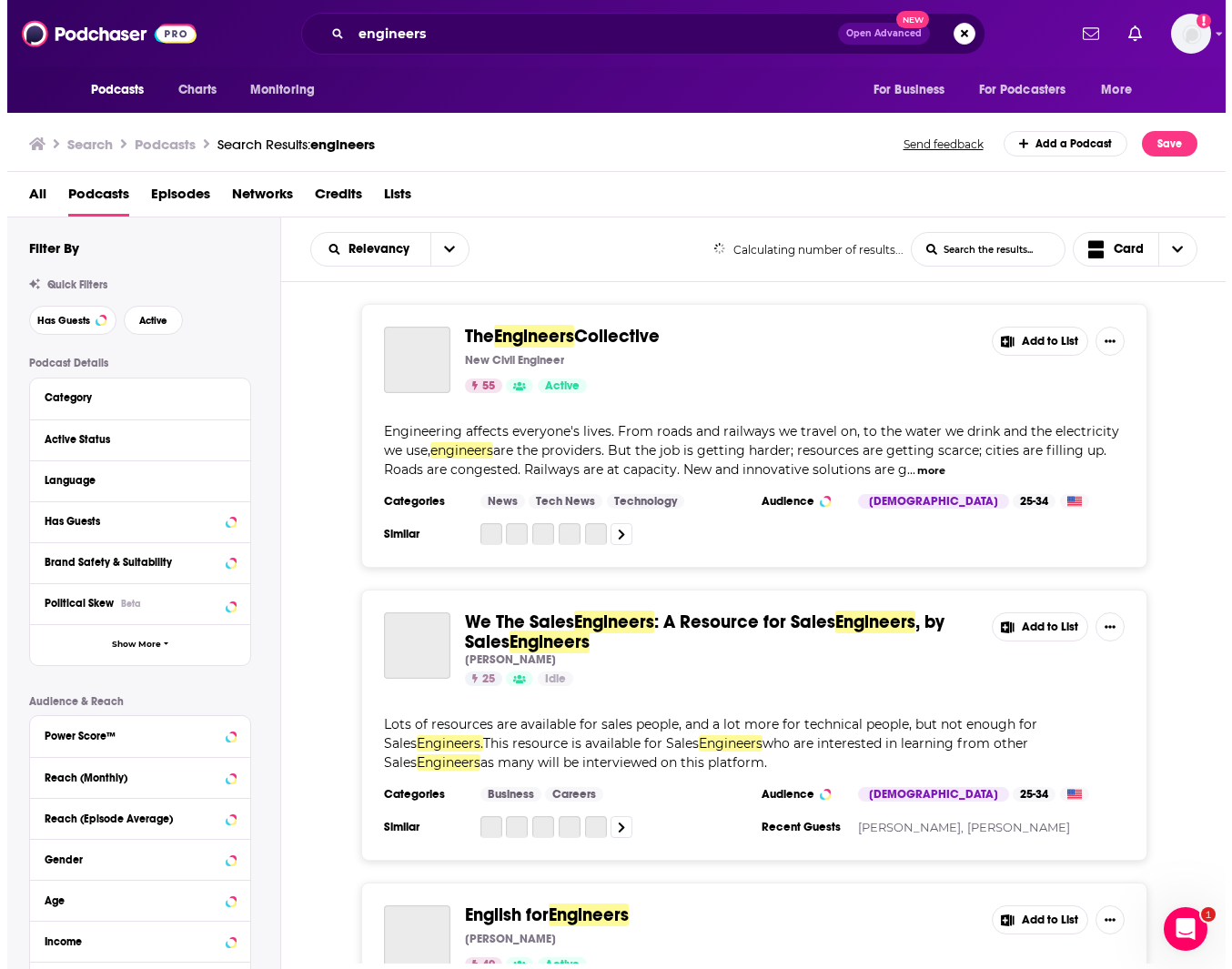 scroll, scrollTop: 0, scrollLeft: 0, axis: both 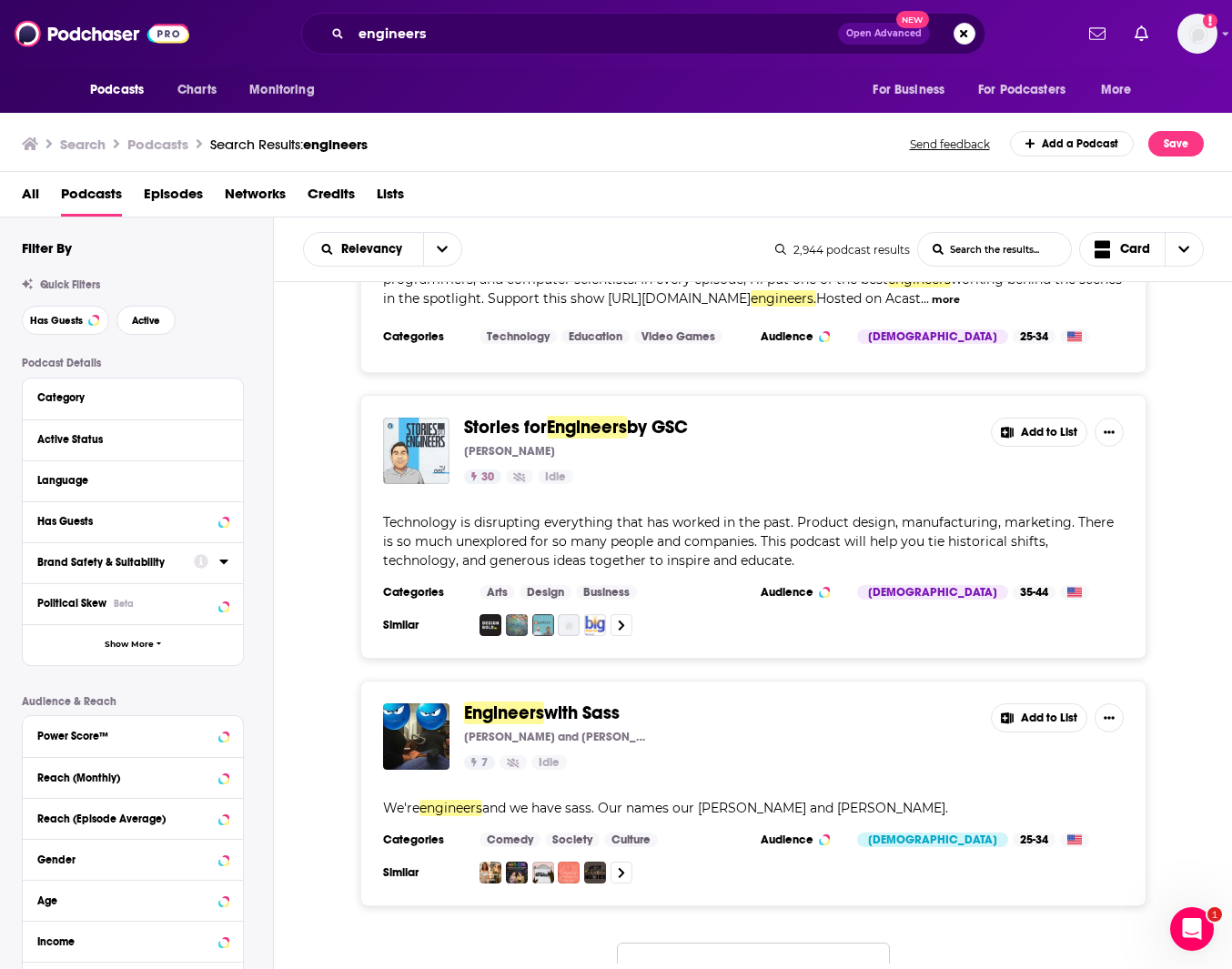 click on "Load More..." at bounding box center [753, 967] 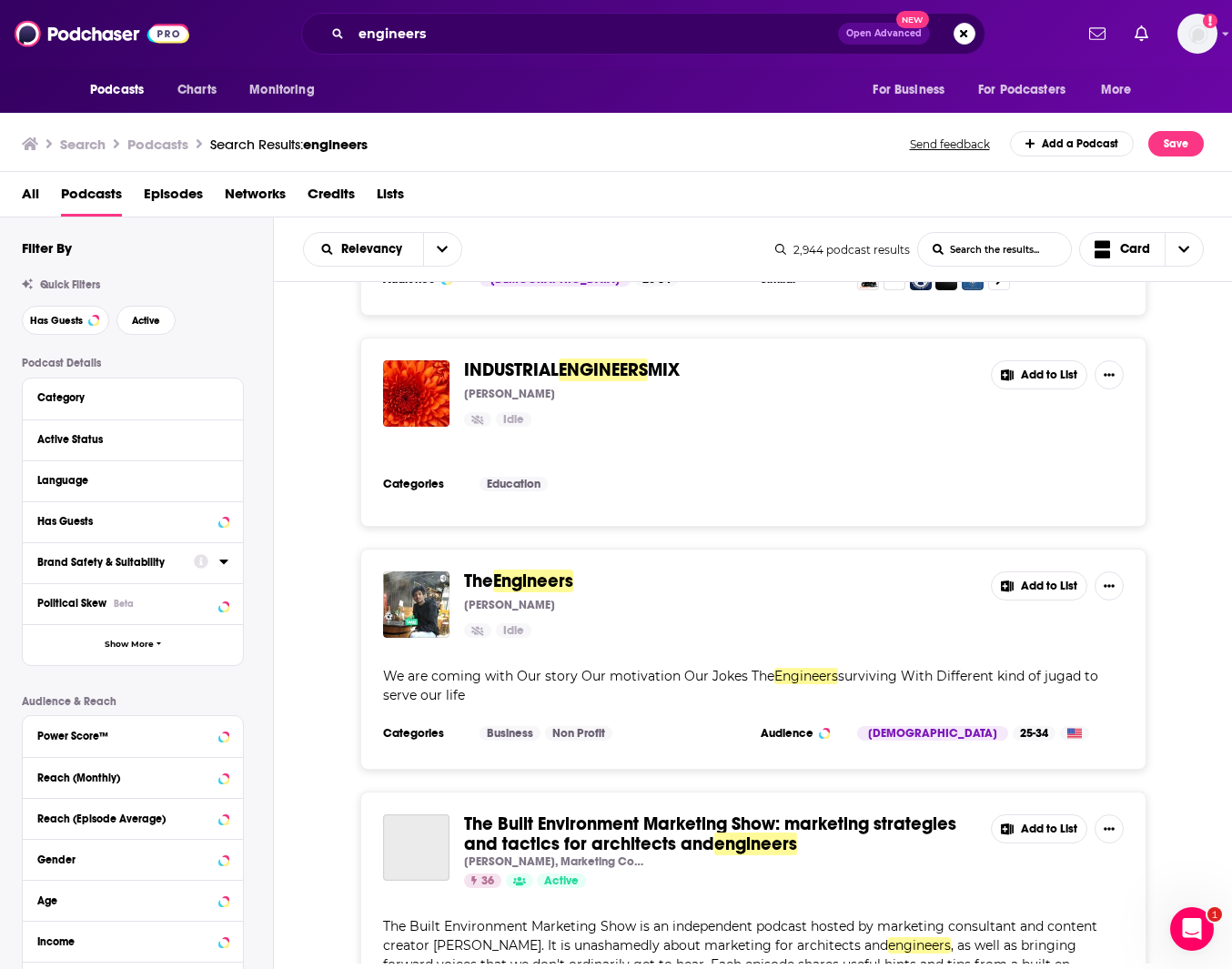 scroll, scrollTop: 11492, scrollLeft: 0, axis: vertical 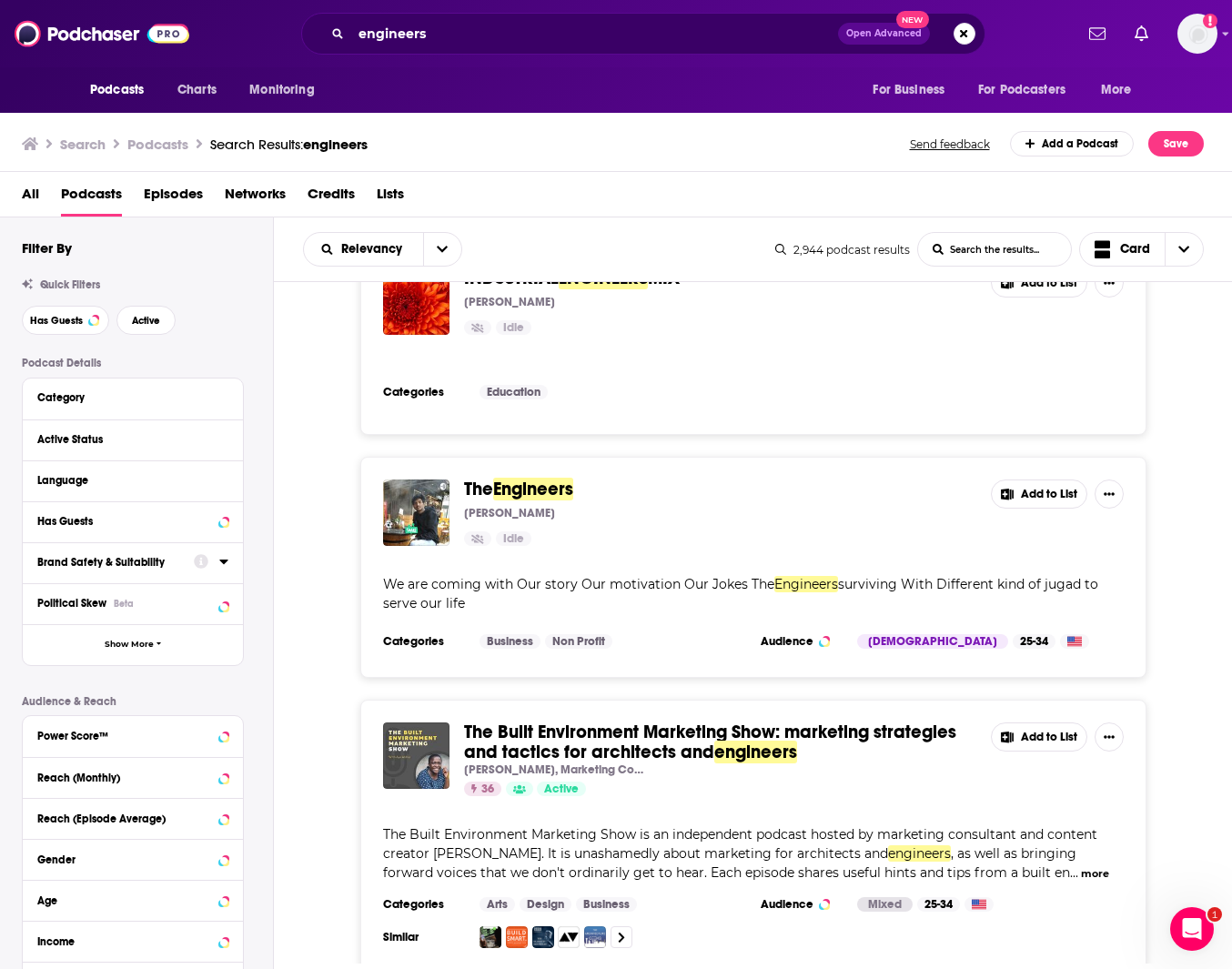 click on "The  Engineers  Collective New Civil Engineer 55 Active Add to List Engineering affects everyone's lives. From roads and railways we travel on, to the water we drink and the electricity we use,  engineers  are the providers. But the job is getting harder; resources are getting scarce; cities are filling up. Roads are congested. Railways are at capacity. New and innovative solutions are g ...   more Categories News Tech News Technology Audience Male 25-34 Similar Add to List We The  Sales  Engineers : A Resource for Sales  Engineers , by Sales  Engineers Ramzi Marjaba 25 Idle Add to List Lots of resources are available for sales people, and a lot more for technical people, but not enough for Sales  Engineers.  This resource is available for Sales  Engineers  who are interested in learning from other Sales  Engineers  as many will be interviewed on this platform. Categories Business Careers Audience Male 25-34 Similar Recent Guests Jason Cutter, Doug C. Brown Add to List English for  Engineers Olivia Augustin" at bounding box center (753, -4800) 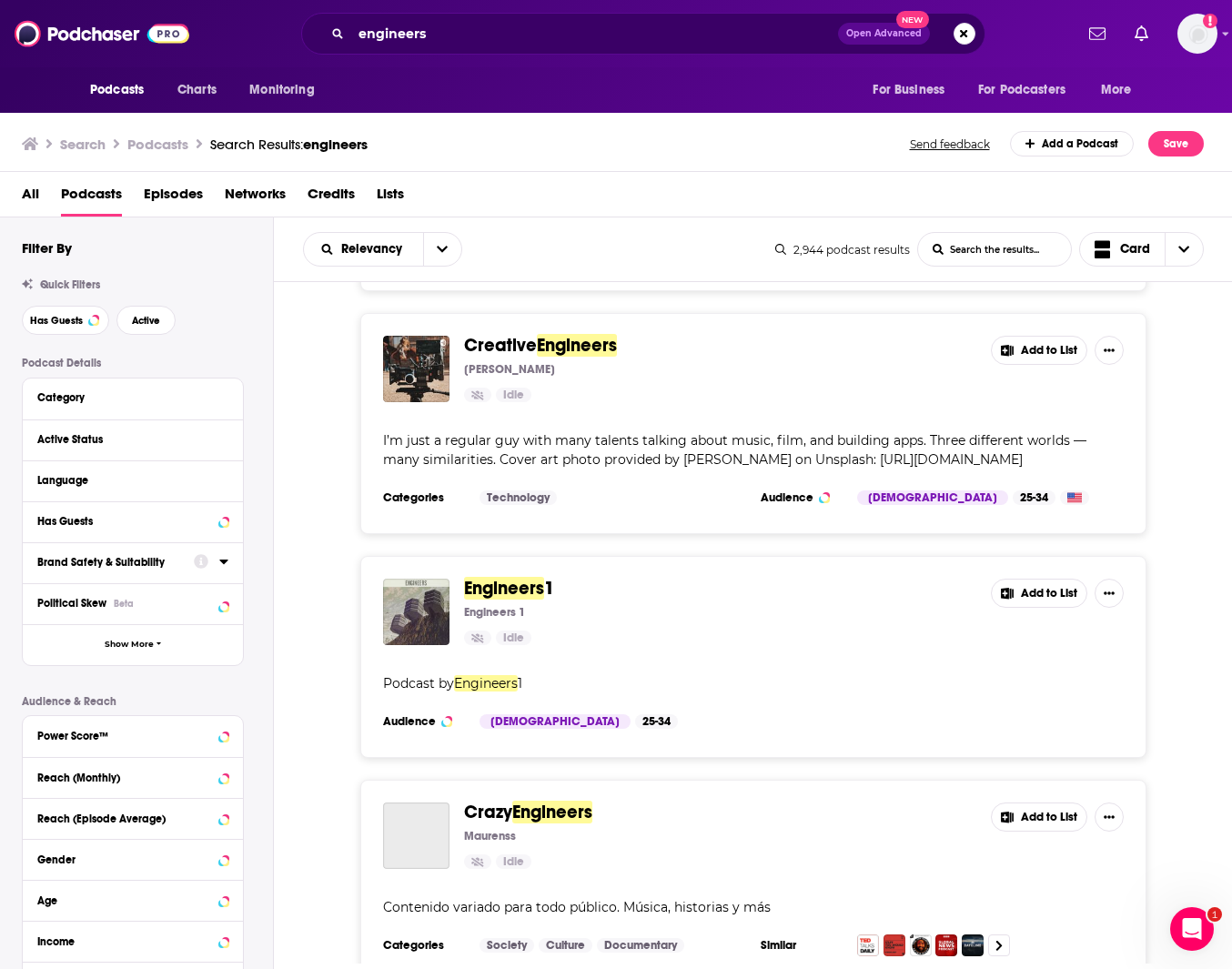 scroll, scrollTop: 12171, scrollLeft: 0, axis: vertical 